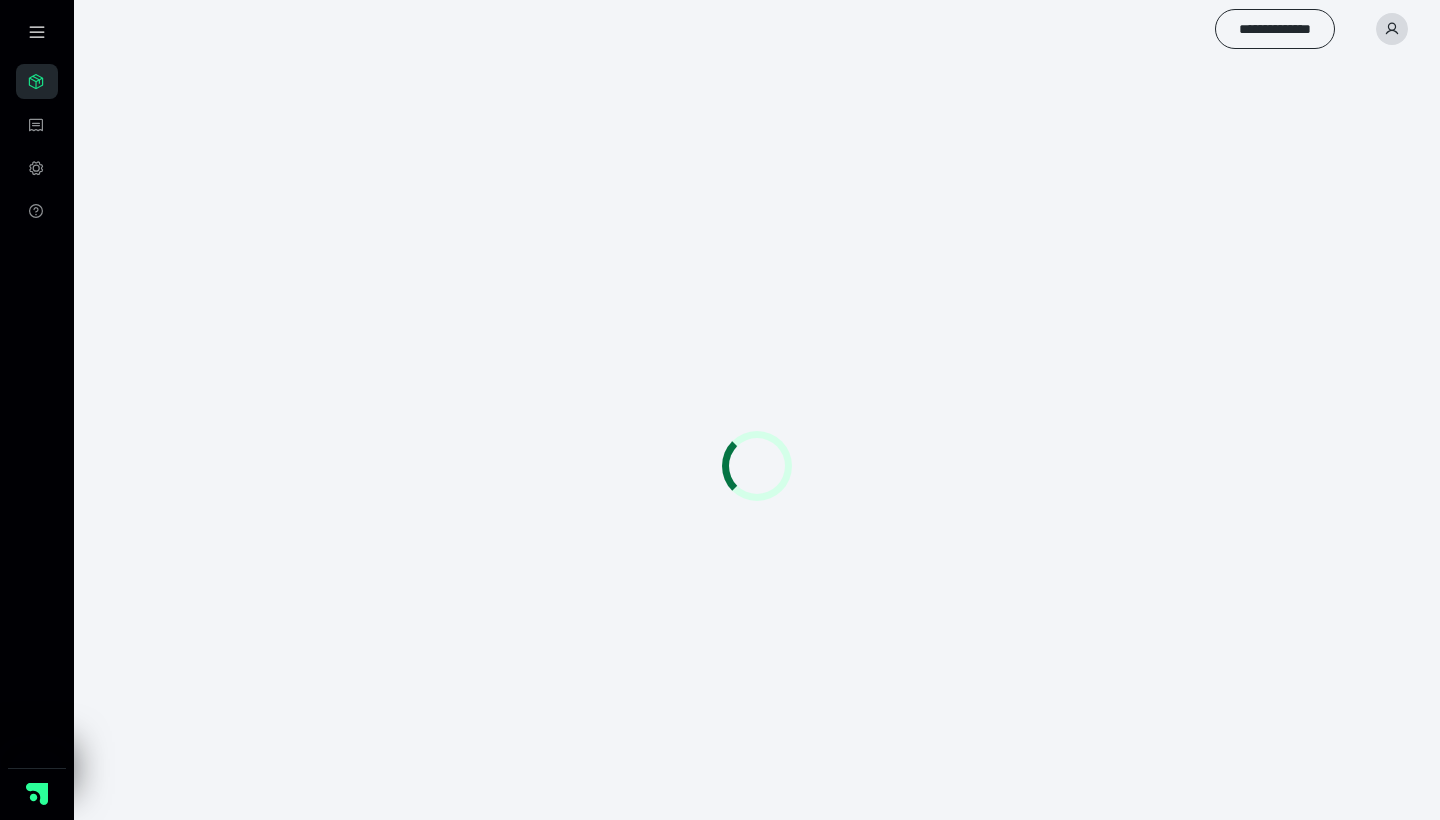scroll, scrollTop: 0, scrollLeft: 0, axis: both 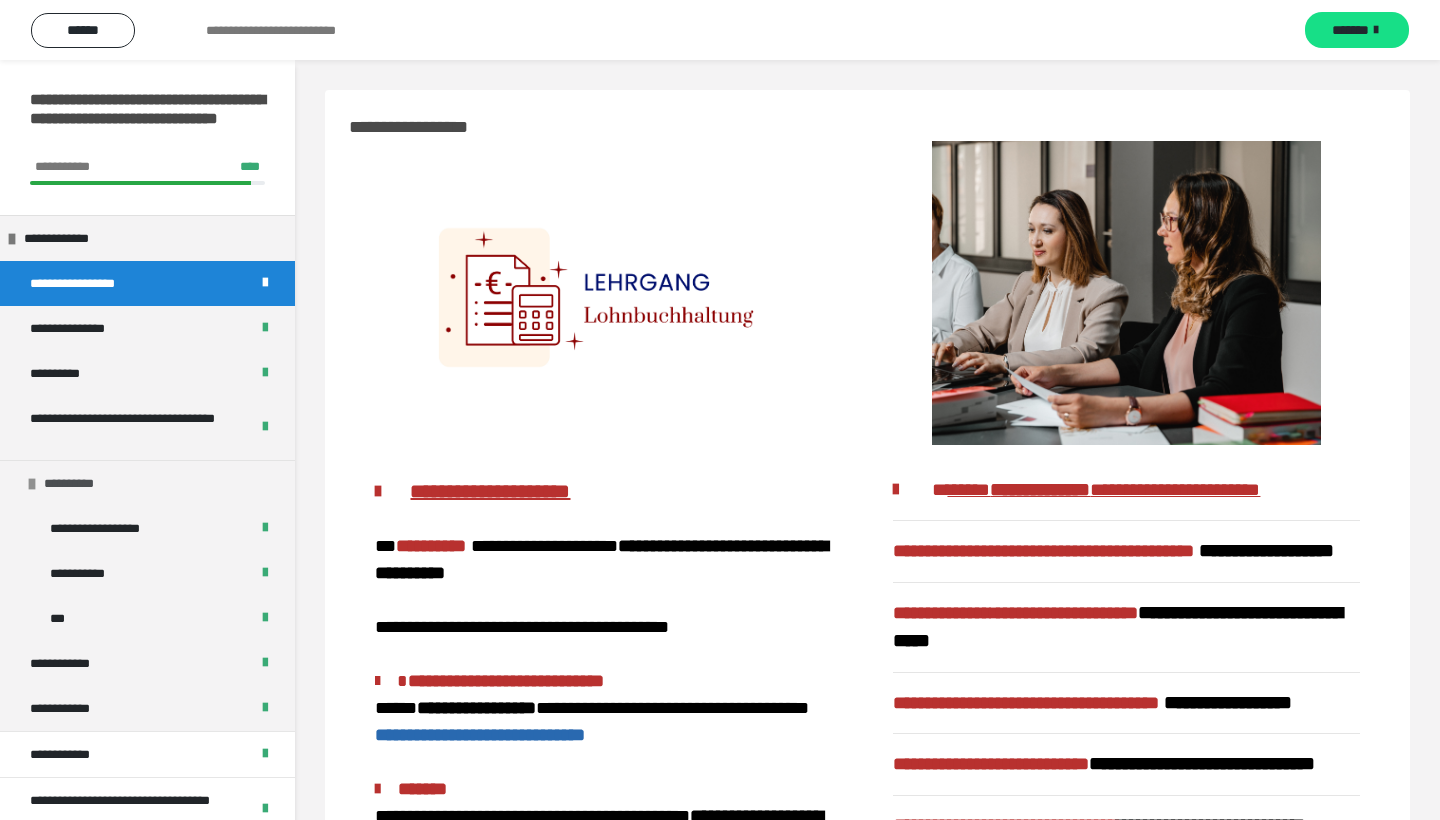 click at bounding box center [32, 484] 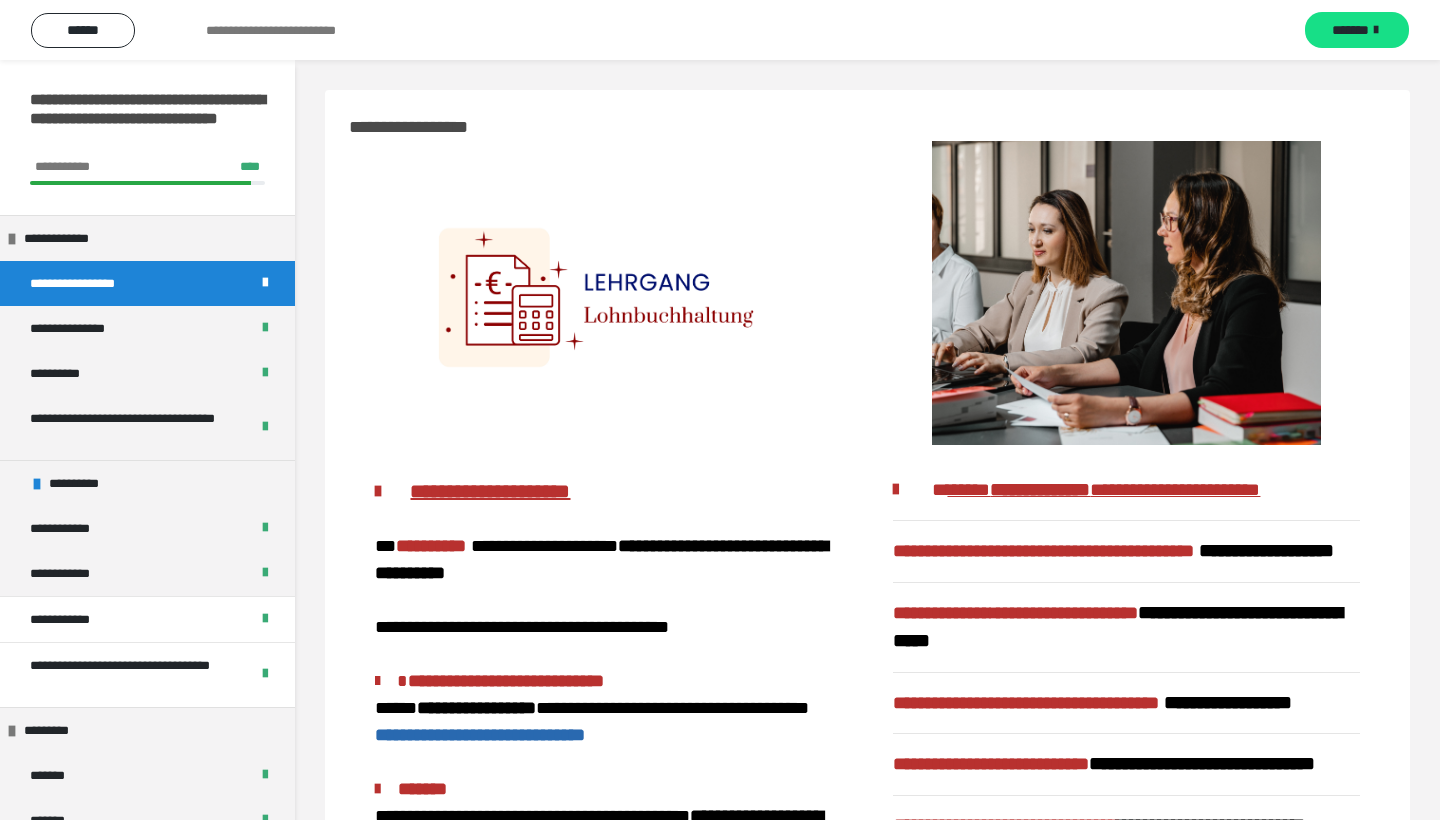 click on "**********" at bounding box center [867, 607] 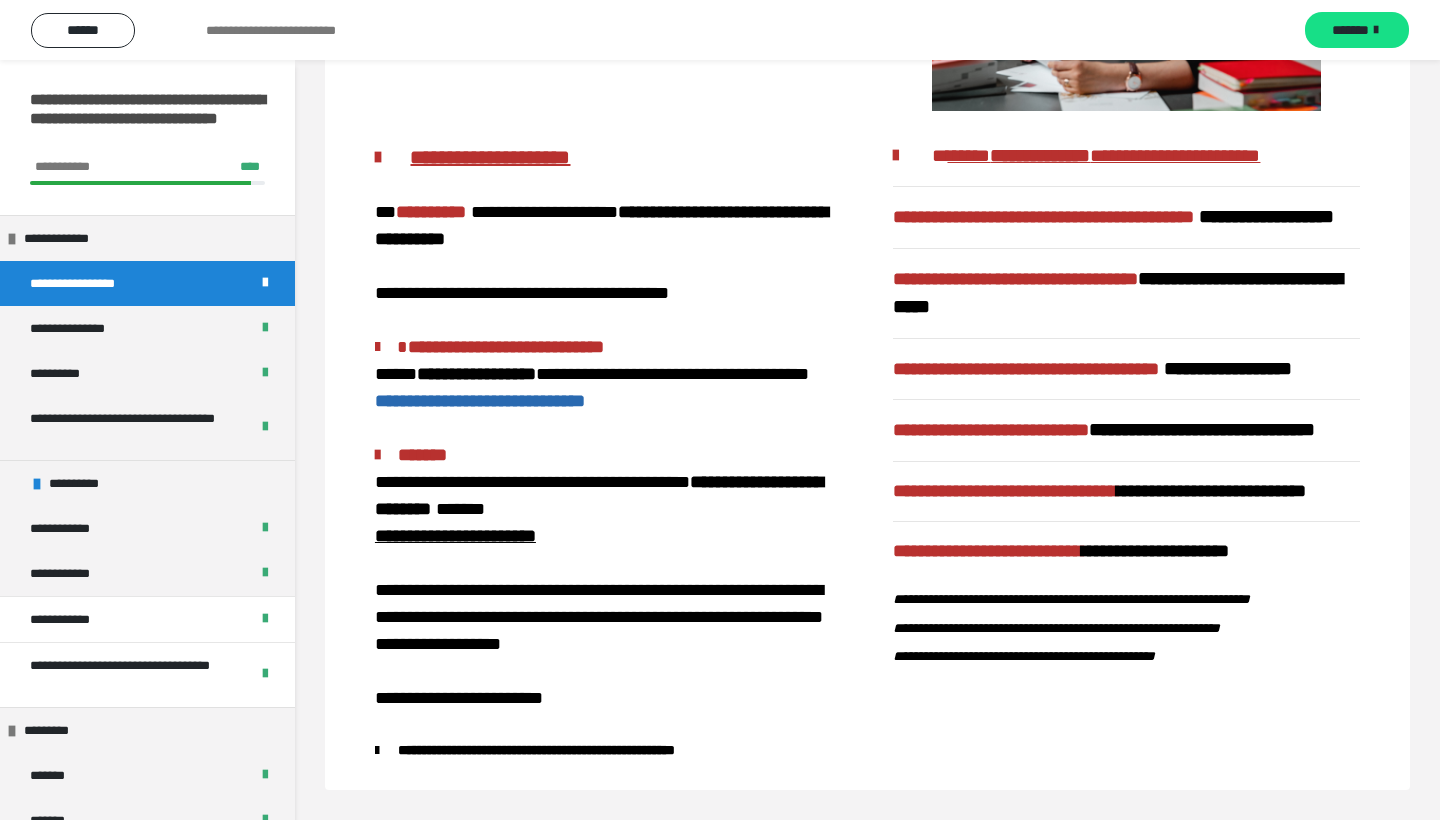 scroll, scrollTop: 394, scrollLeft: 0, axis: vertical 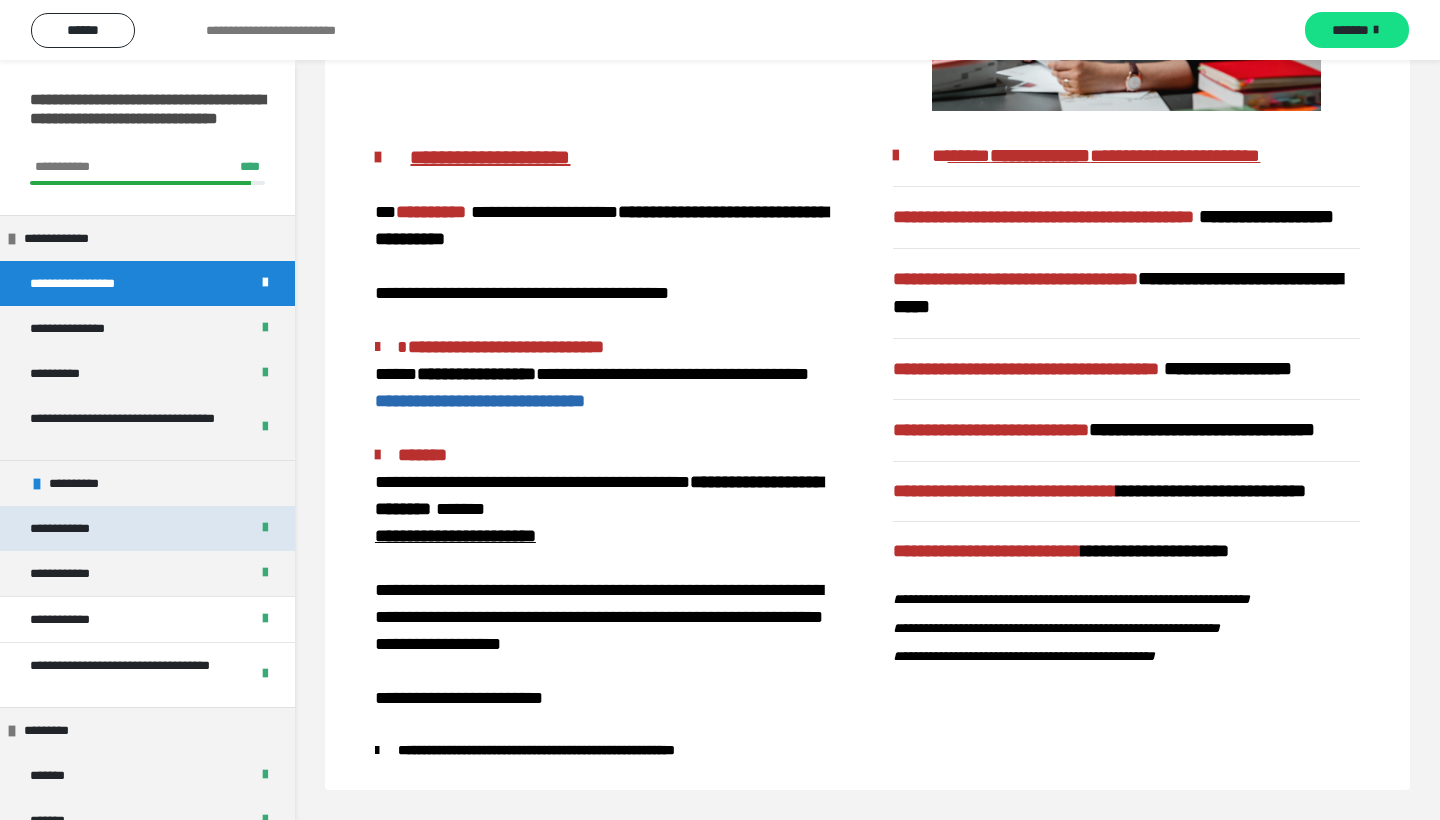 click on "**********" at bounding box center (69, 528) 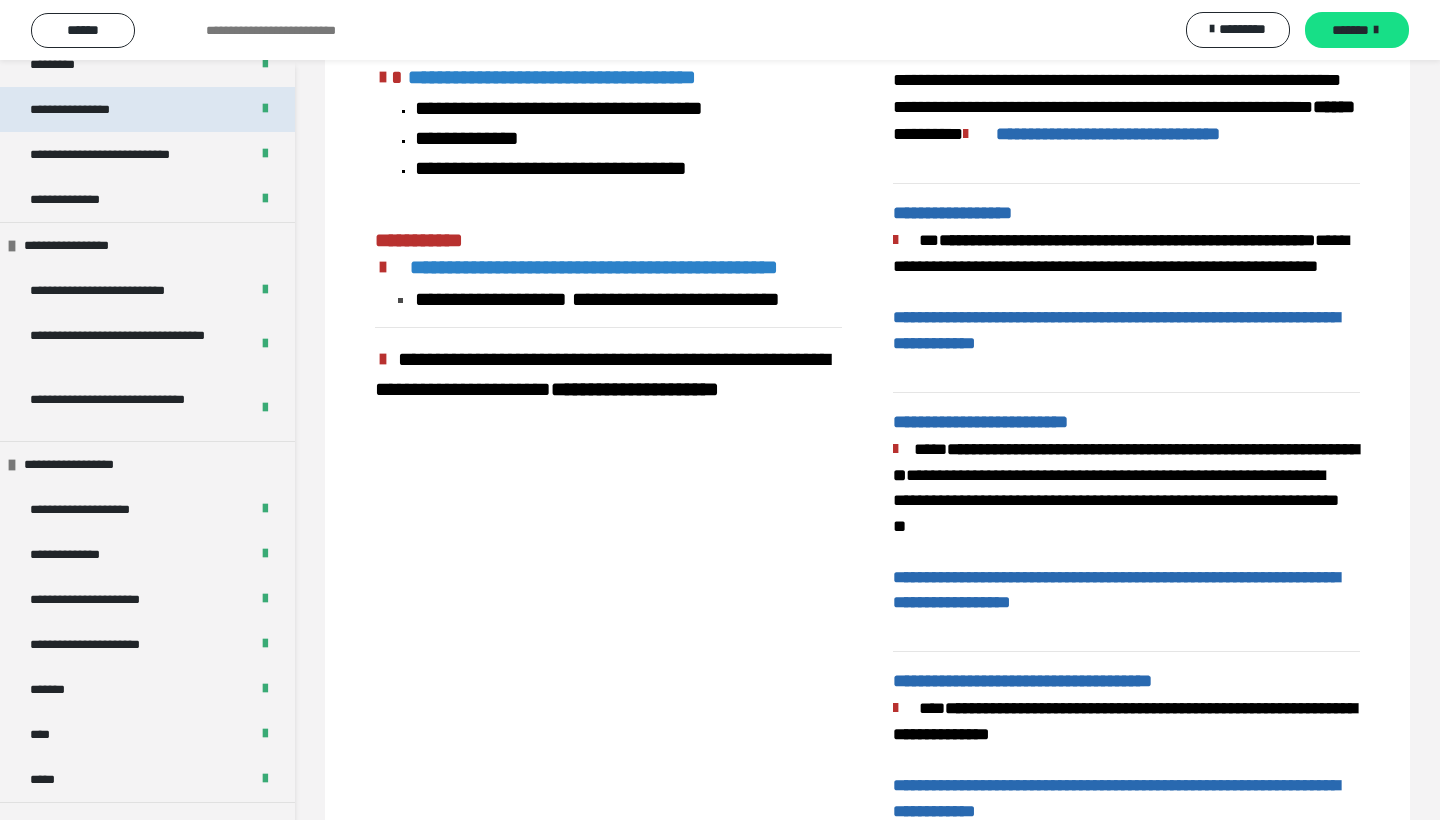 scroll, scrollTop: 1423, scrollLeft: 0, axis: vertical 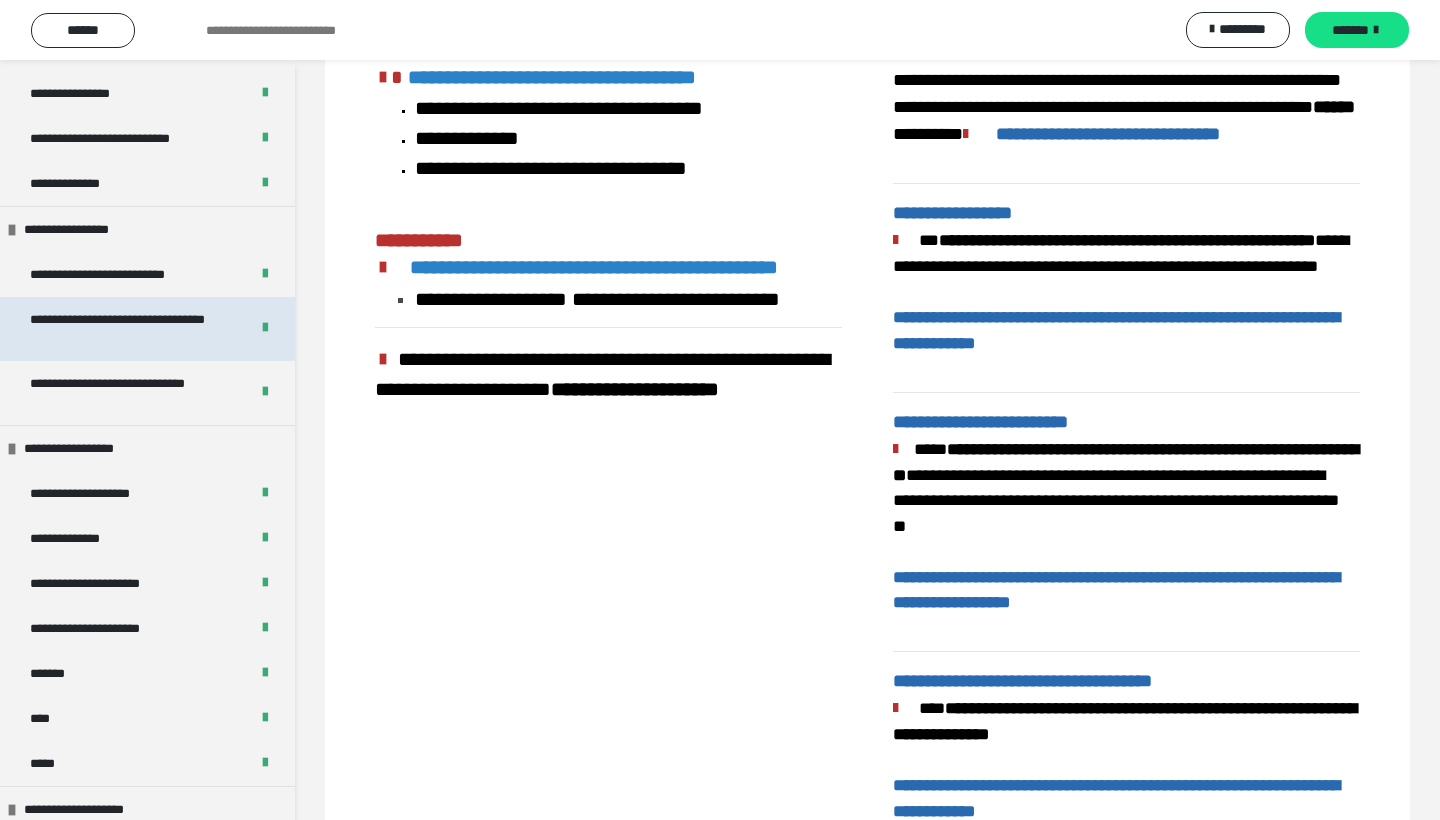 click on "**********" at bounding box center (131, 329) 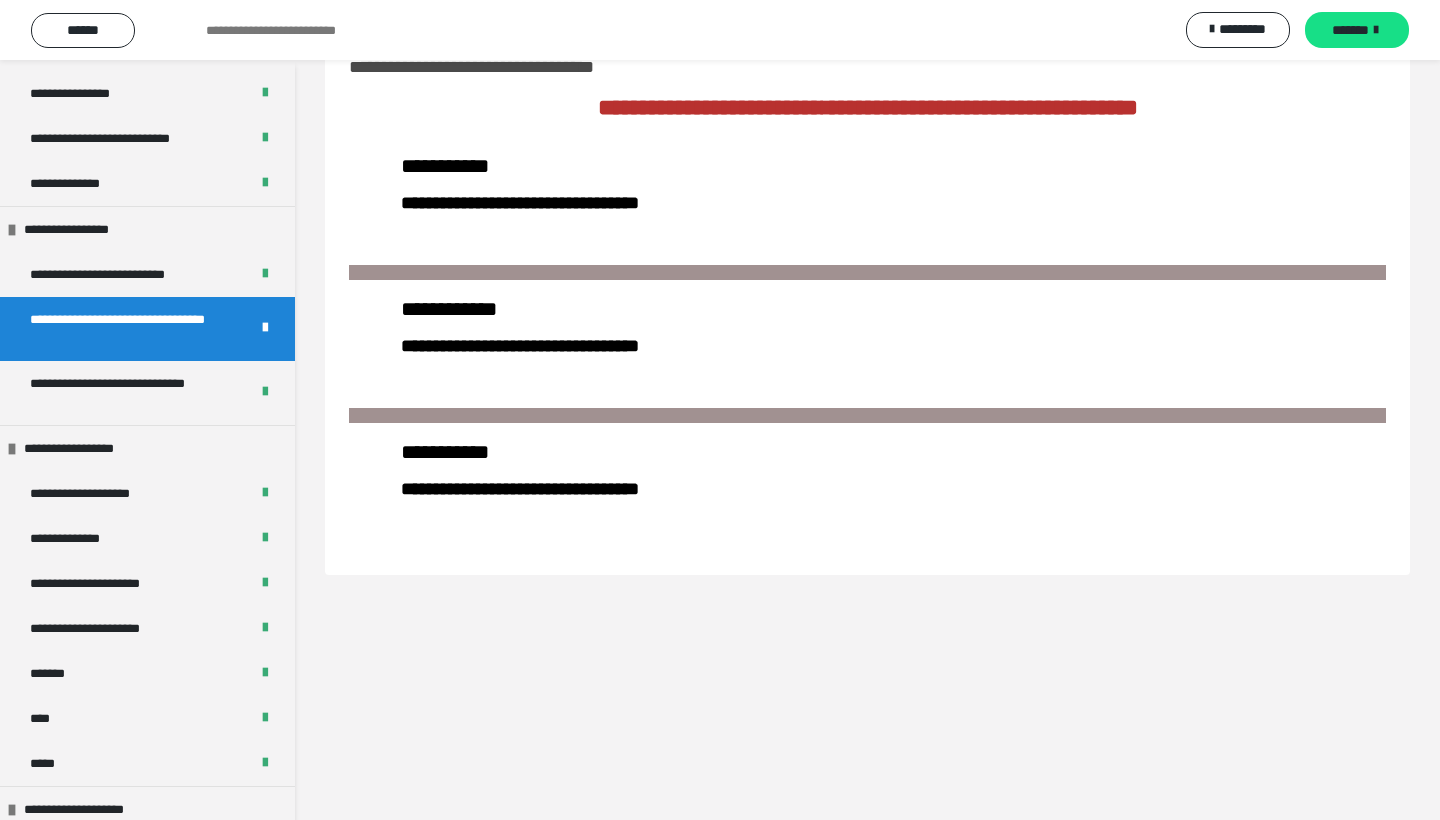 scroll, scrollTop: 60, scrollLeft: 0, axis: vertical 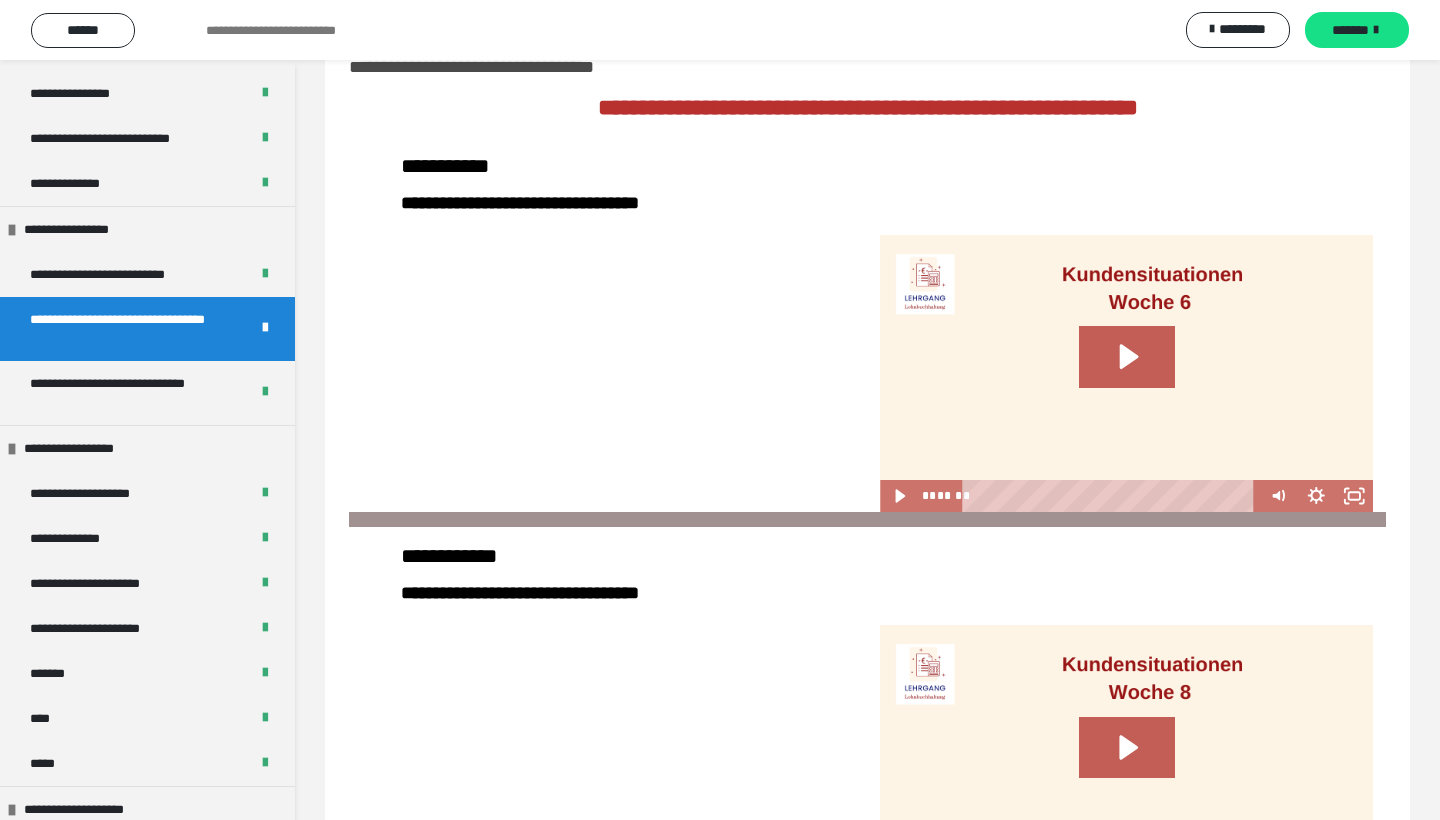 click on "**********" at bounding box center [867, 673] 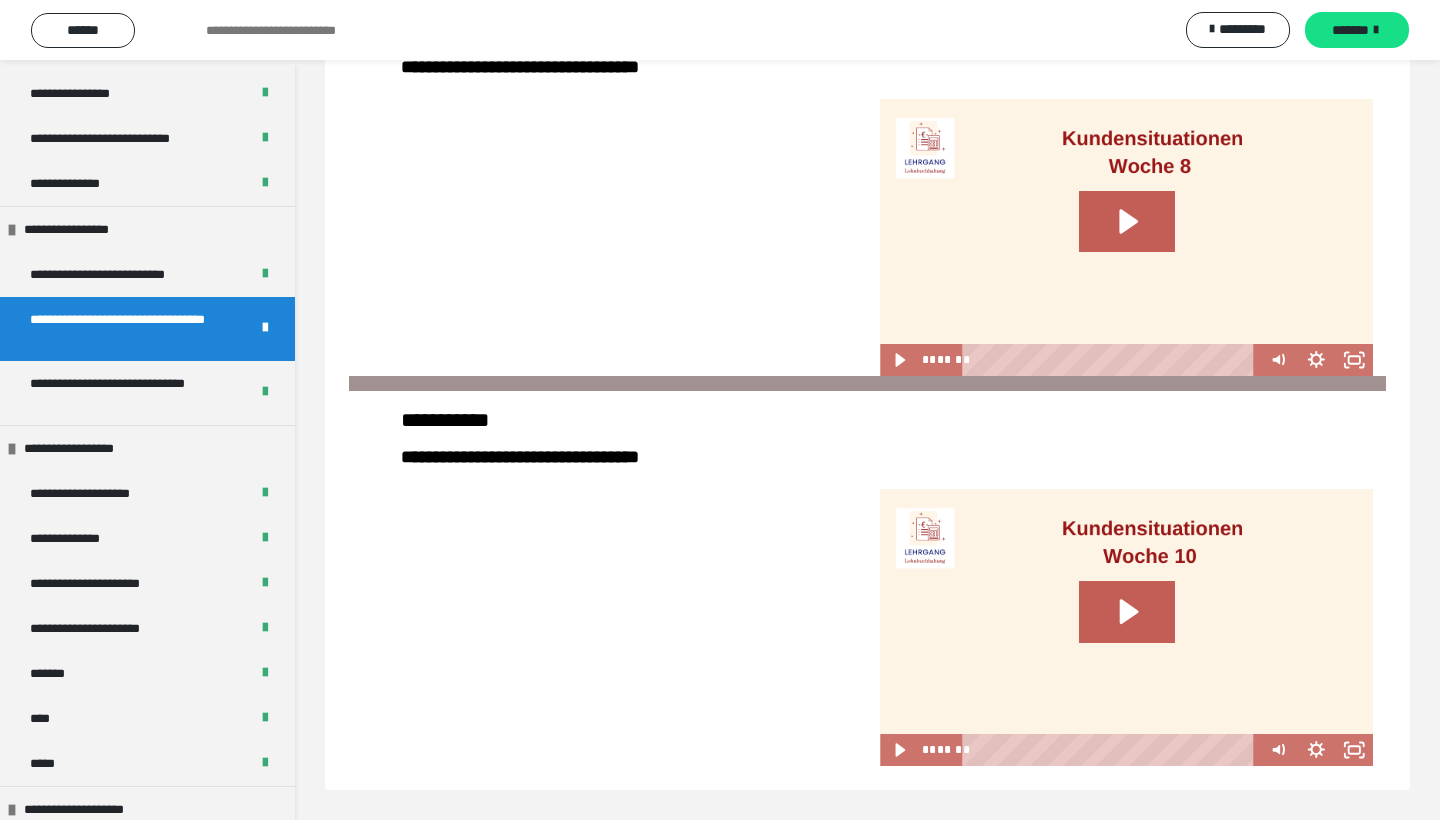 scroll, scrollTop: 586, scrollLeft: 0, axis: vertical 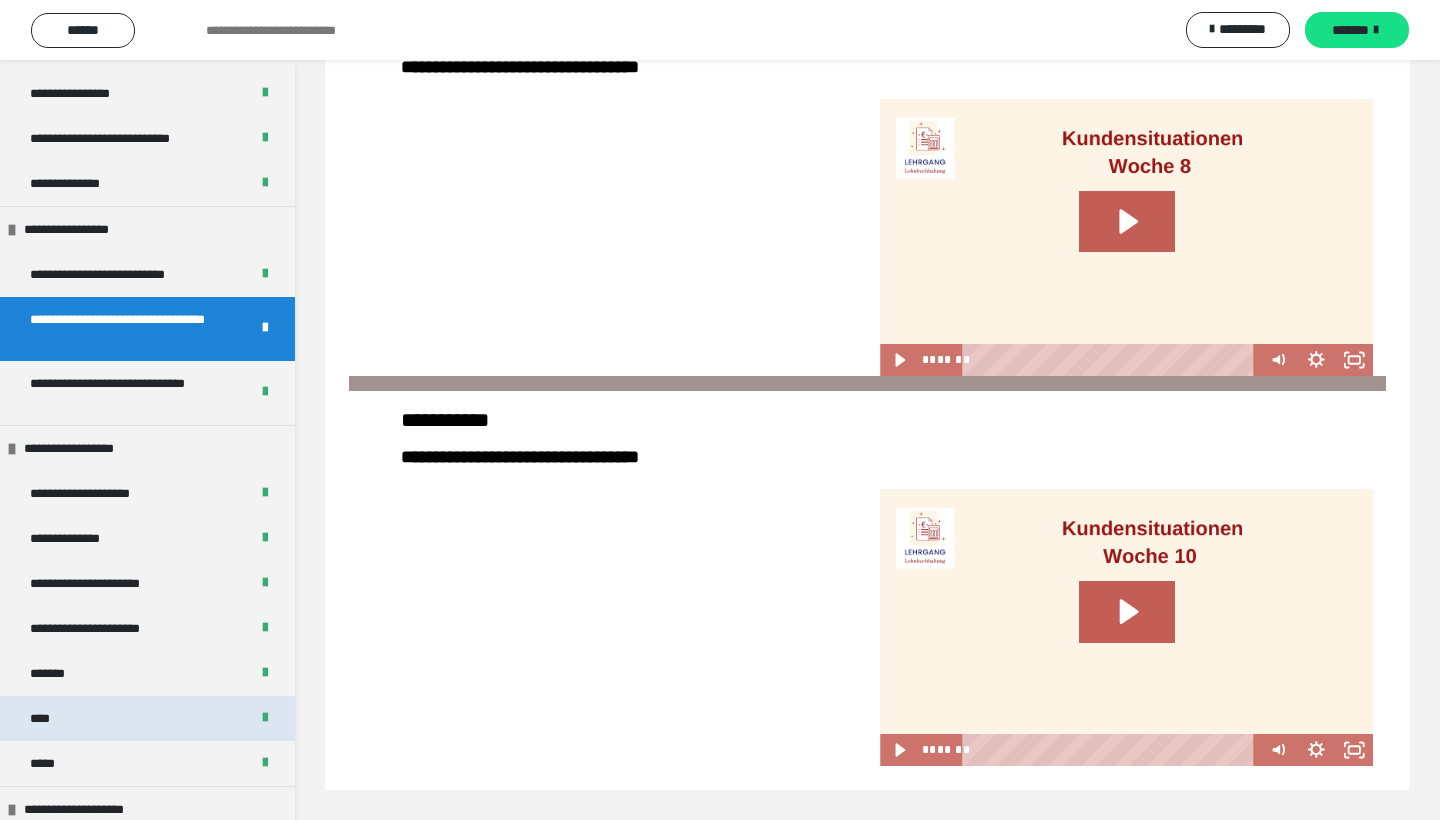 click on "****" at bounding box center (147, 718) 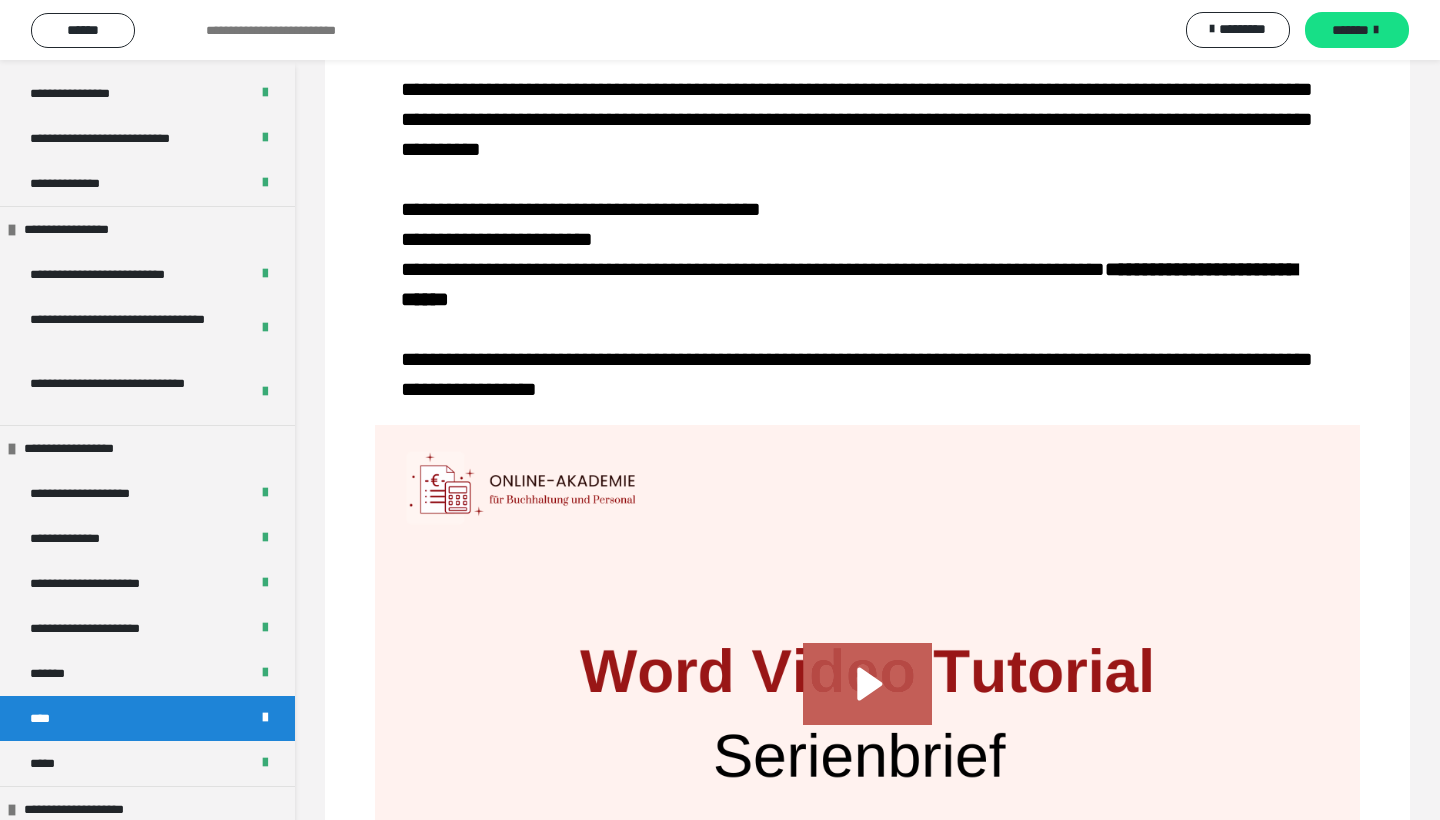 scroll, scrollTop: 489, scrollLeft: 0, axis: vertical 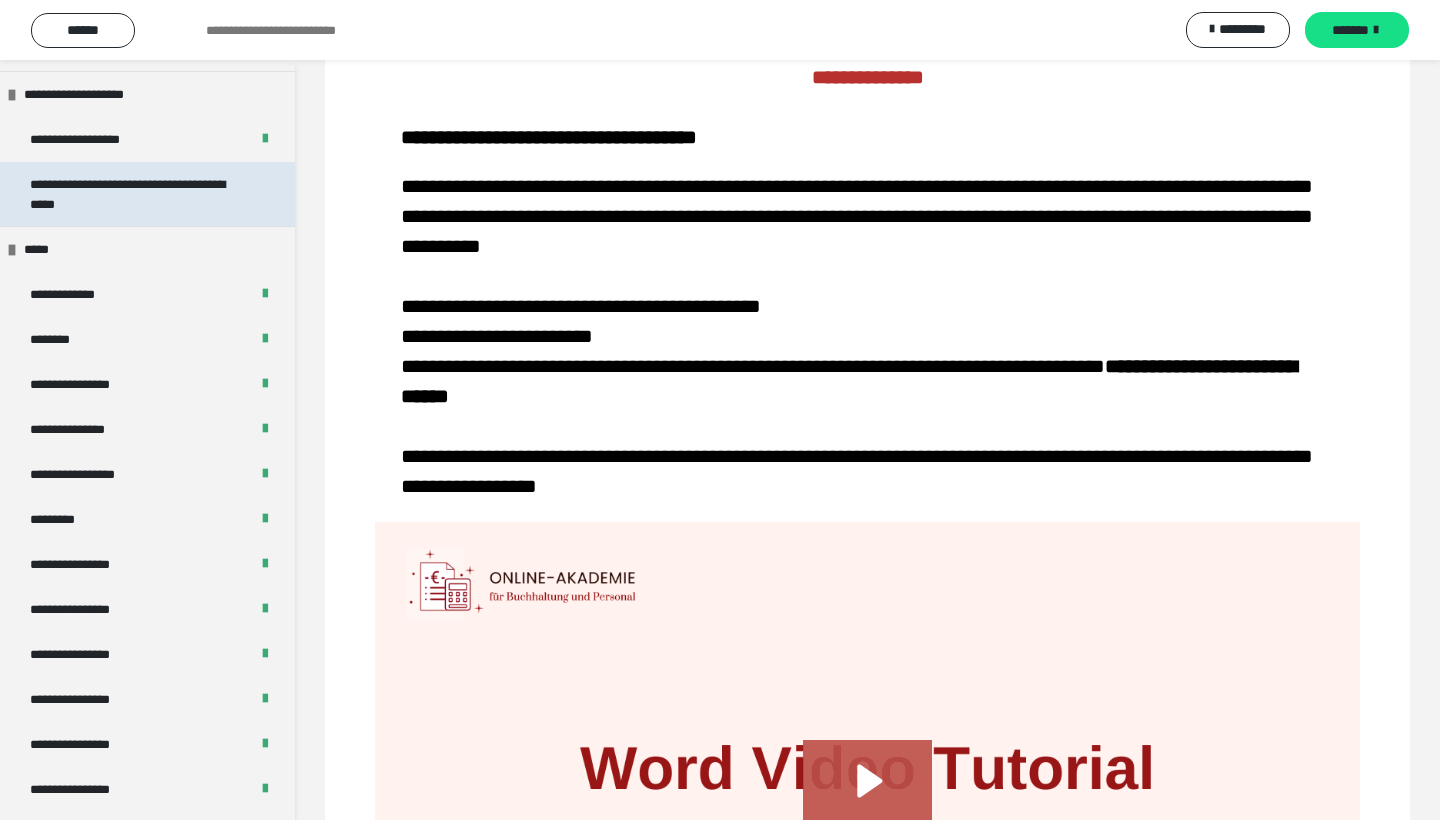 click on "**********" at bounding box center (139, 194) 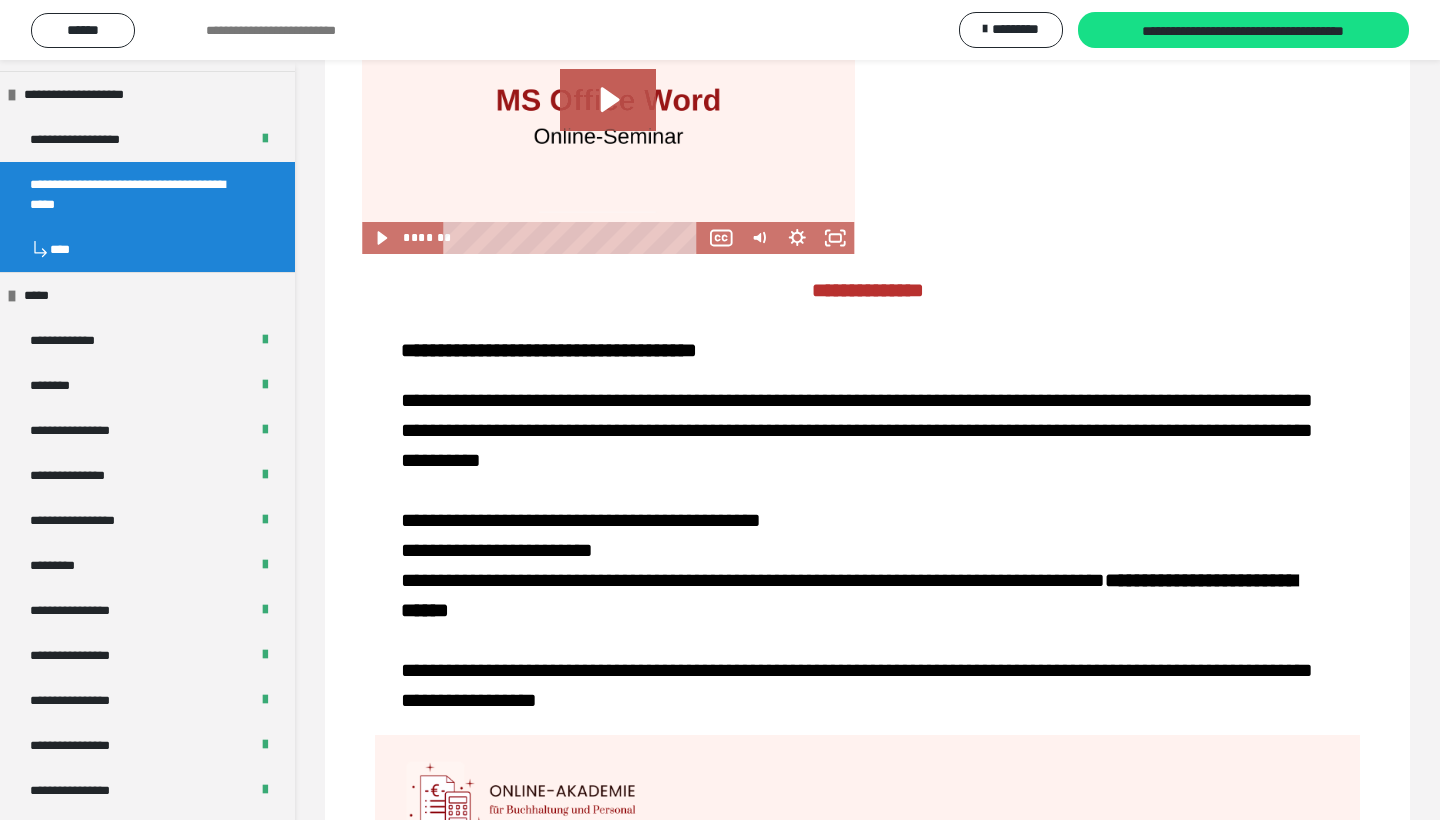 scroll, scrollTop: 82, scrollLeft: 0, axis: vertical 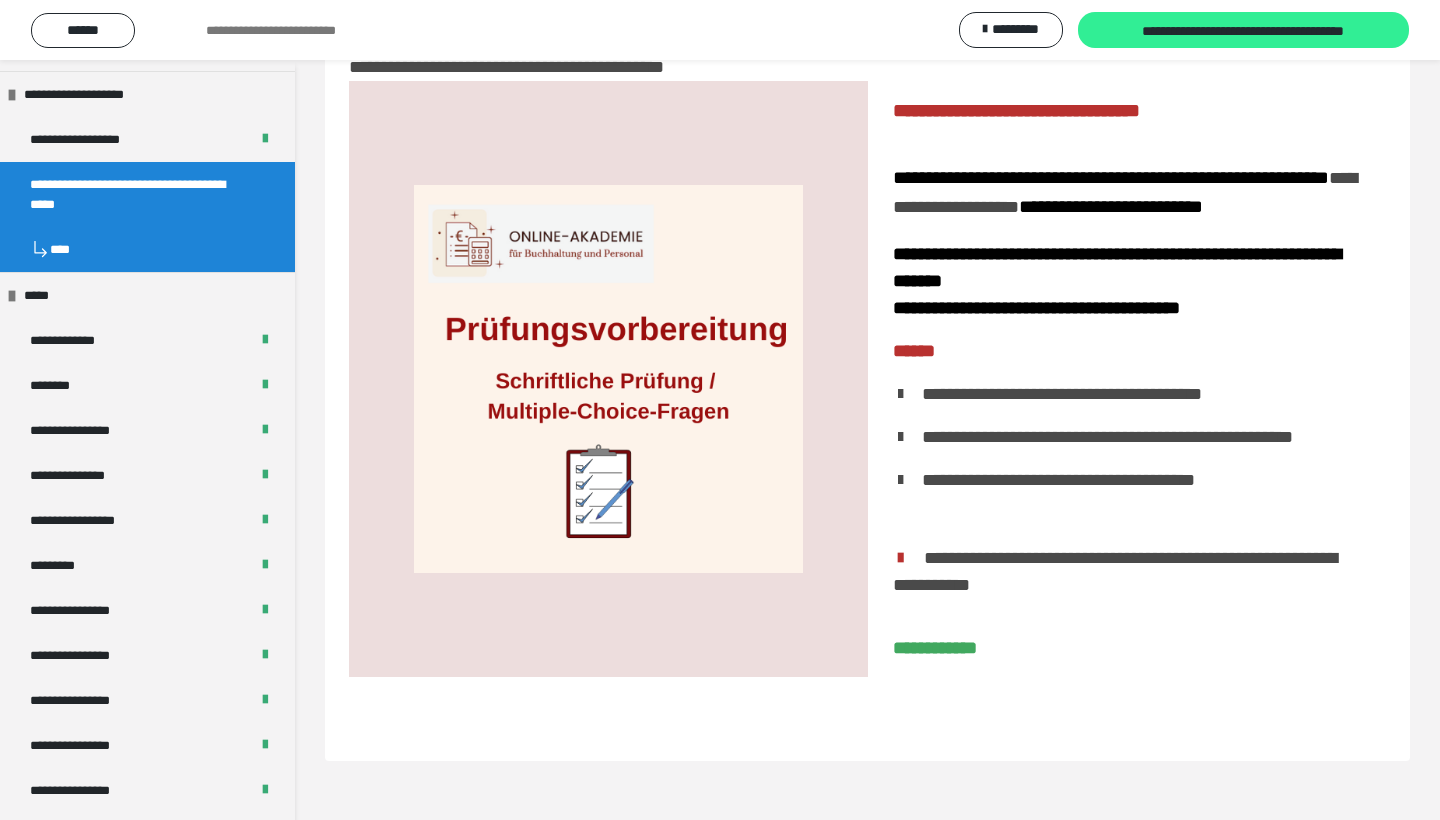 click on "**********" at bounding box center [1244, 31] 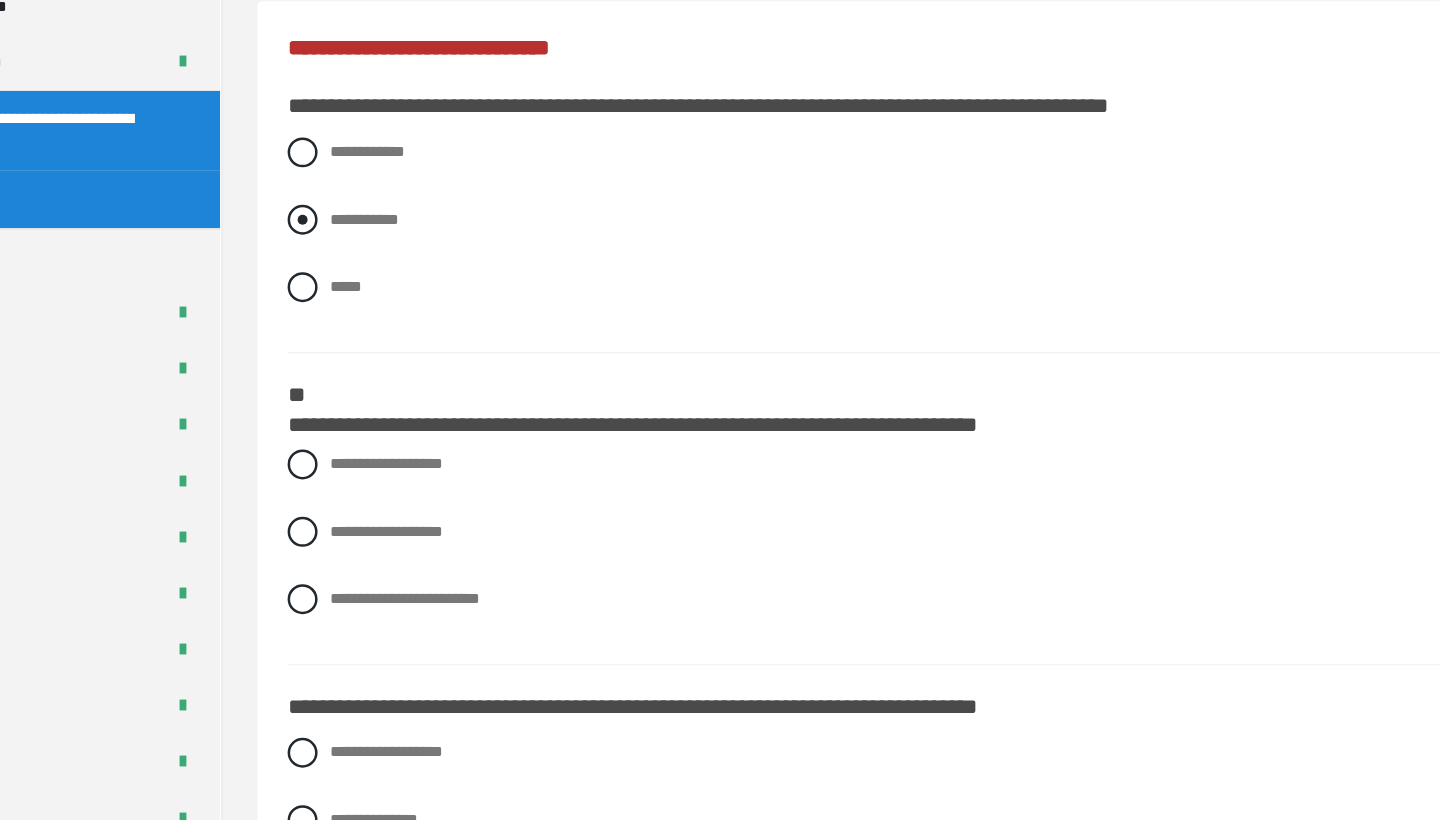 click at bounding box center (361, 265) 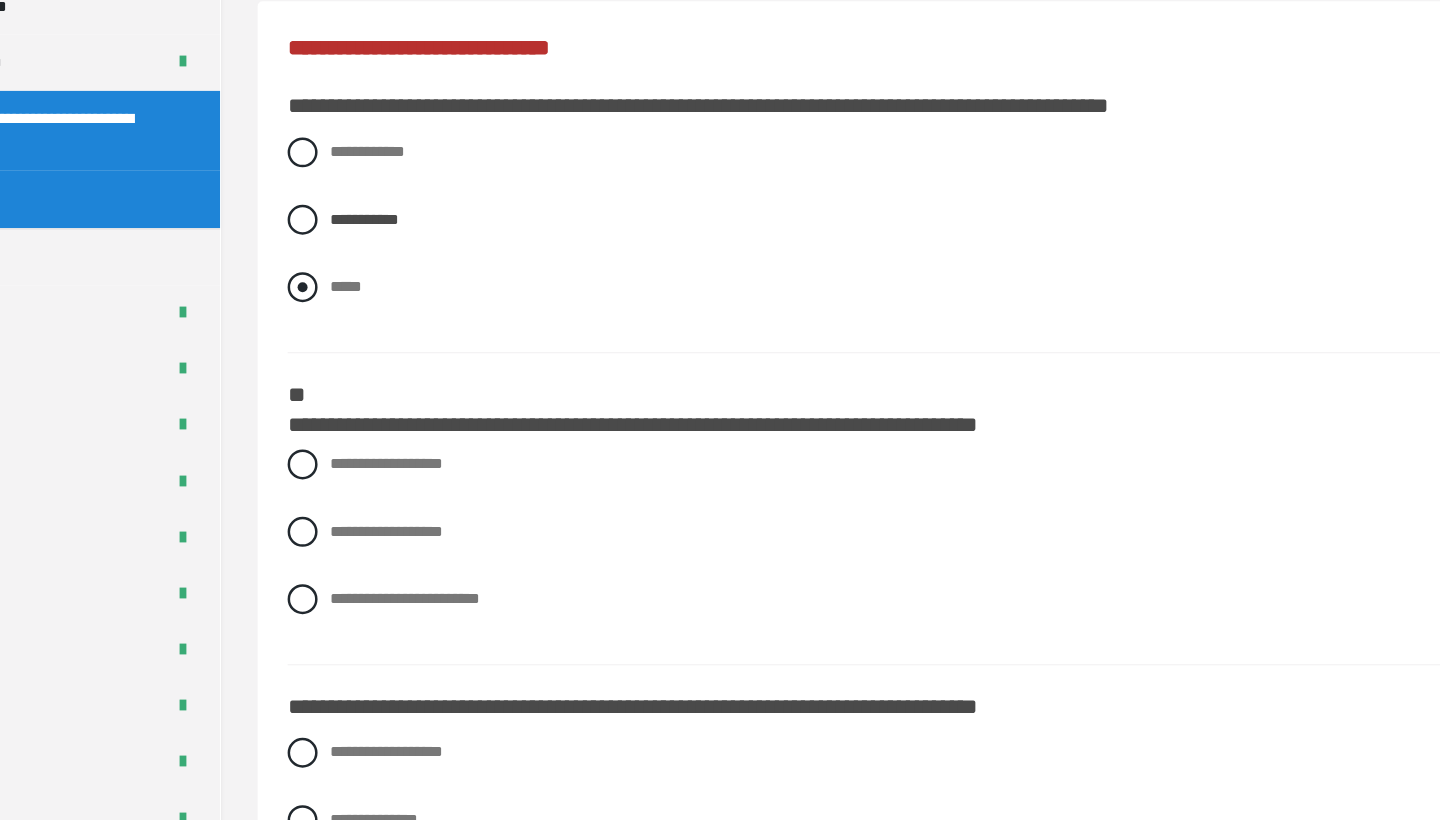click at bounding box center (361, 319) 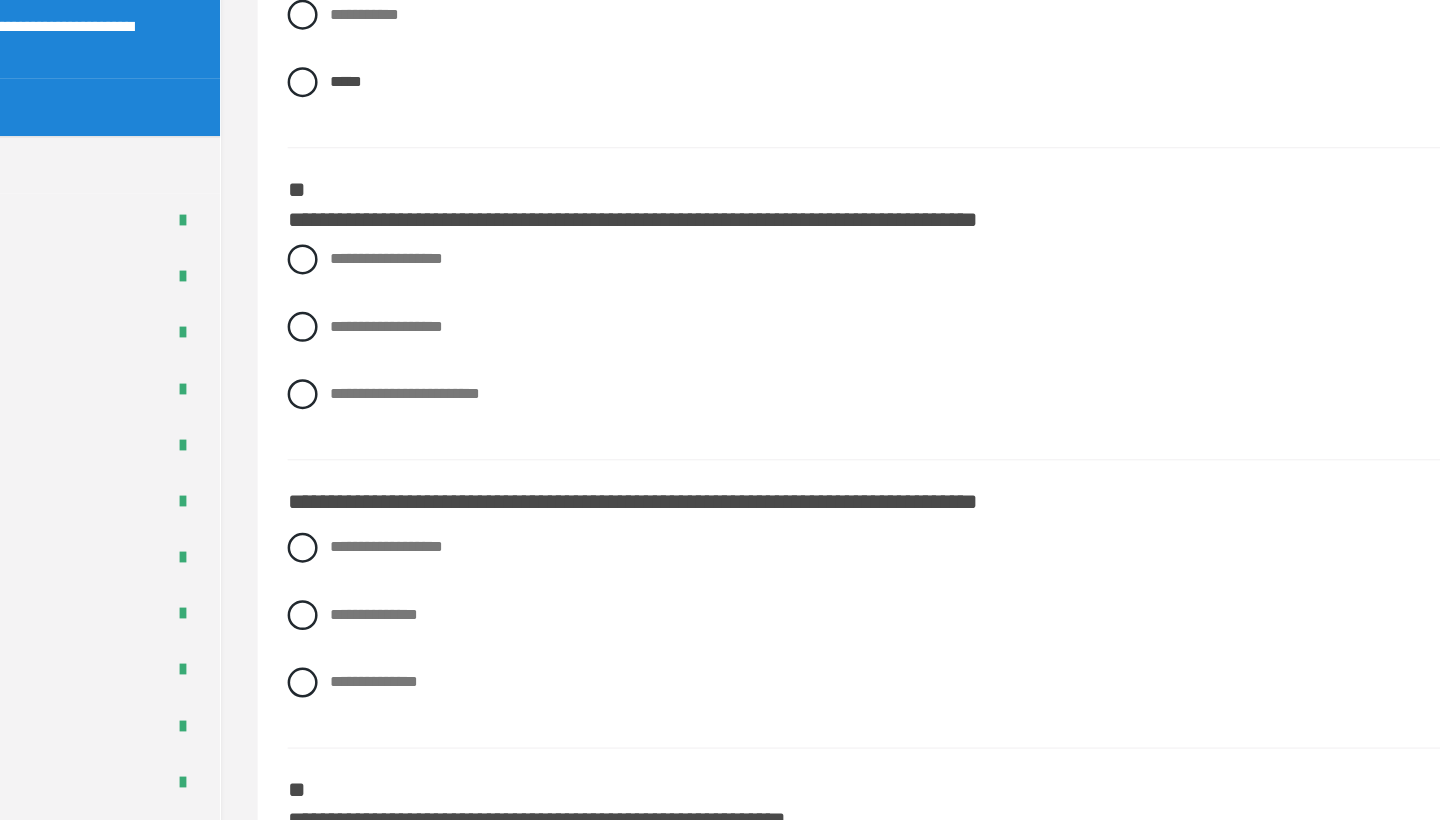 scroll, scrollTop: 114, scrollLeft: 0, axis: vertical 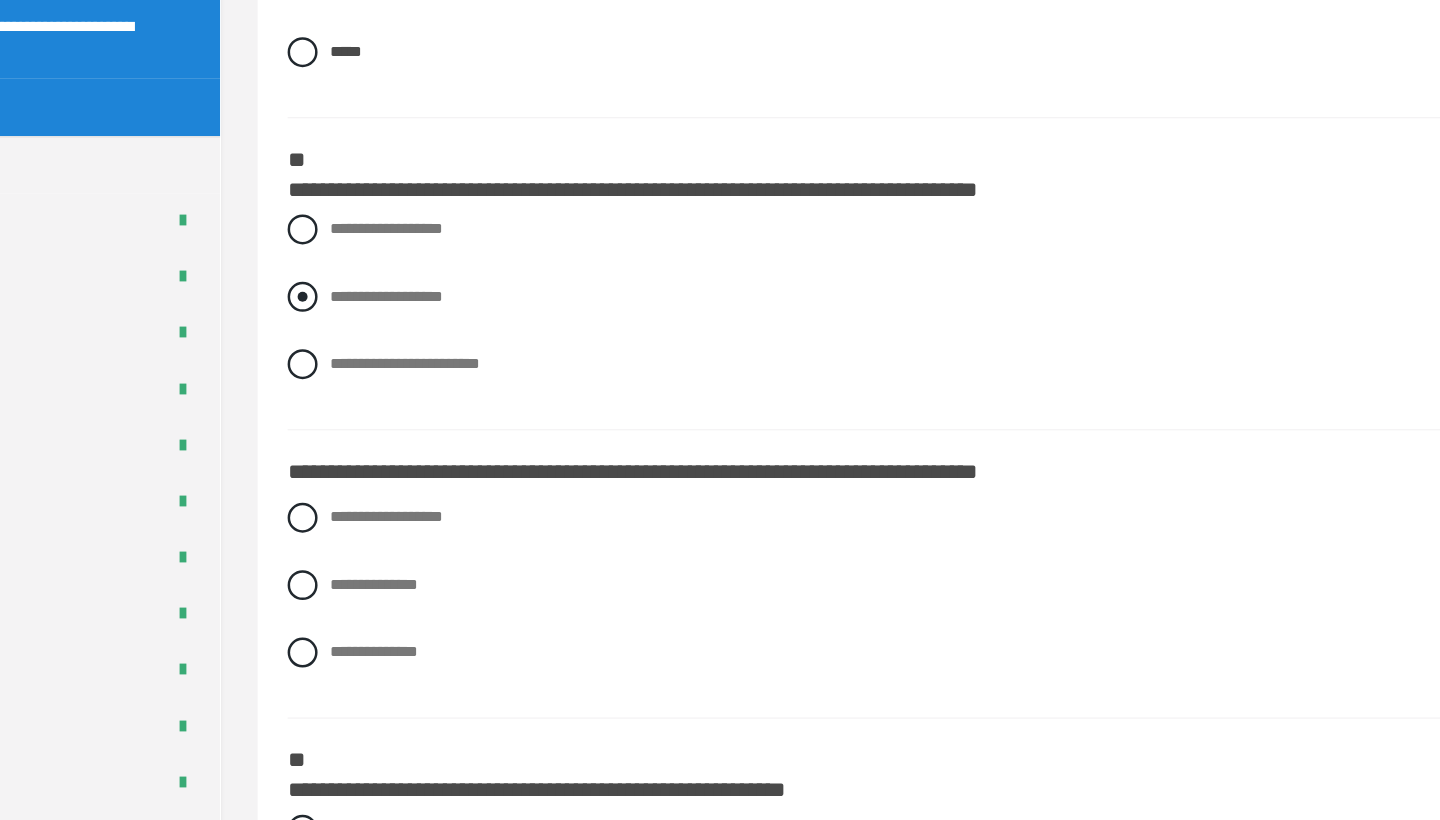 click at bounding box center (361, 401) 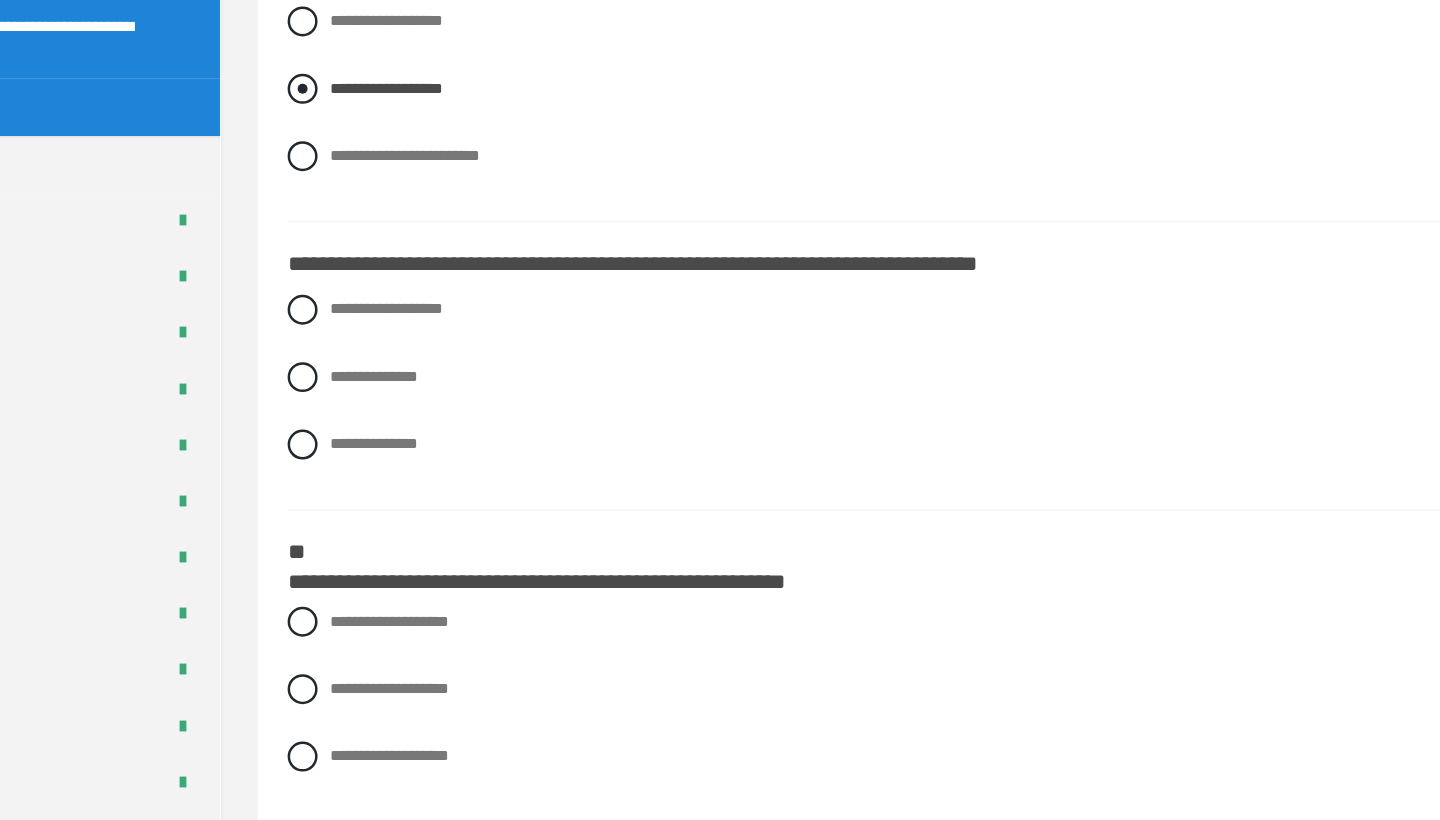 scroll, scrollTop: 296, scrollLeft: 0, axis: vertical 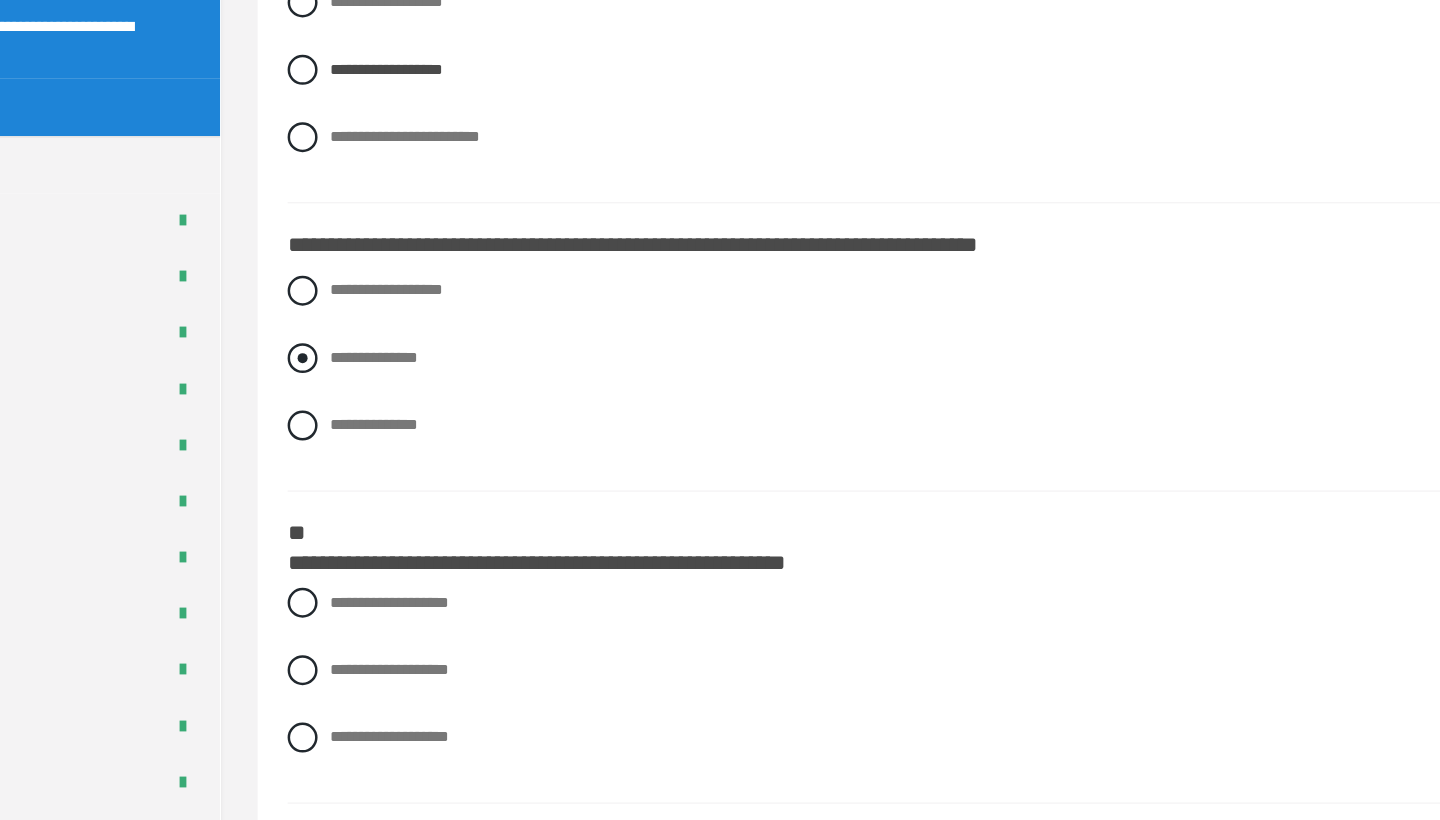 click at bounding box center (361, 450) 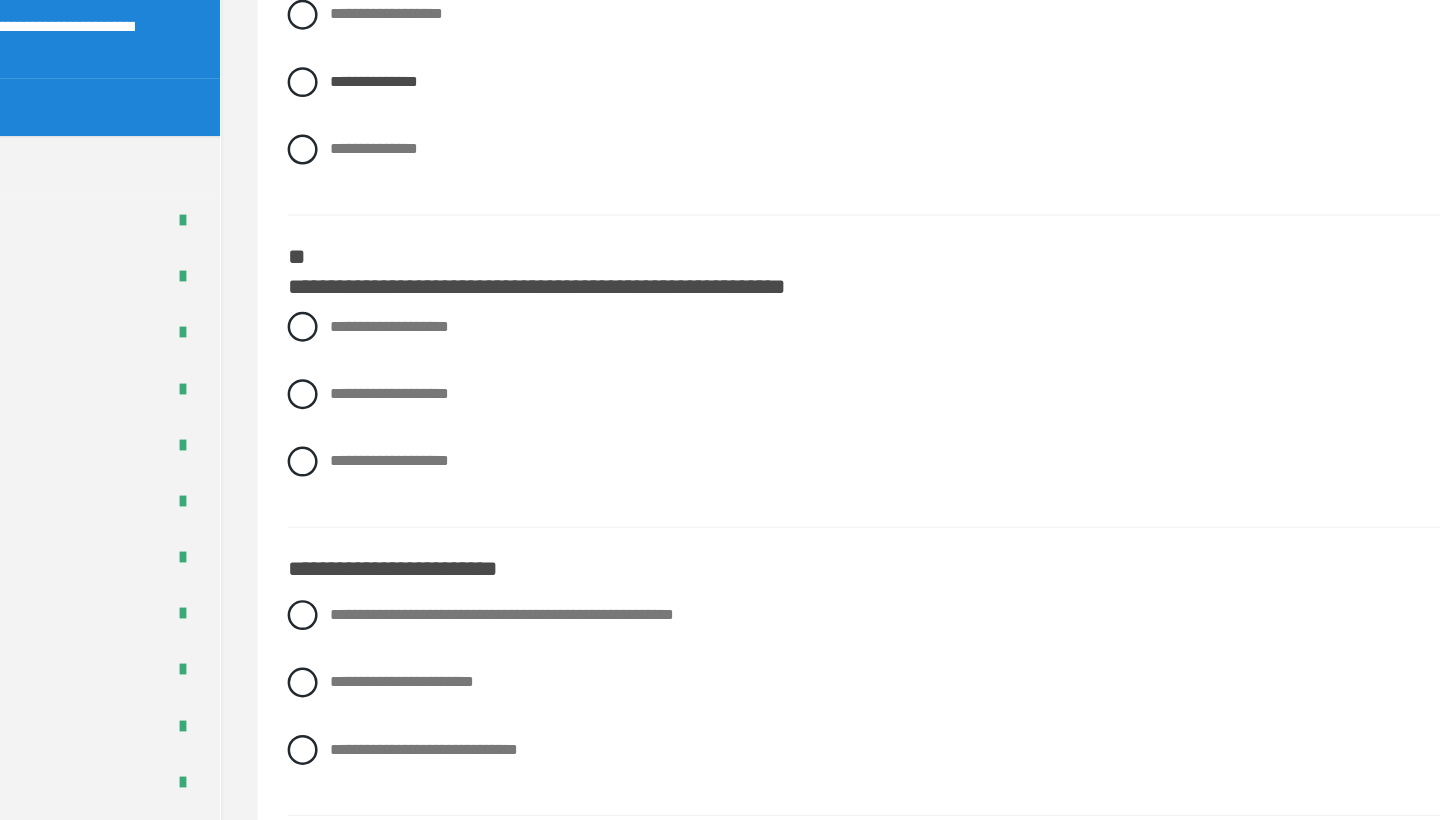 scroll, scrollTop: 521, scrollLeft: 0, axis: vertical 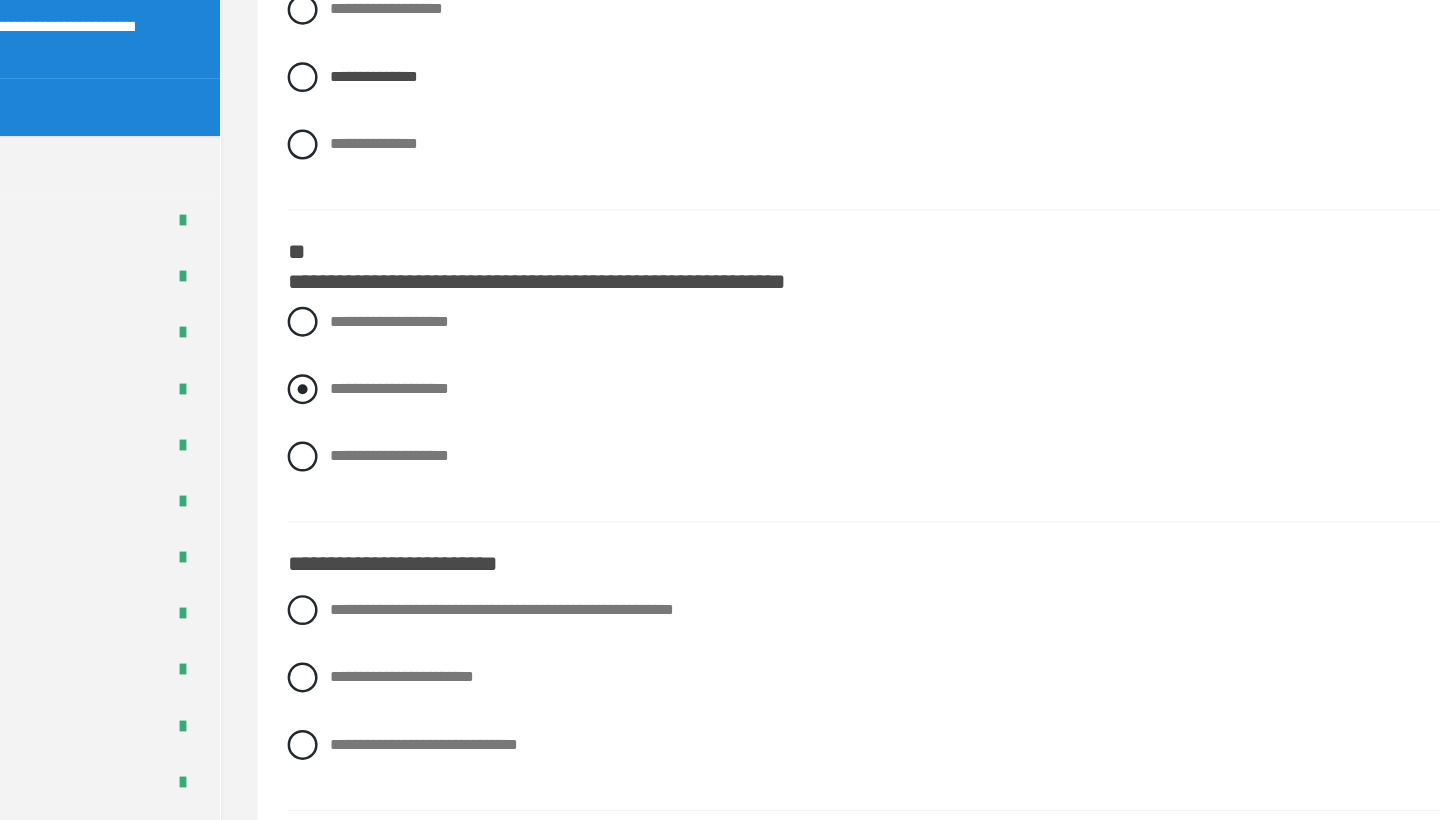 click at bounding box center [361, 475] 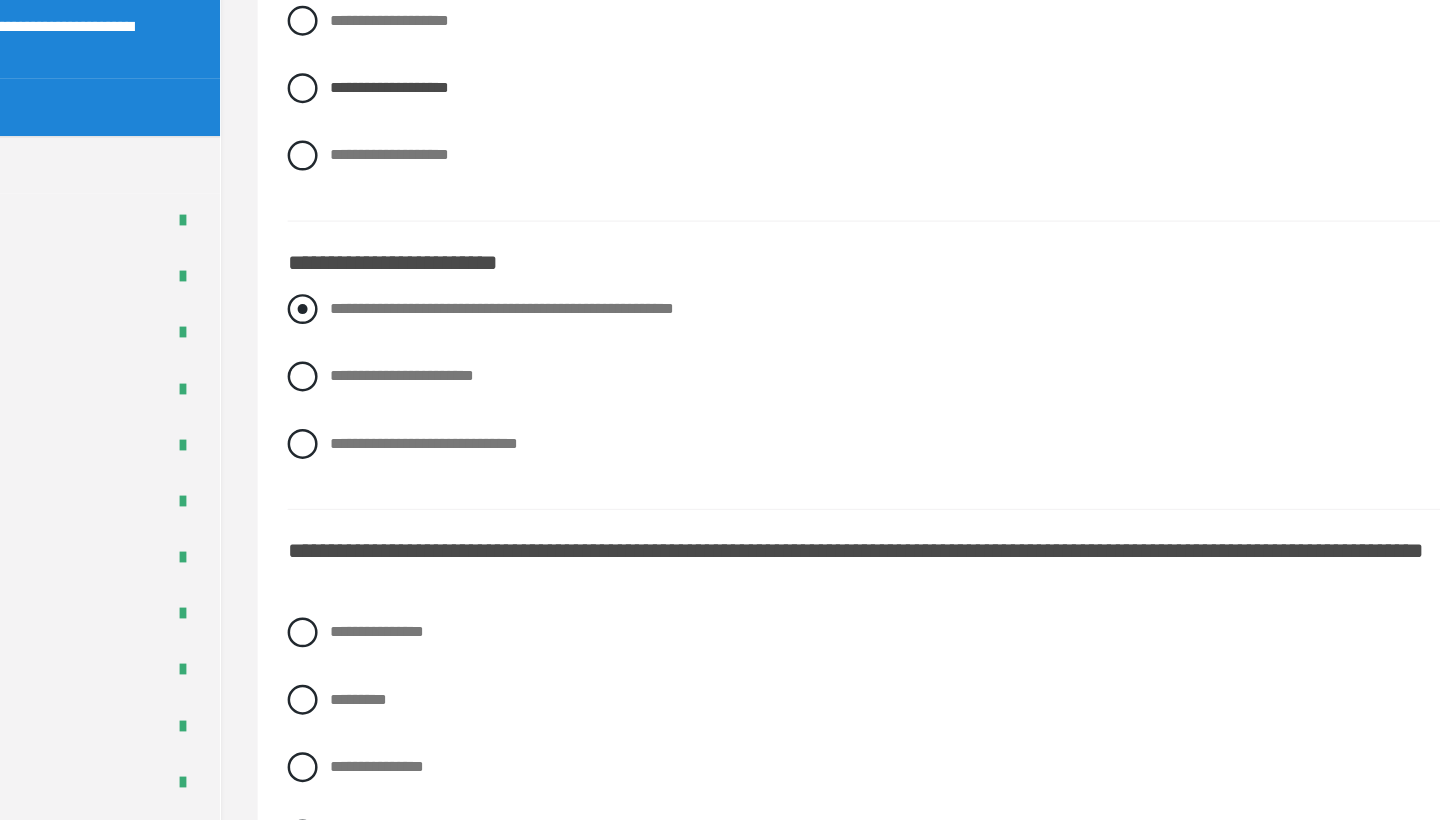 scroll, scrollTop: 765, scrollLeft: 0, axis: vertical 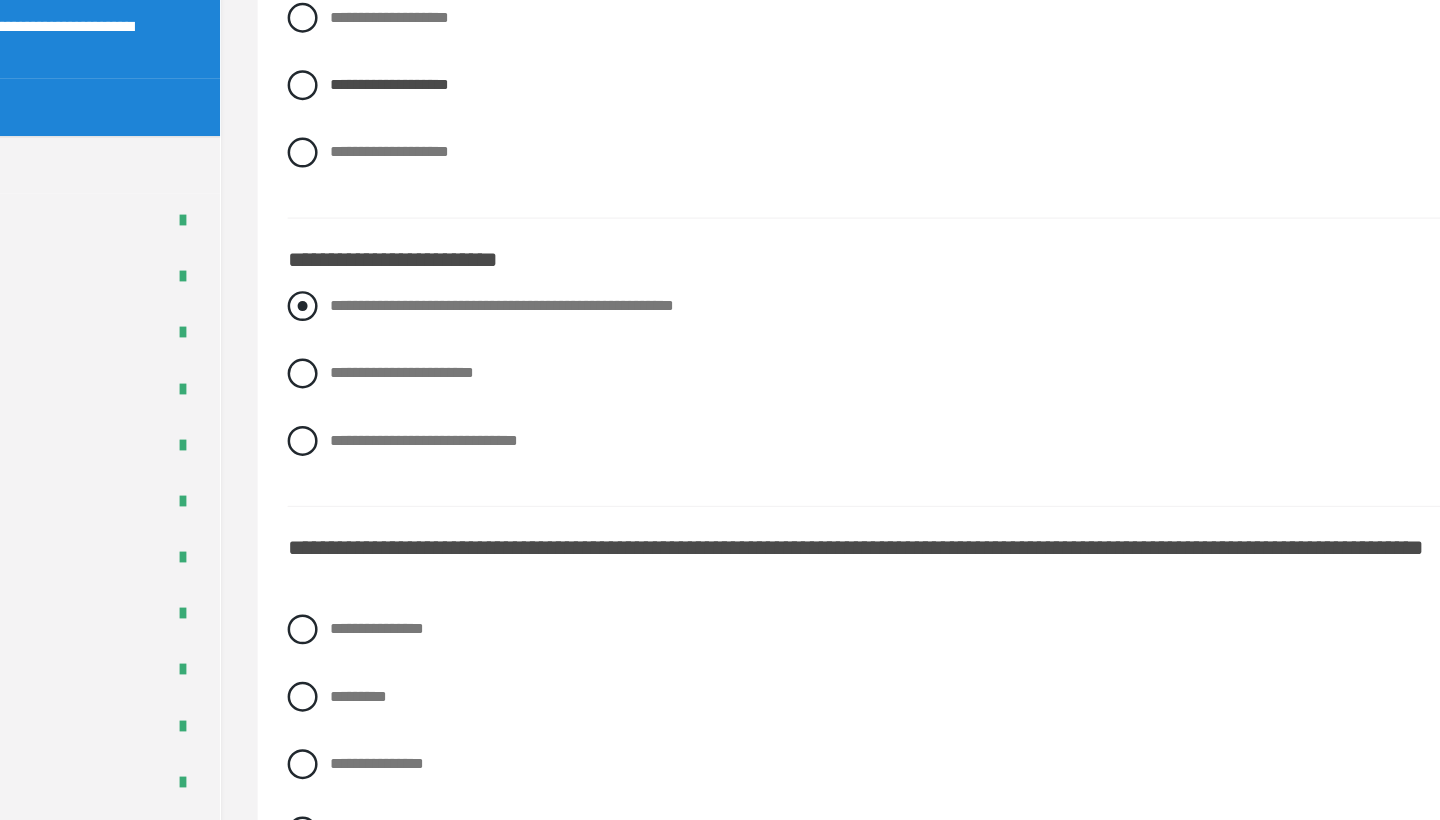 click at bounding box center [361, 408] 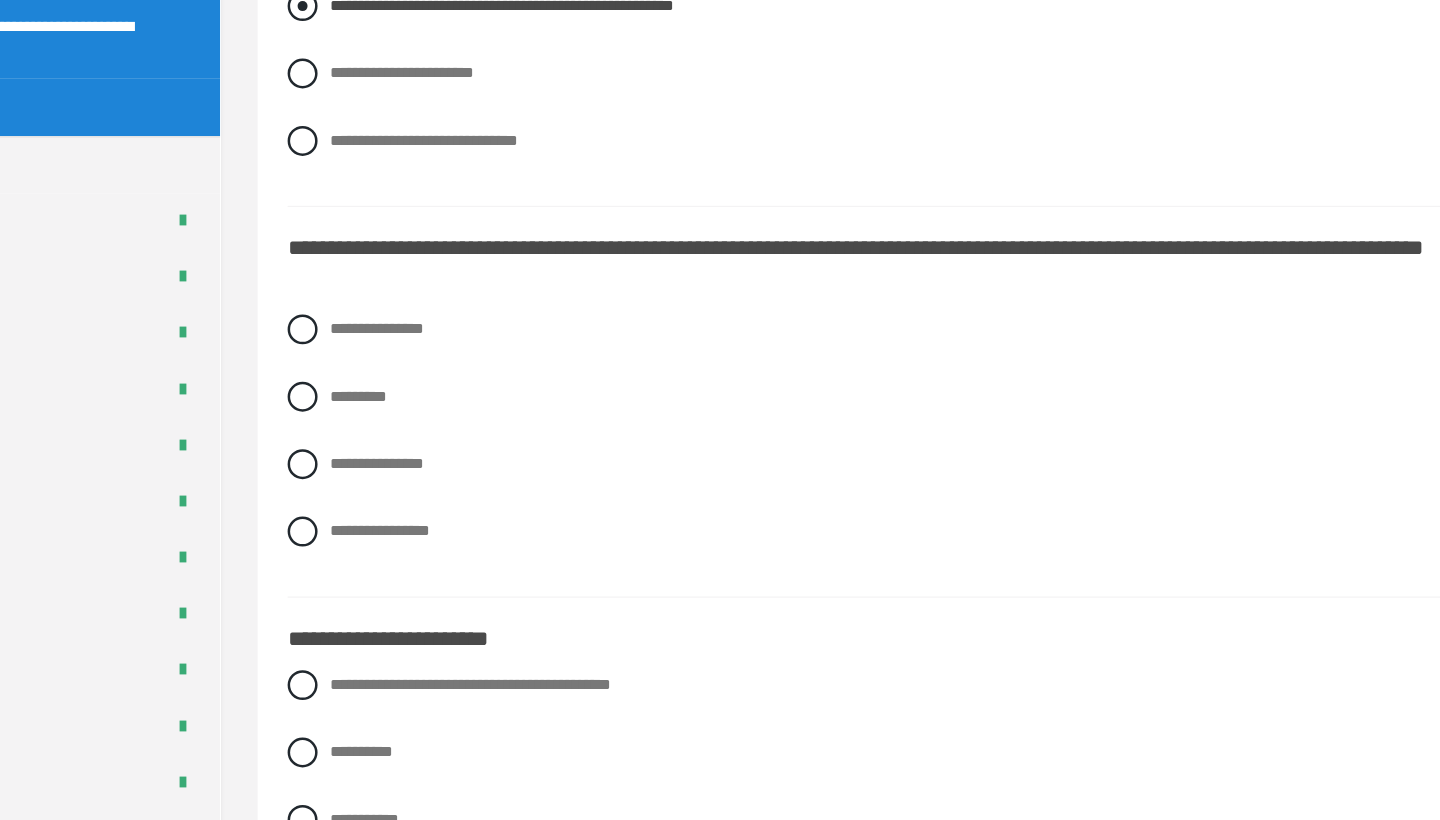 scroll, scrollTop: 1014, scrollLeft: 0, axis: vertical 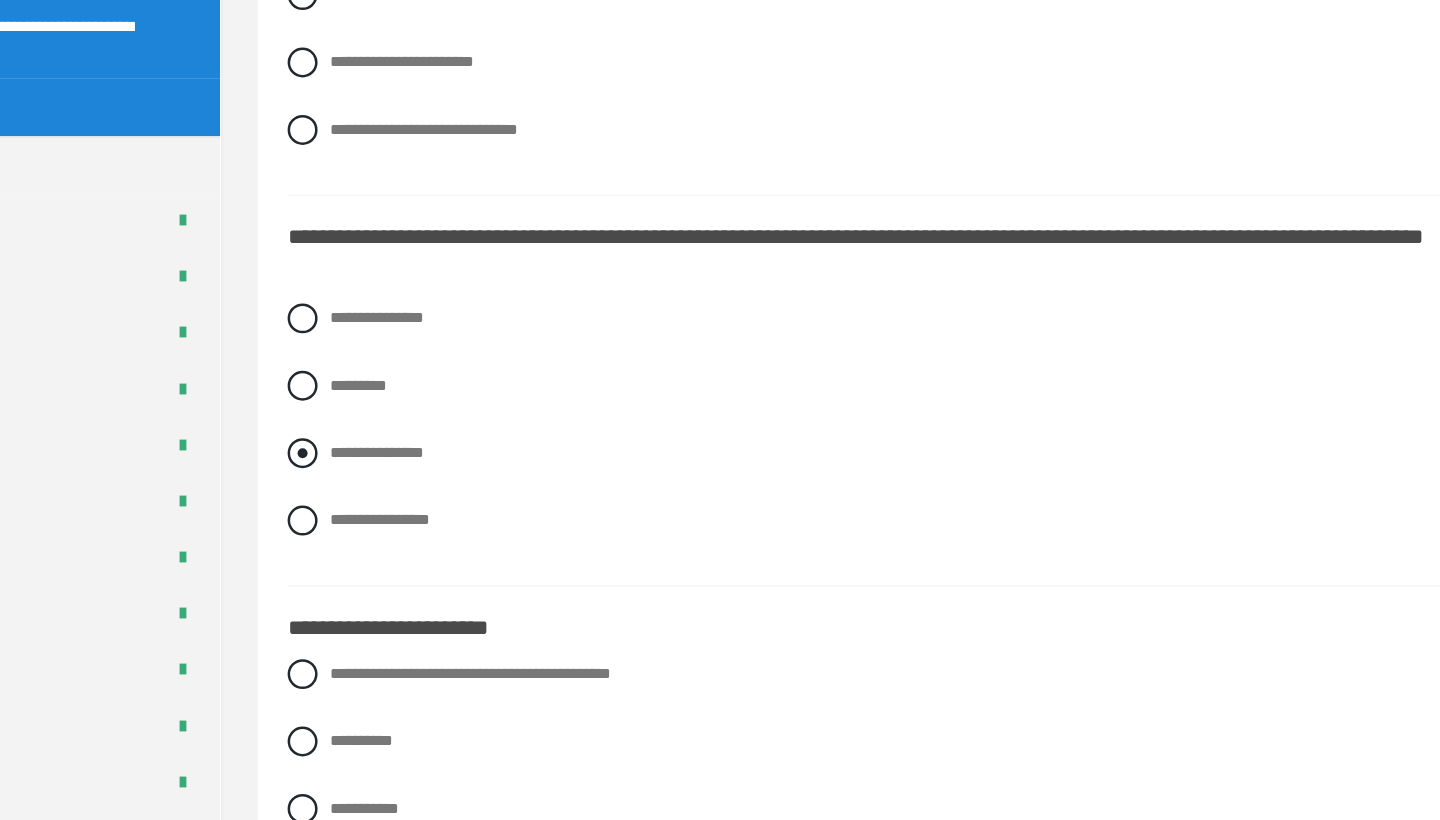 click at bounding box center (361, 526) 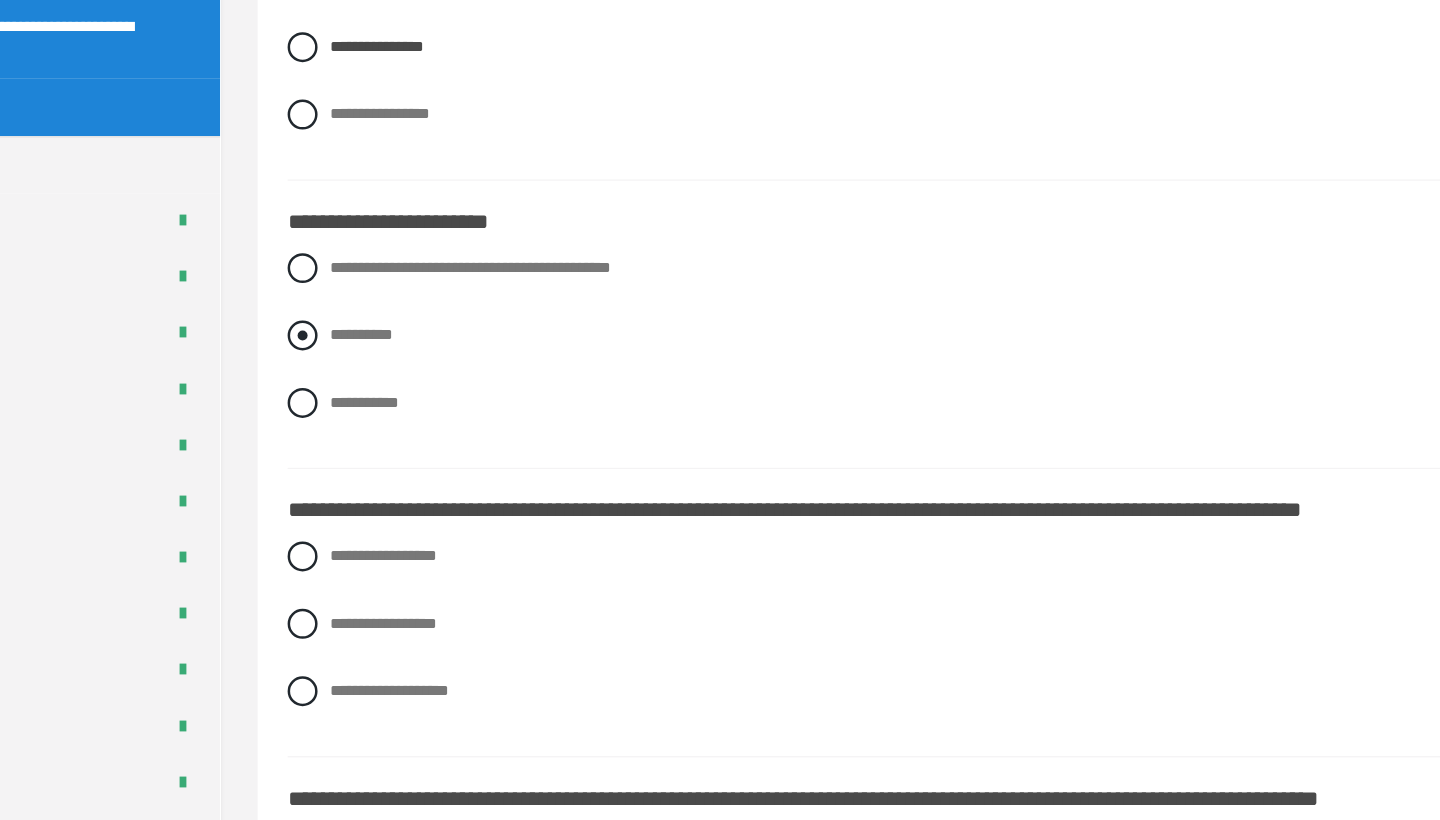 scroll, scrollTop: 1340, scrollLeft: 0, axis: vertical 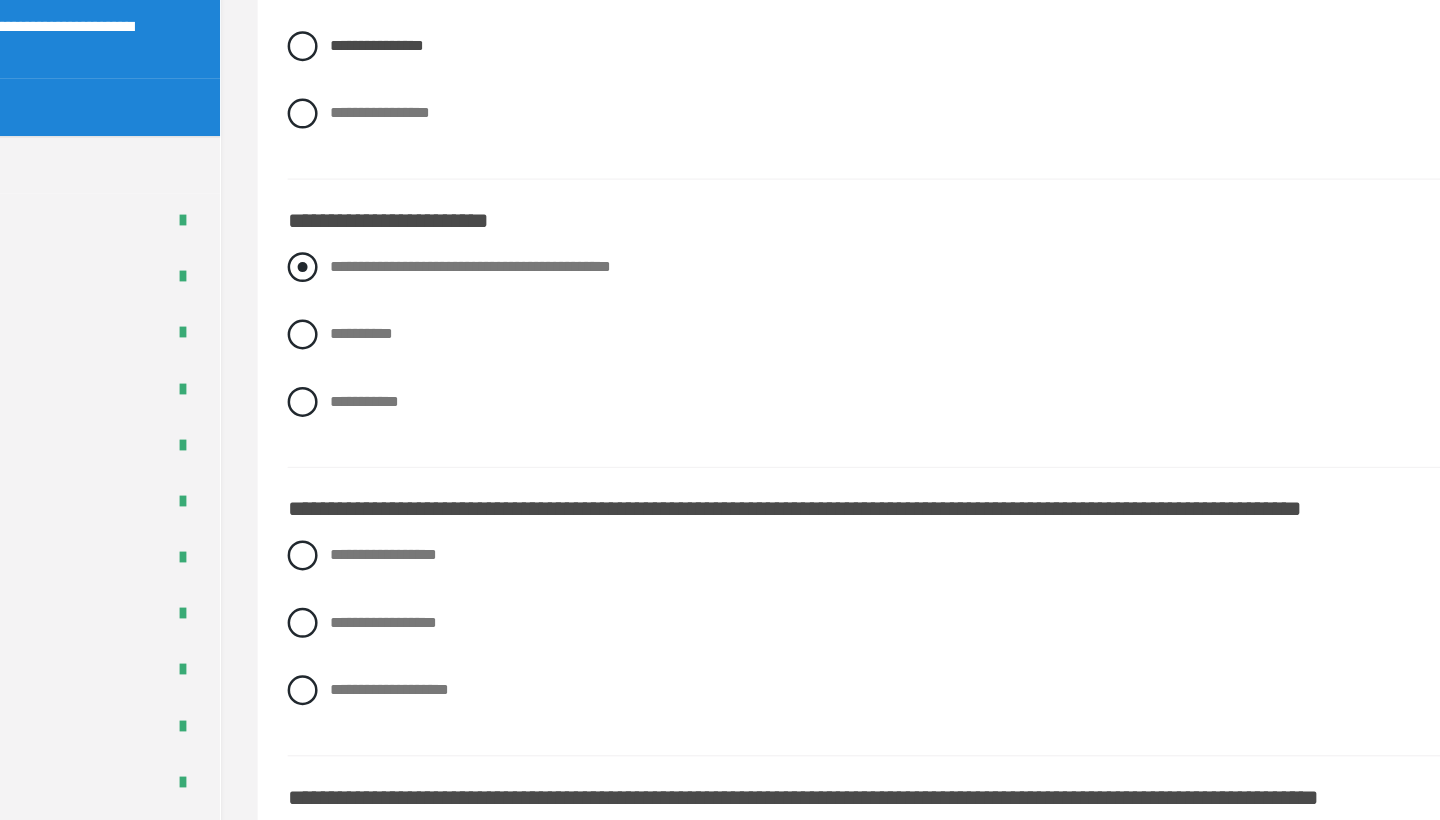 click at bounding box center [361, 377] 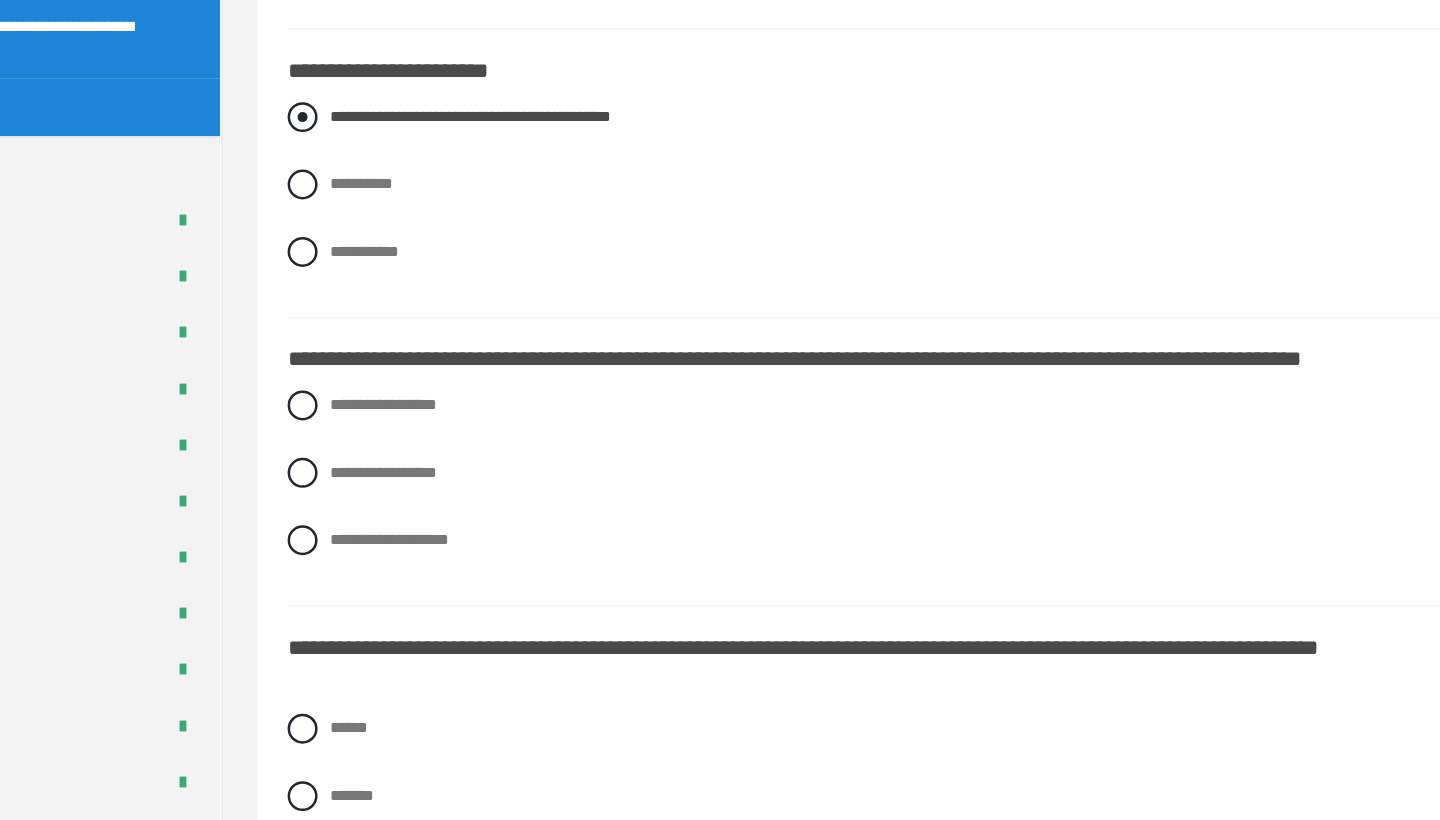 scroll, scrollTop: 1462, scrollLeft: 0, axis: vertical 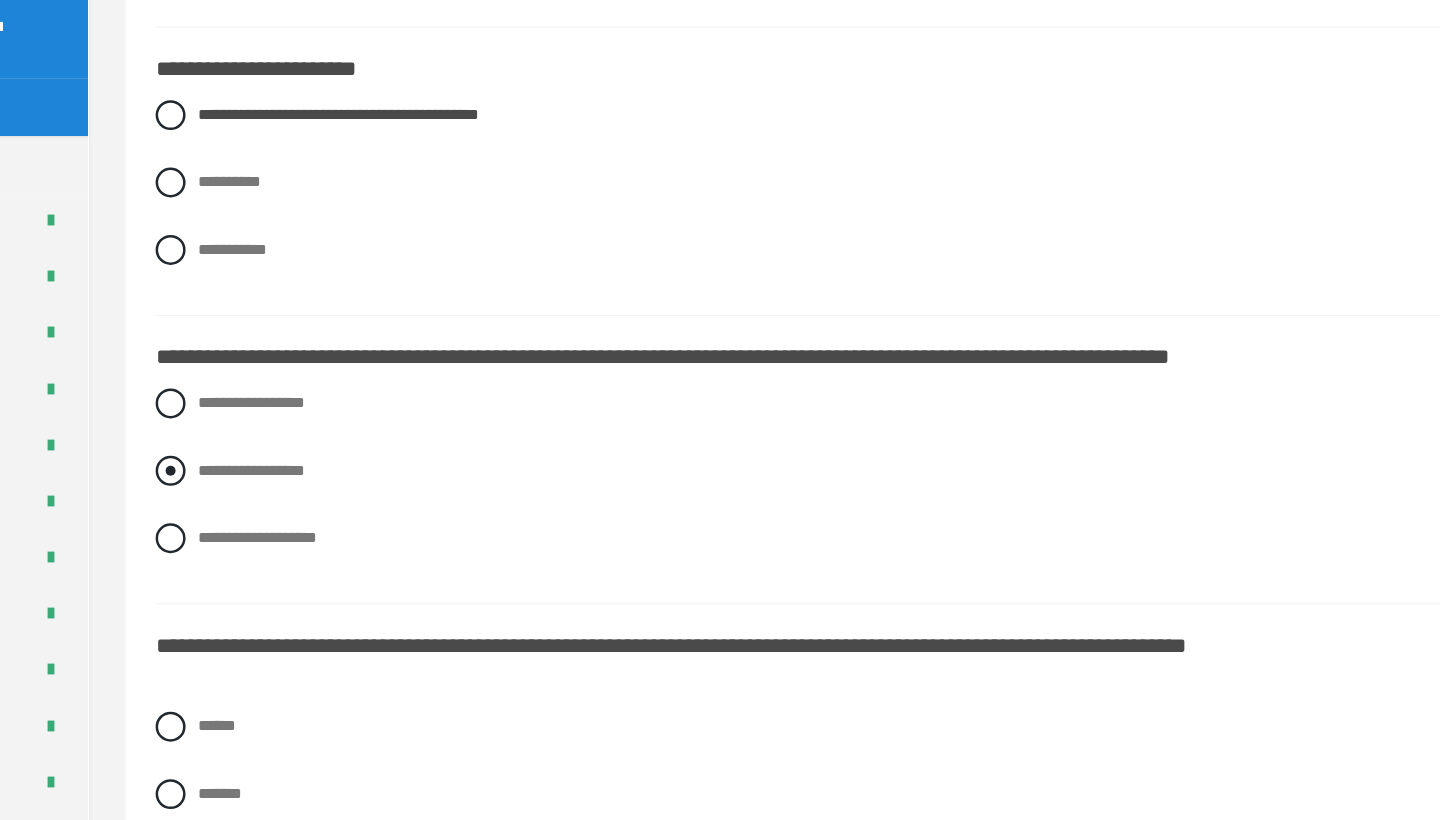 click at bounding box center (361, 540) 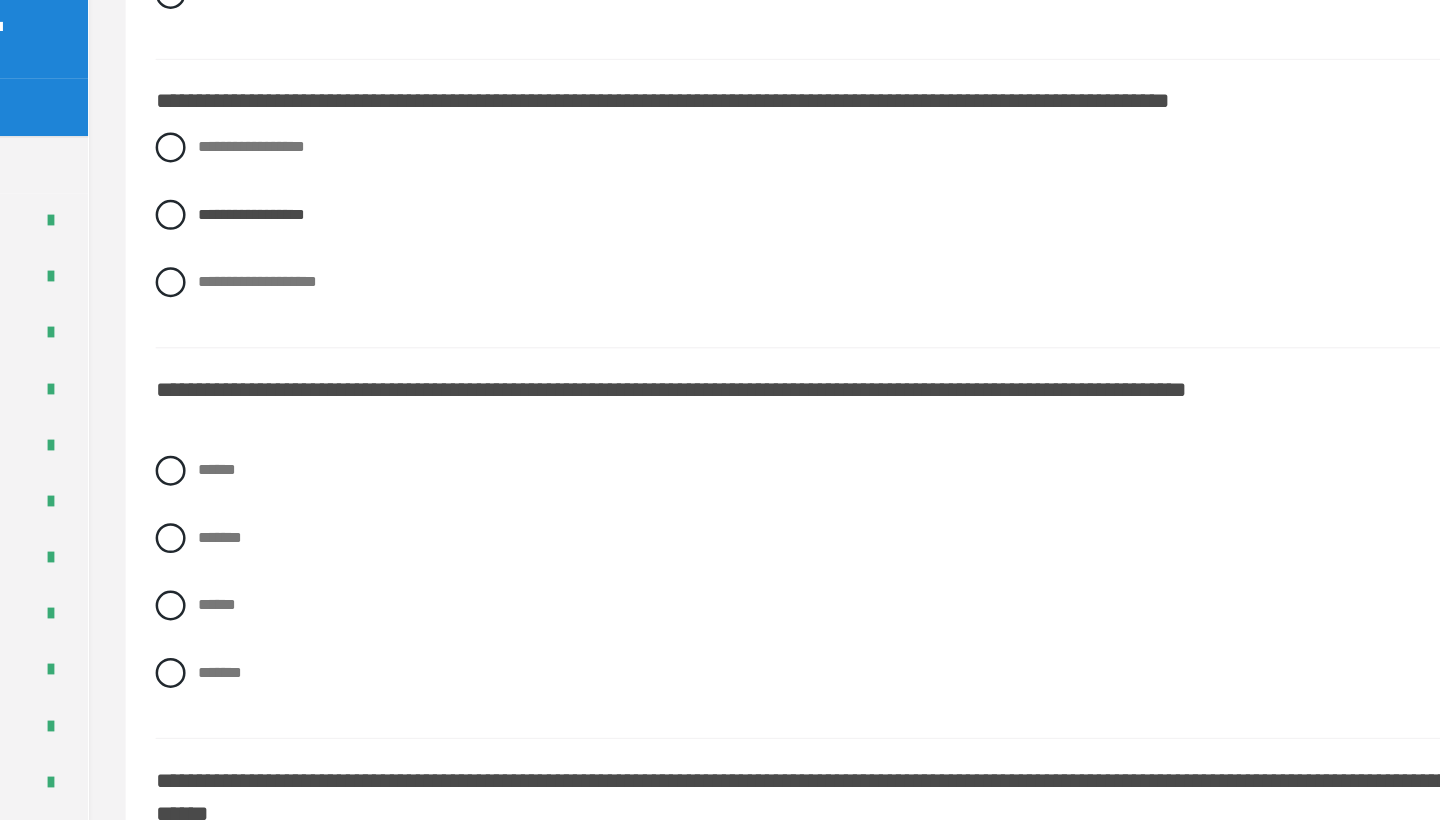 scroll, scrollTop: 1676, scrollLeft: 0, axis: vertical 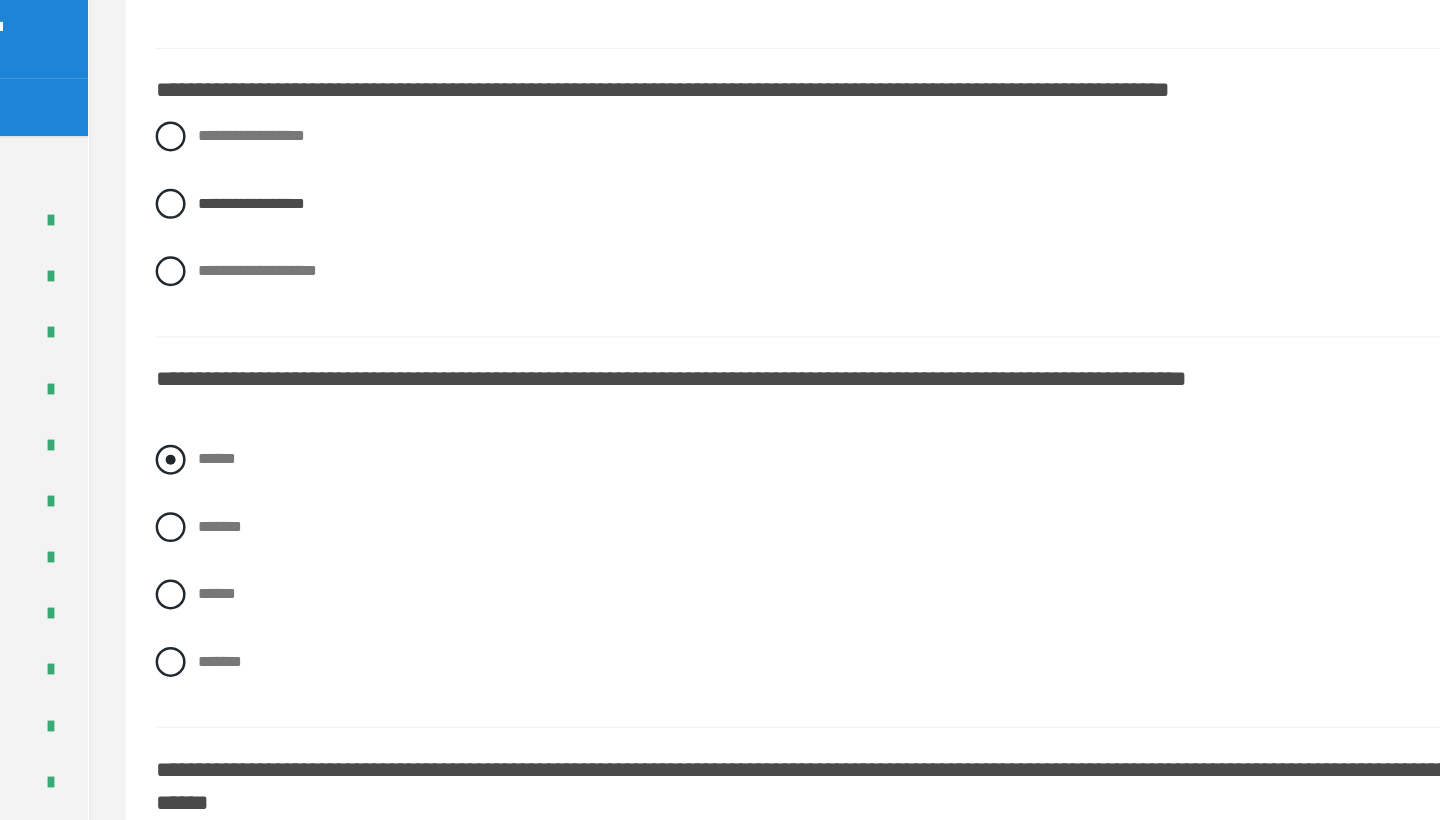 click on "******" at bounding box center (867, 531) 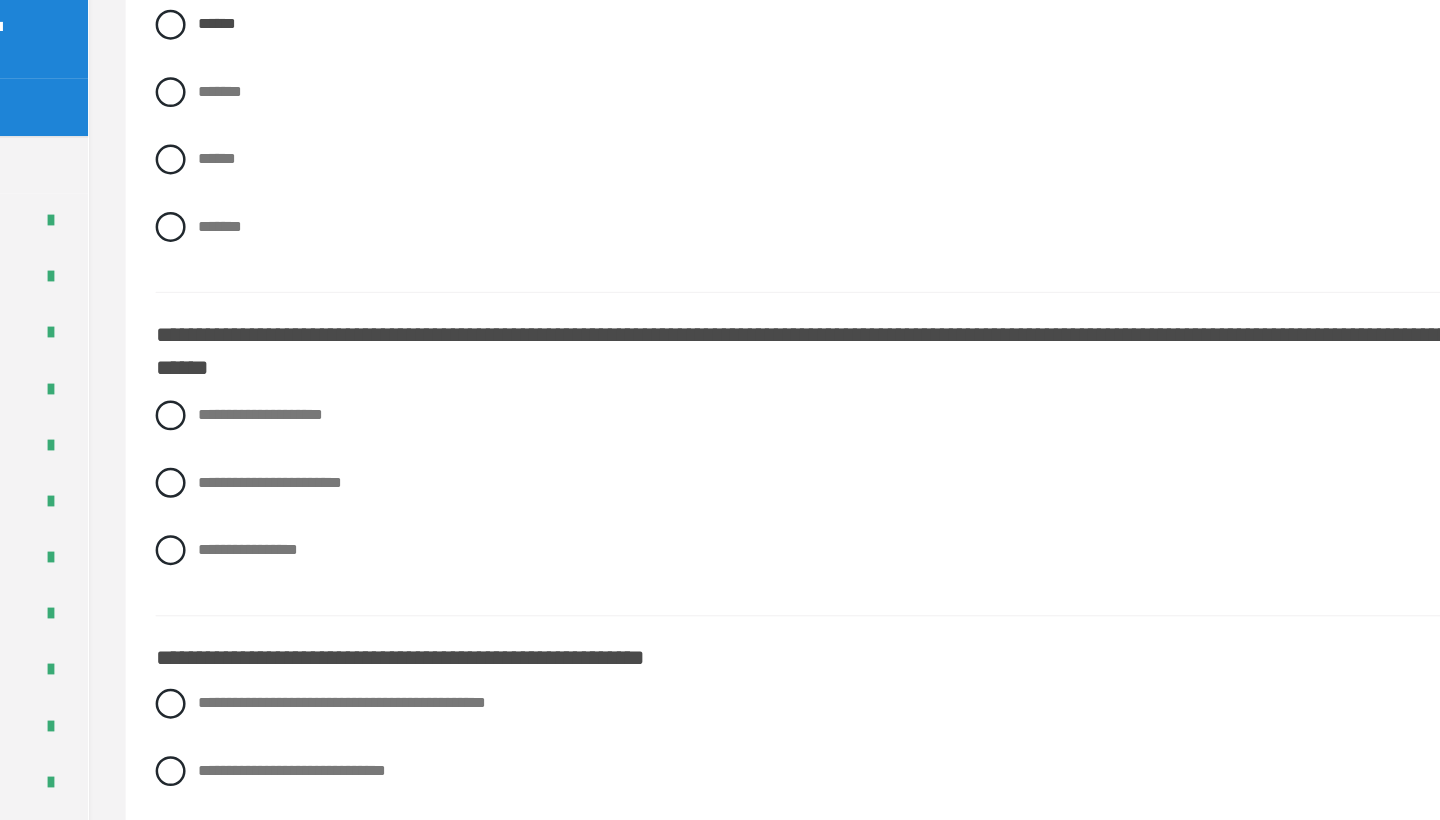 scroll, scrollTop: 2034, scrollLeft: 0, axis: vertical 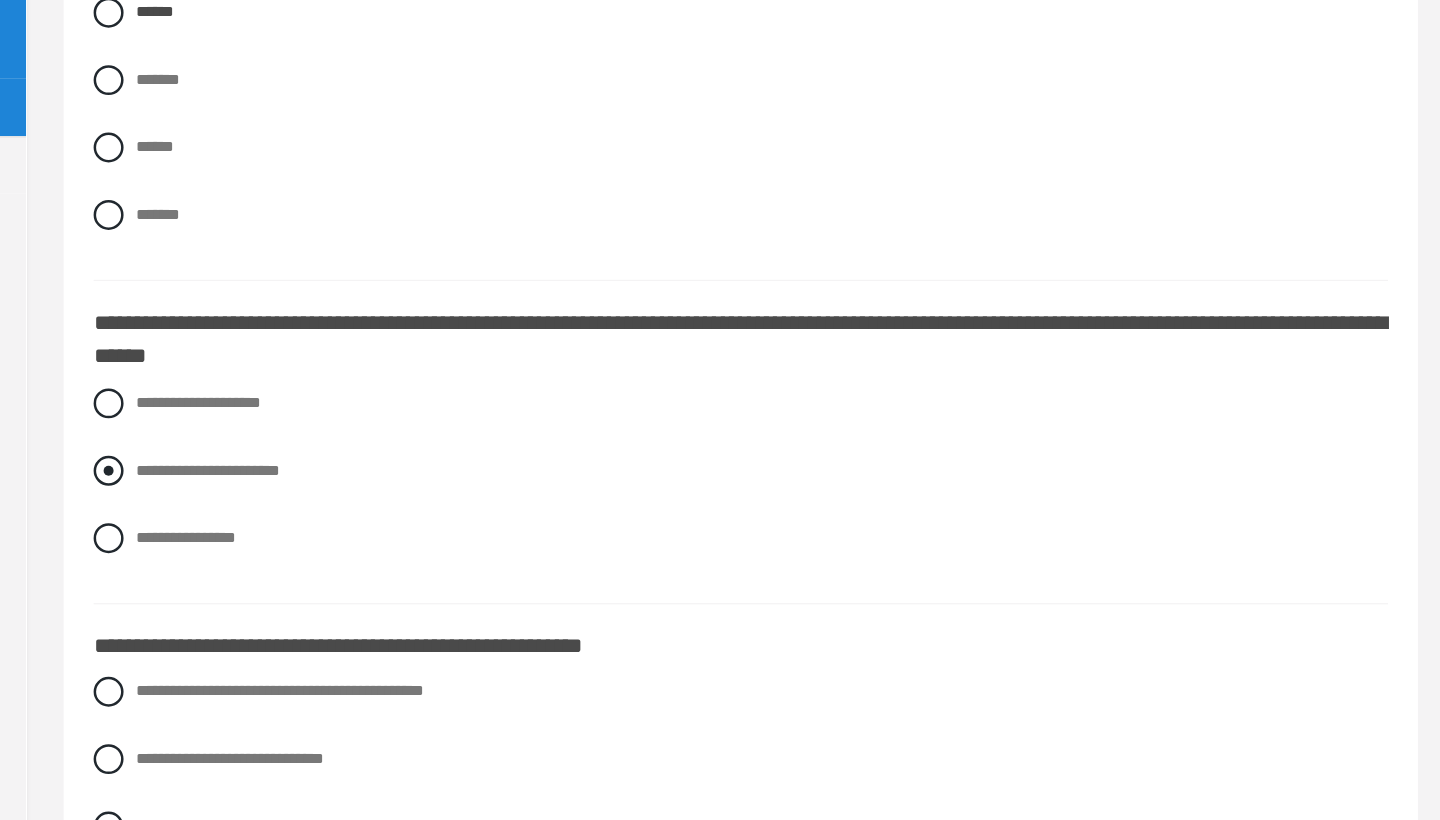 click at bounding box center [361, 540] 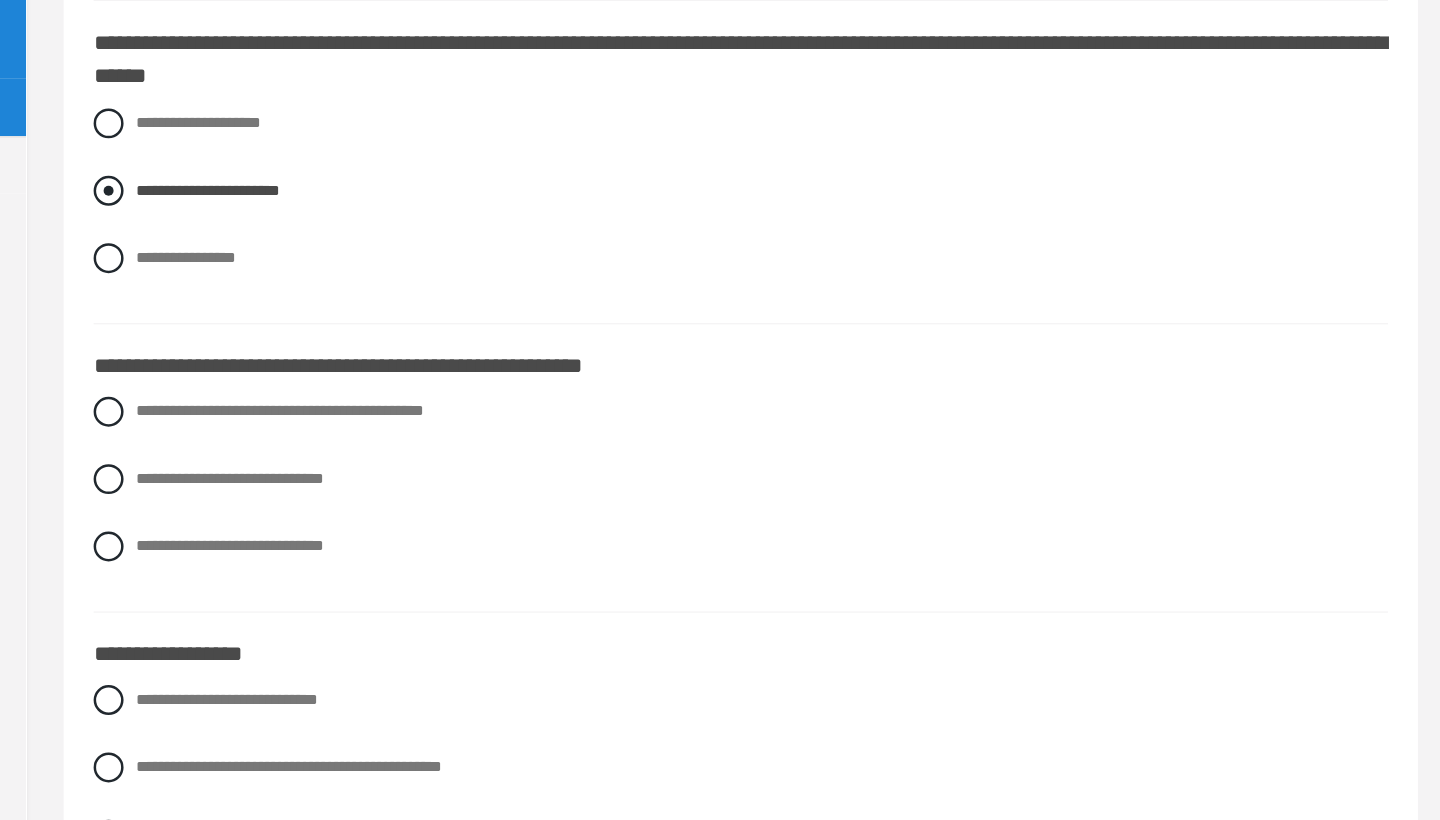 scroll, scrollTop: 2264, scrollLeft: 0, axis: vertical 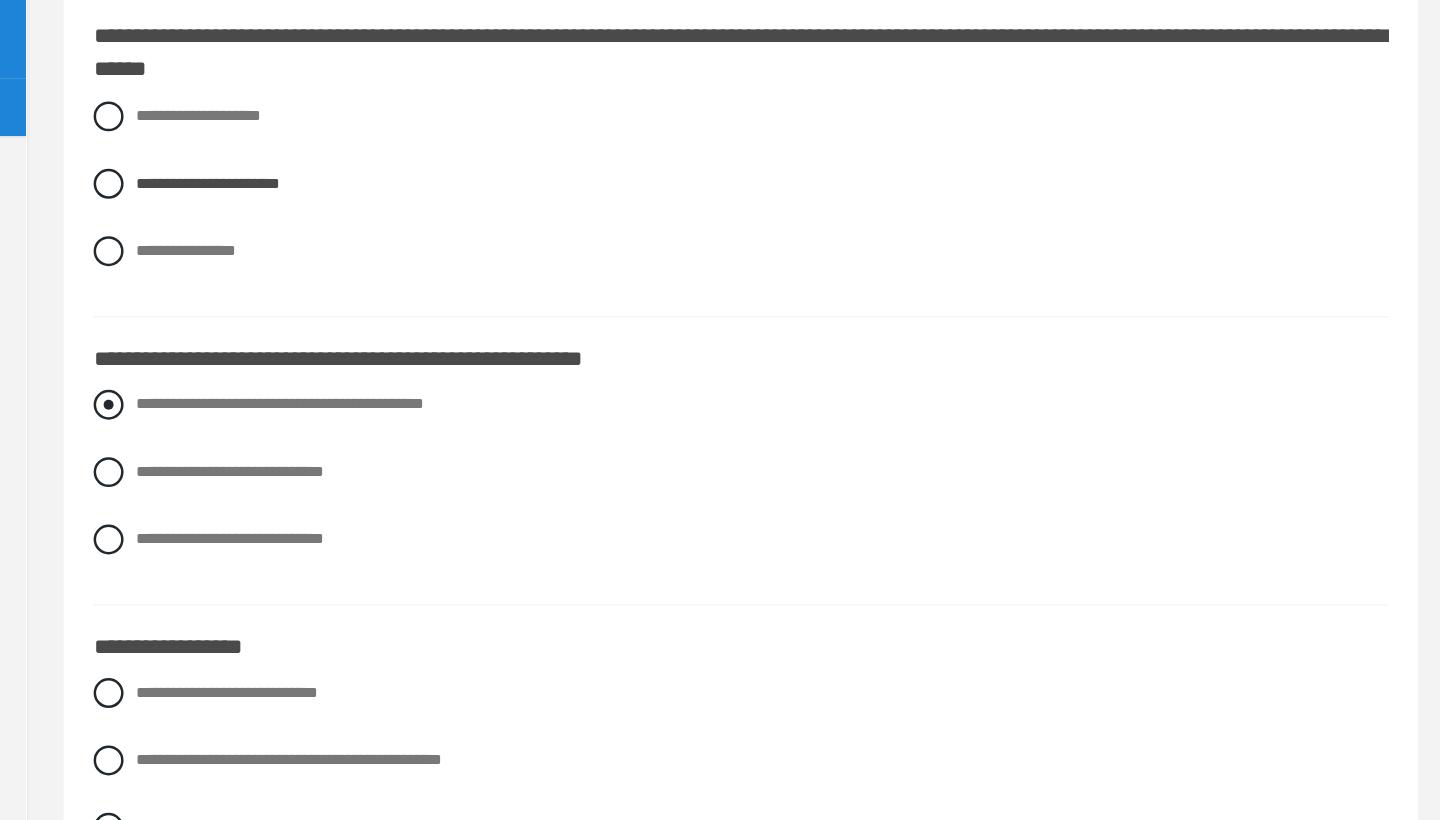 click at bounding box center [361, 487] 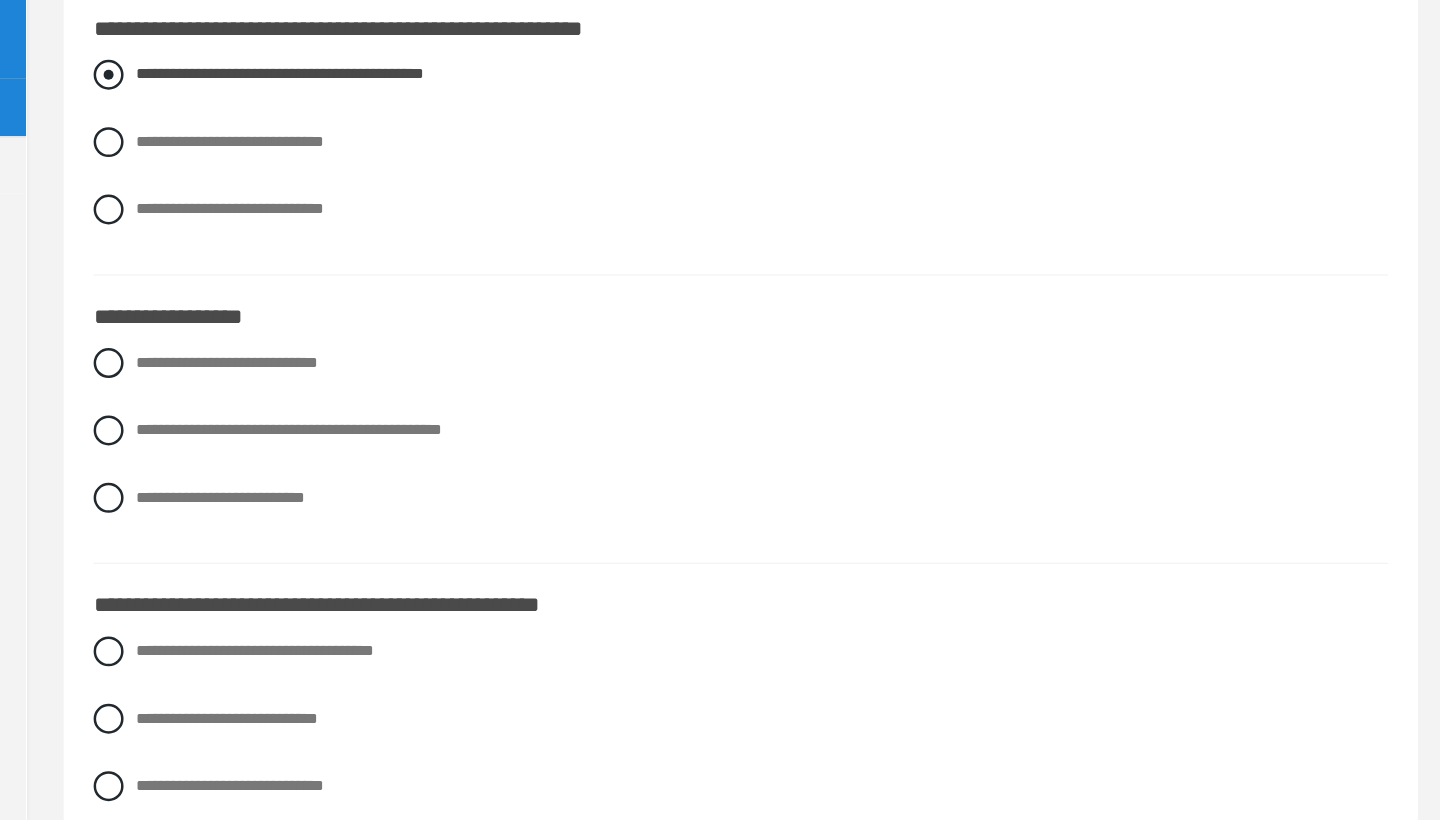 scroll, scrollTop: 2531, scrollLeft: 0, axis: vertical 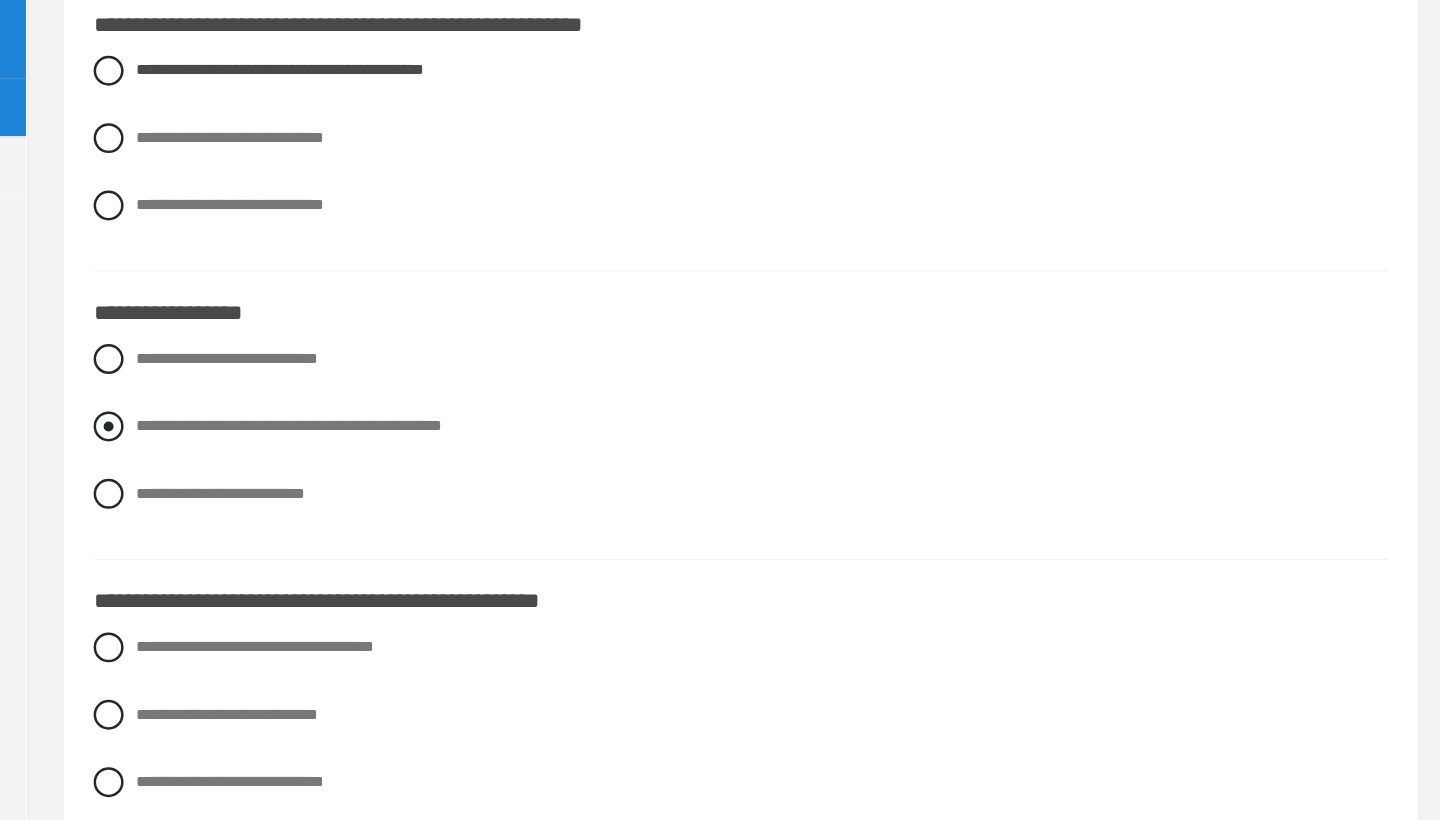 click at bounding box center (361, 505) 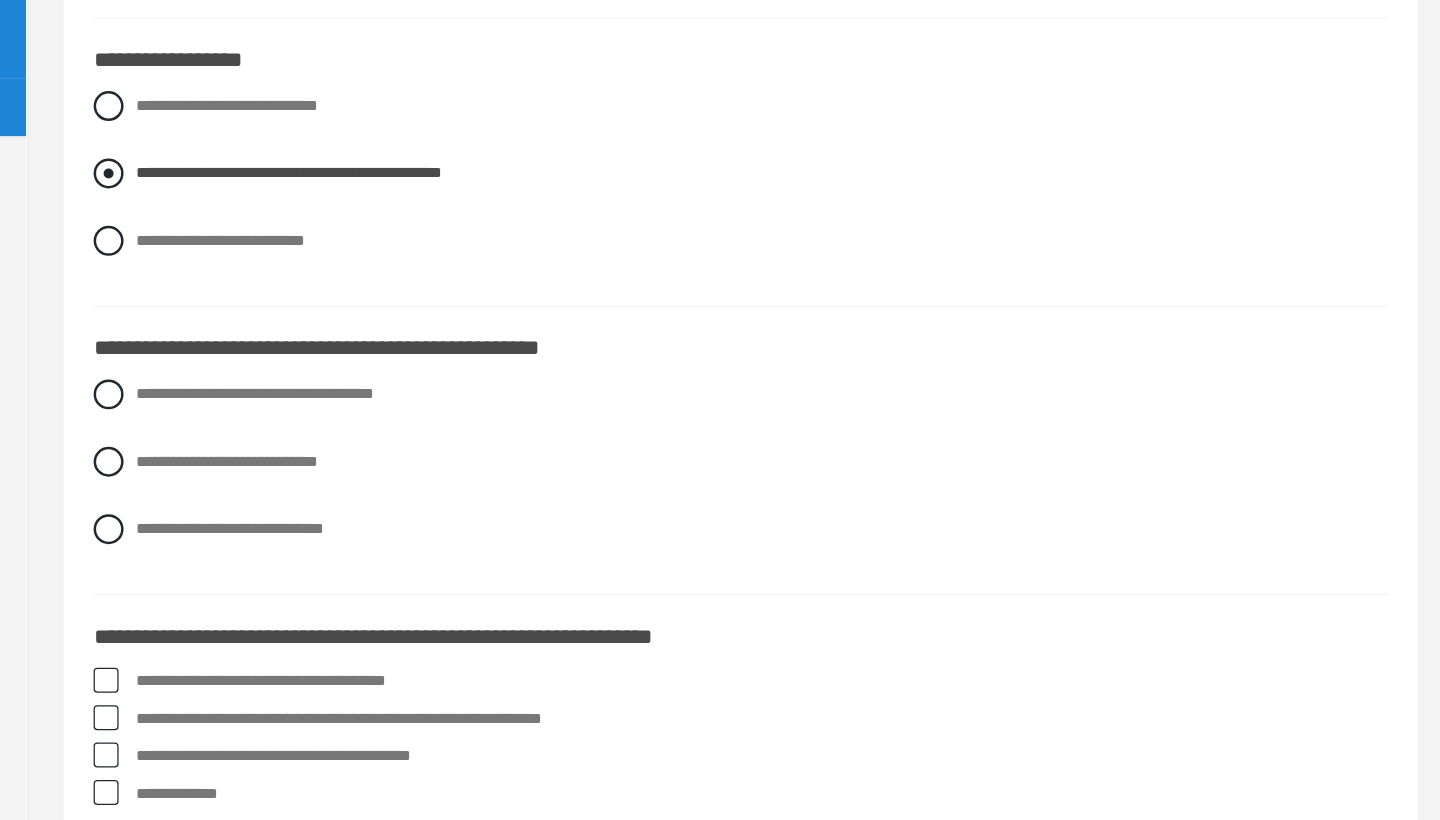 scroll, scrollTop: 2737, scrollLeft: 0, axis: vertical 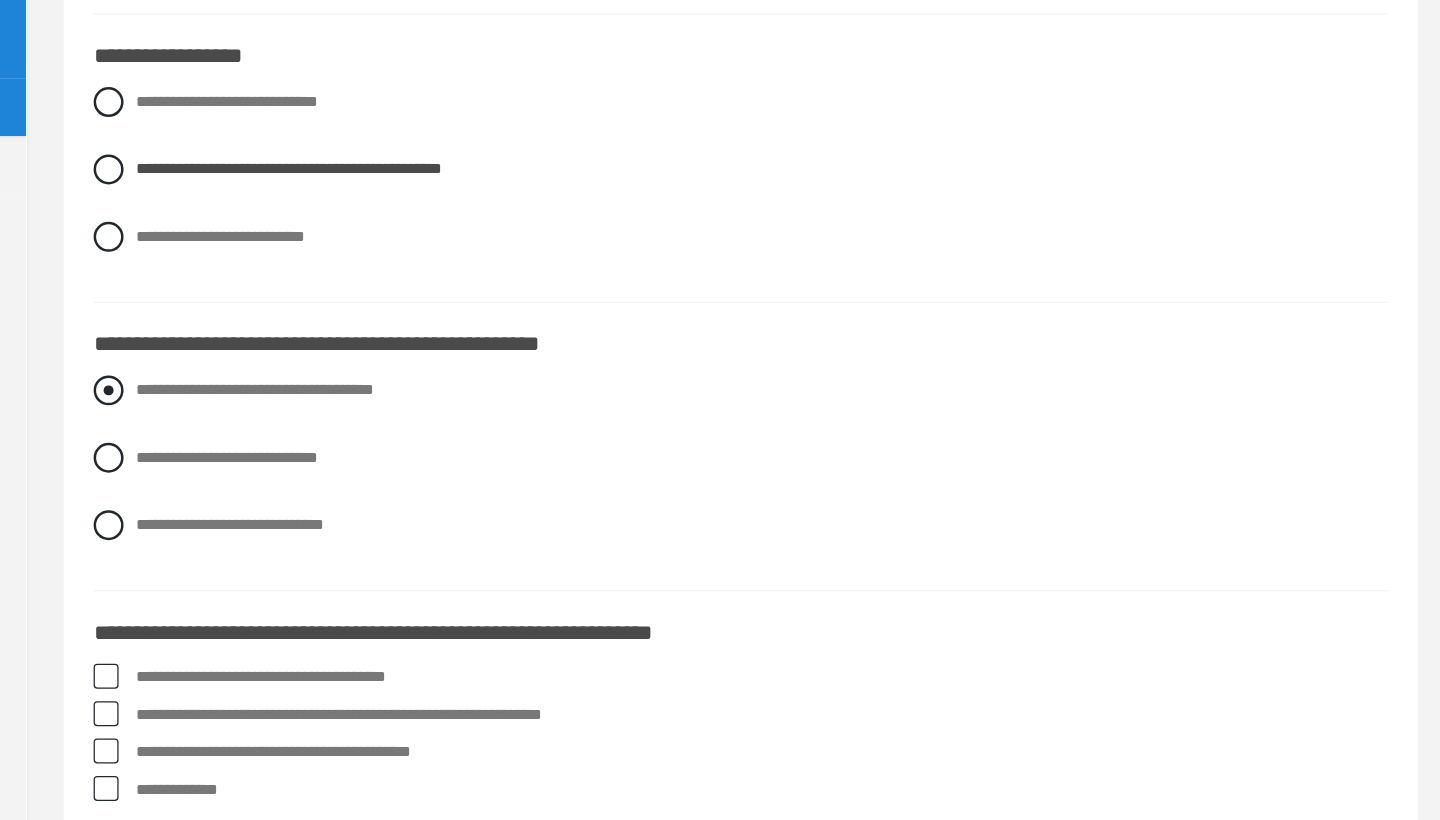 click at bounding box center [361, 476] 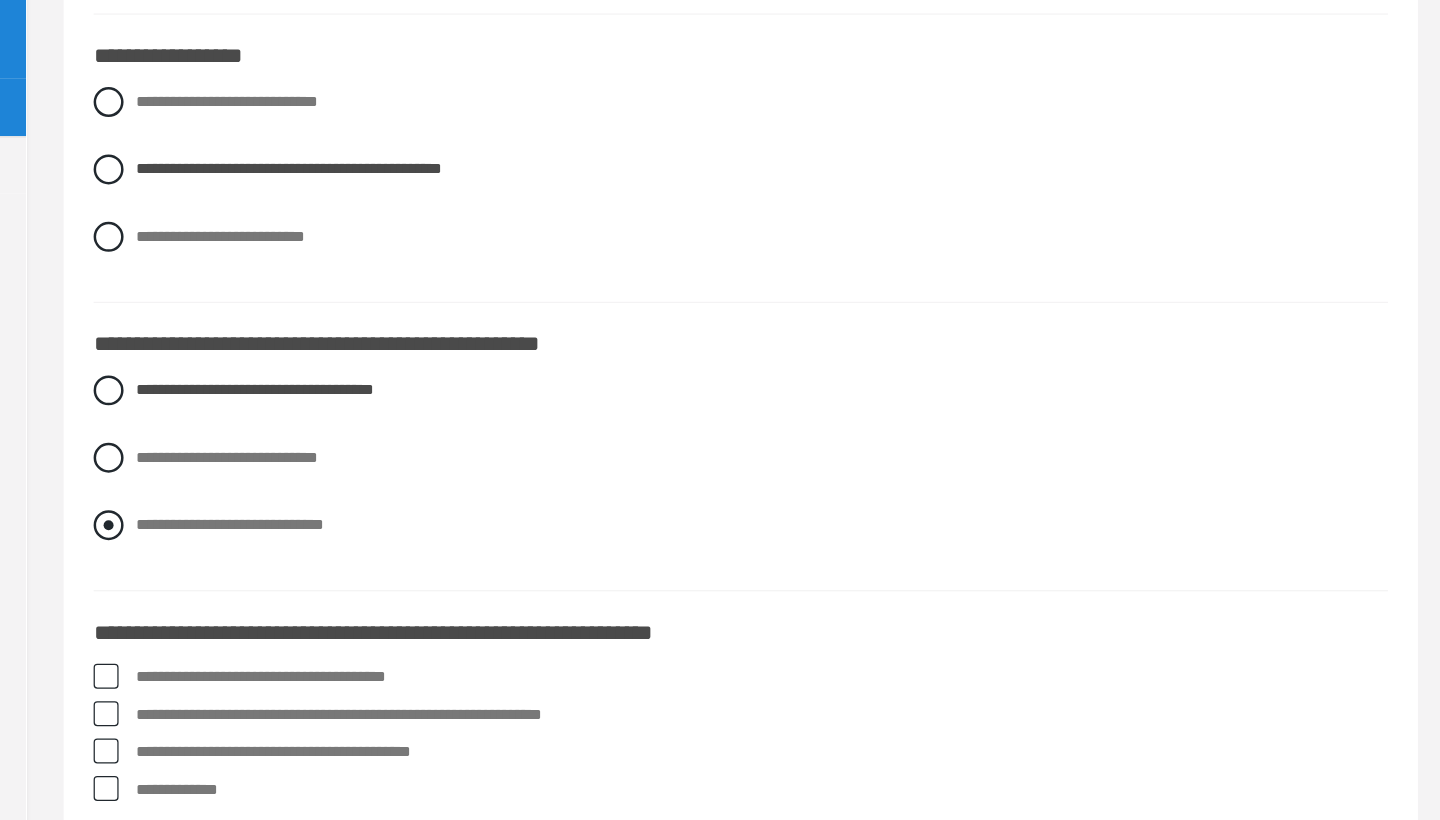 click at bounding box center [361, 584] 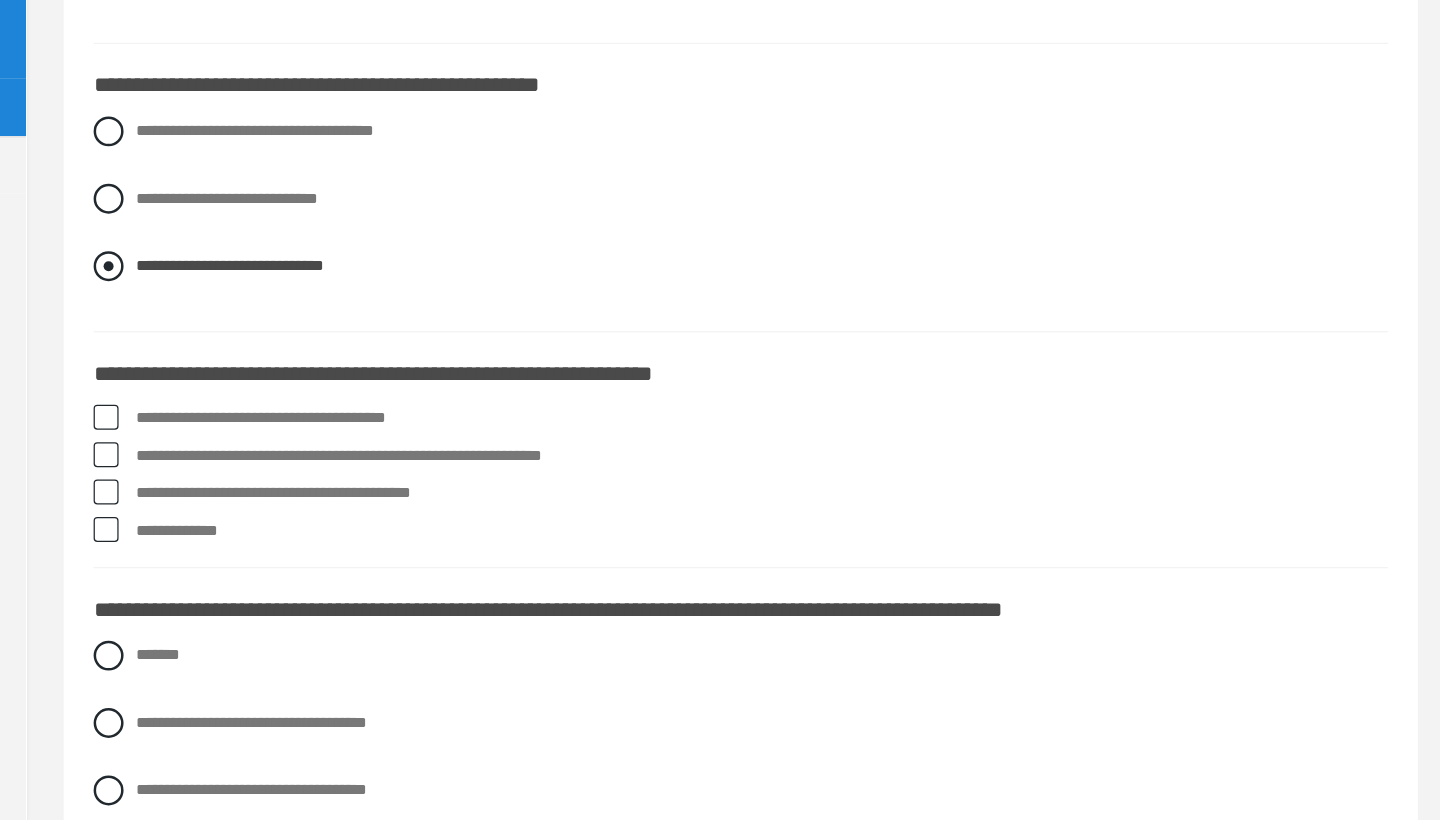 scroll, scrollTop: 2970, scrollLeft: 0, axis: vertical 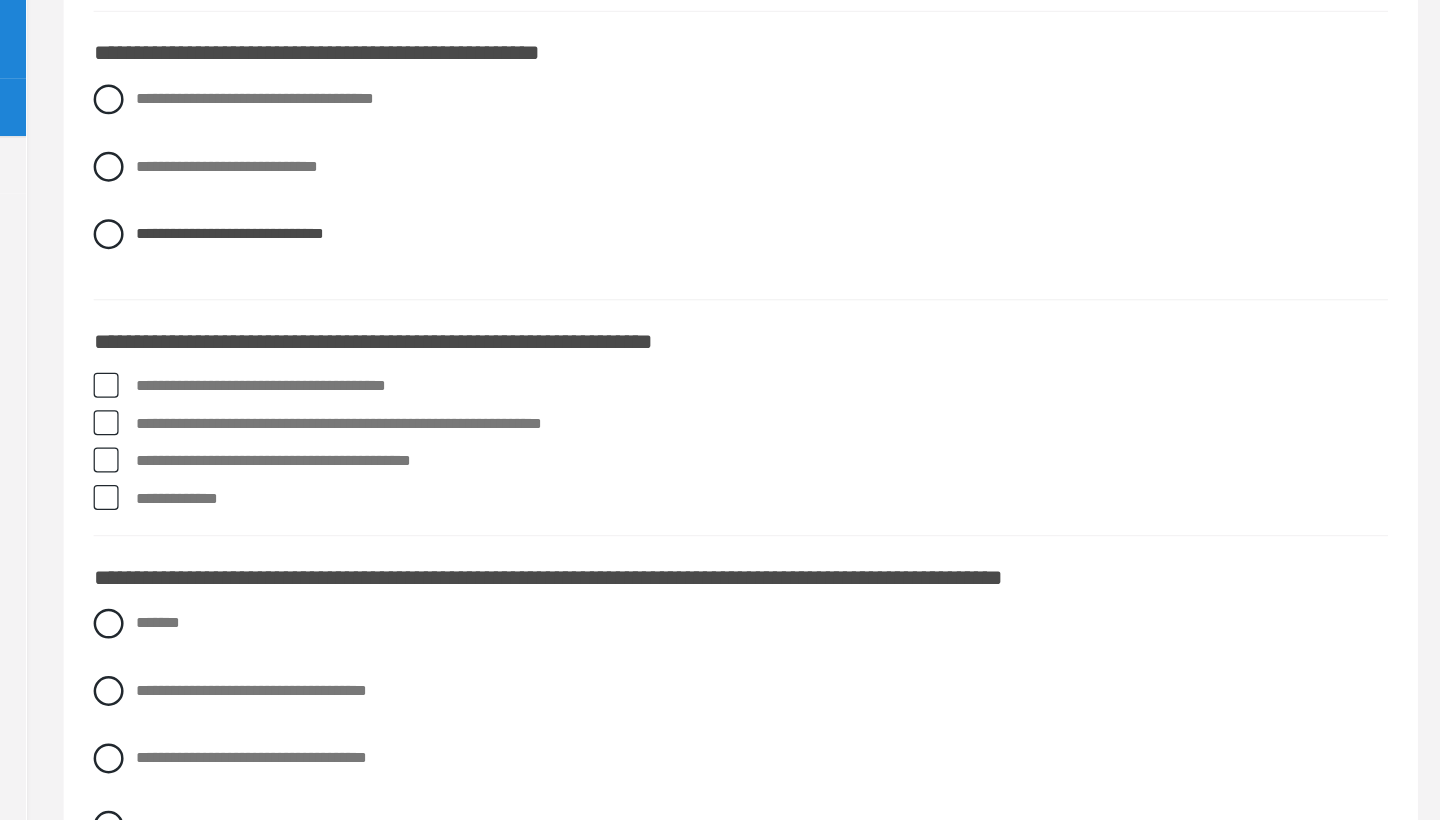 click on "**********" at bounding box center [867, 473] 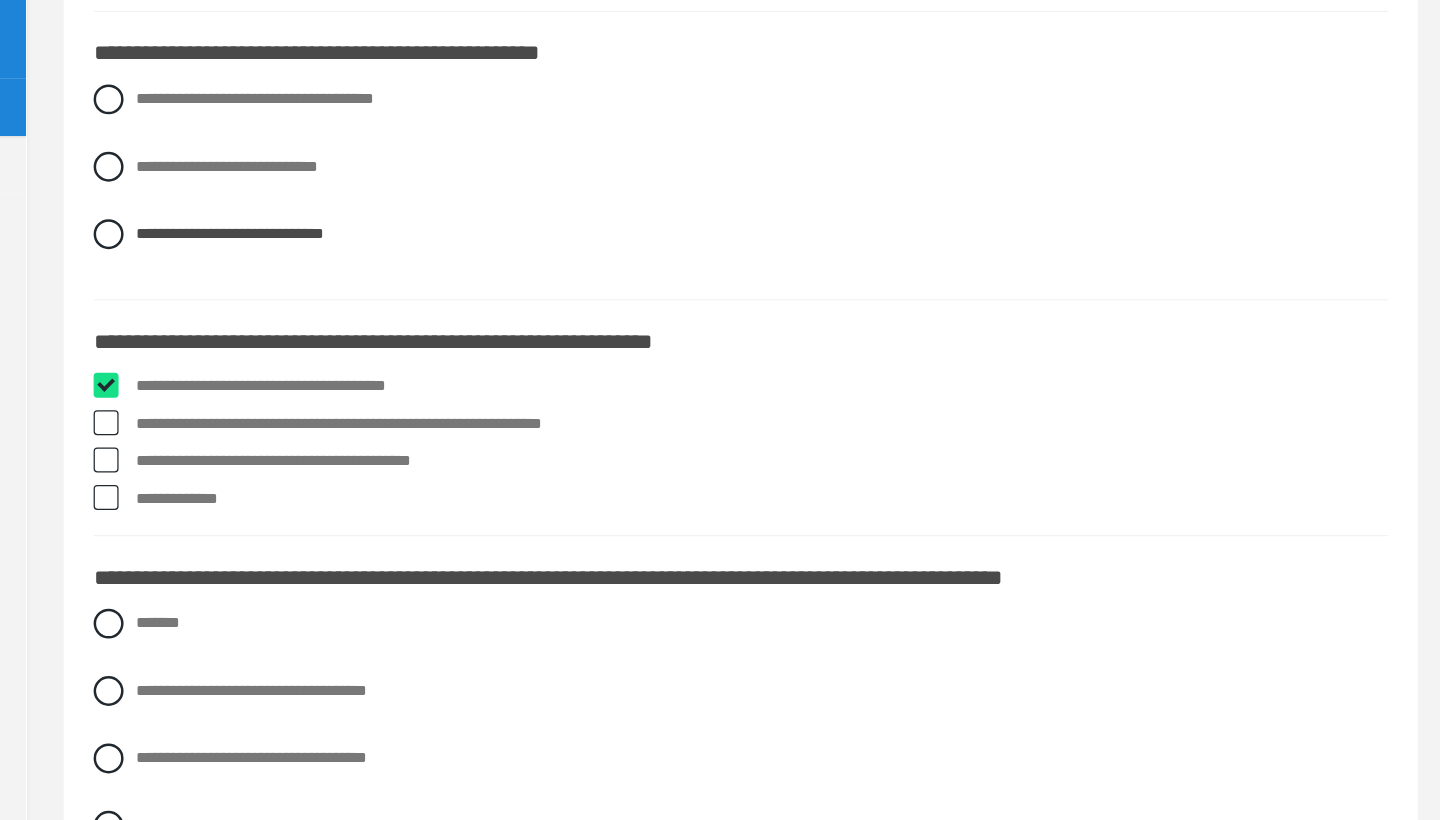 checkbox on "****" 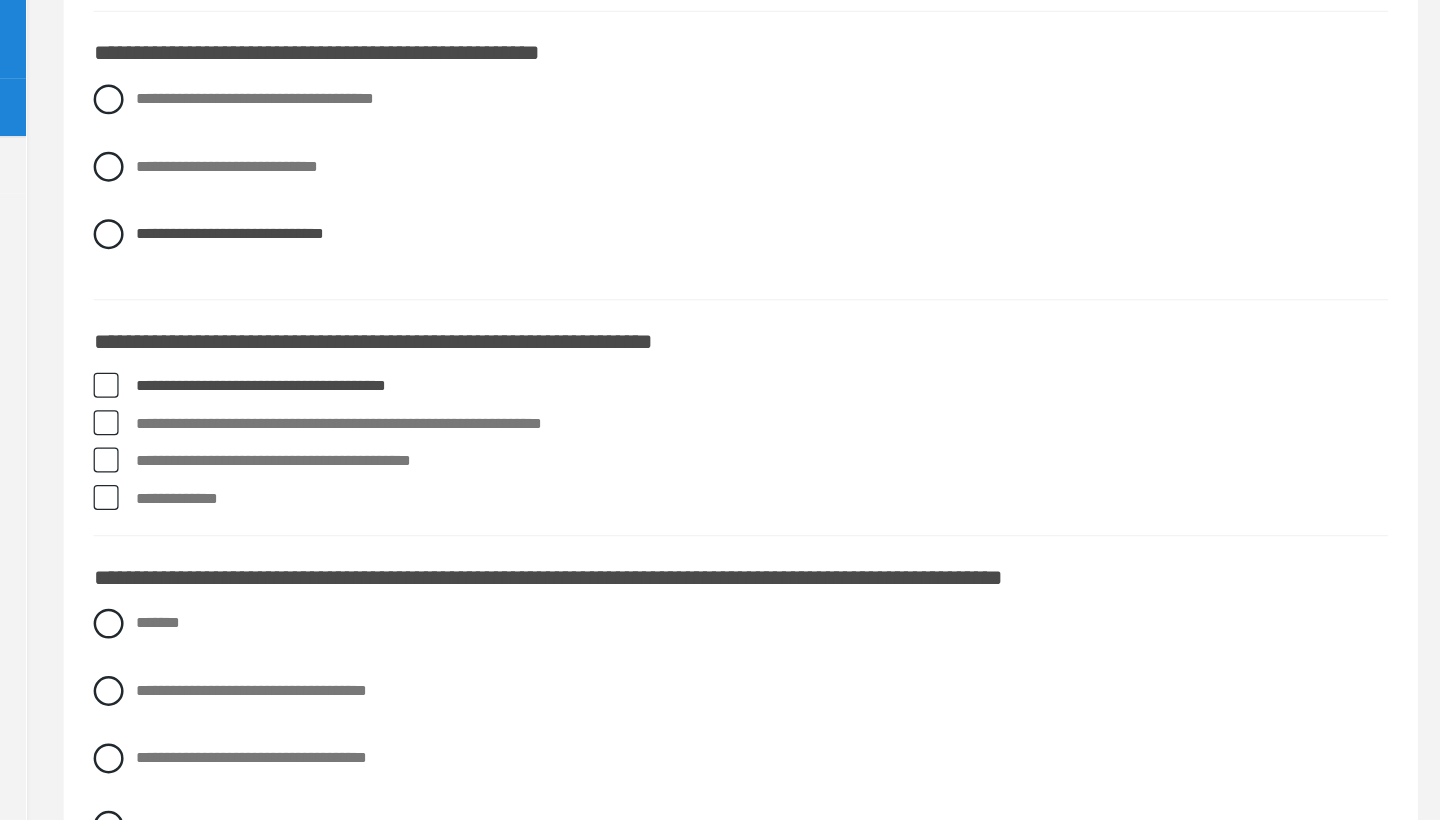 click at bounding box center (359, 562) 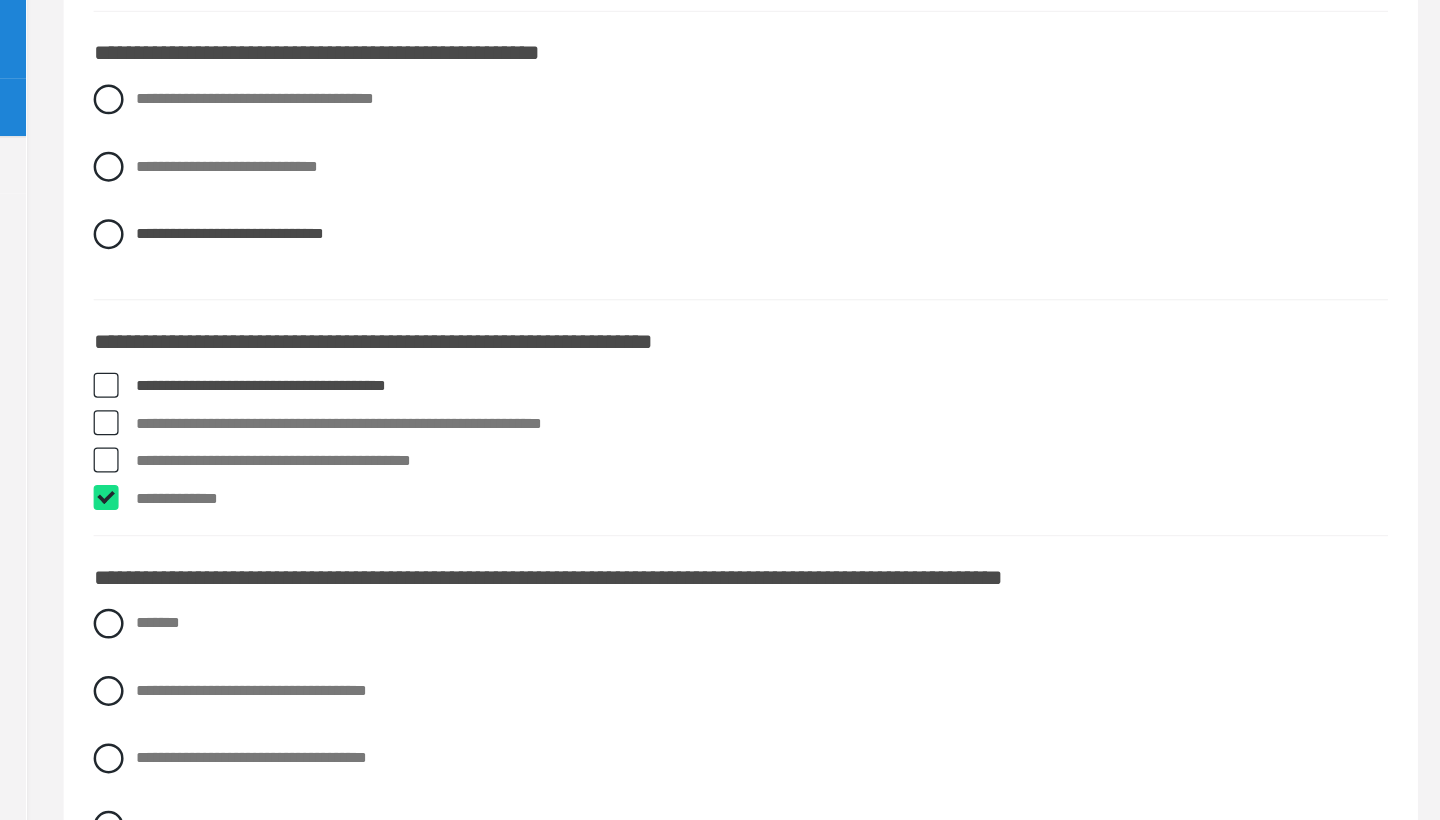 checkbox on "****" 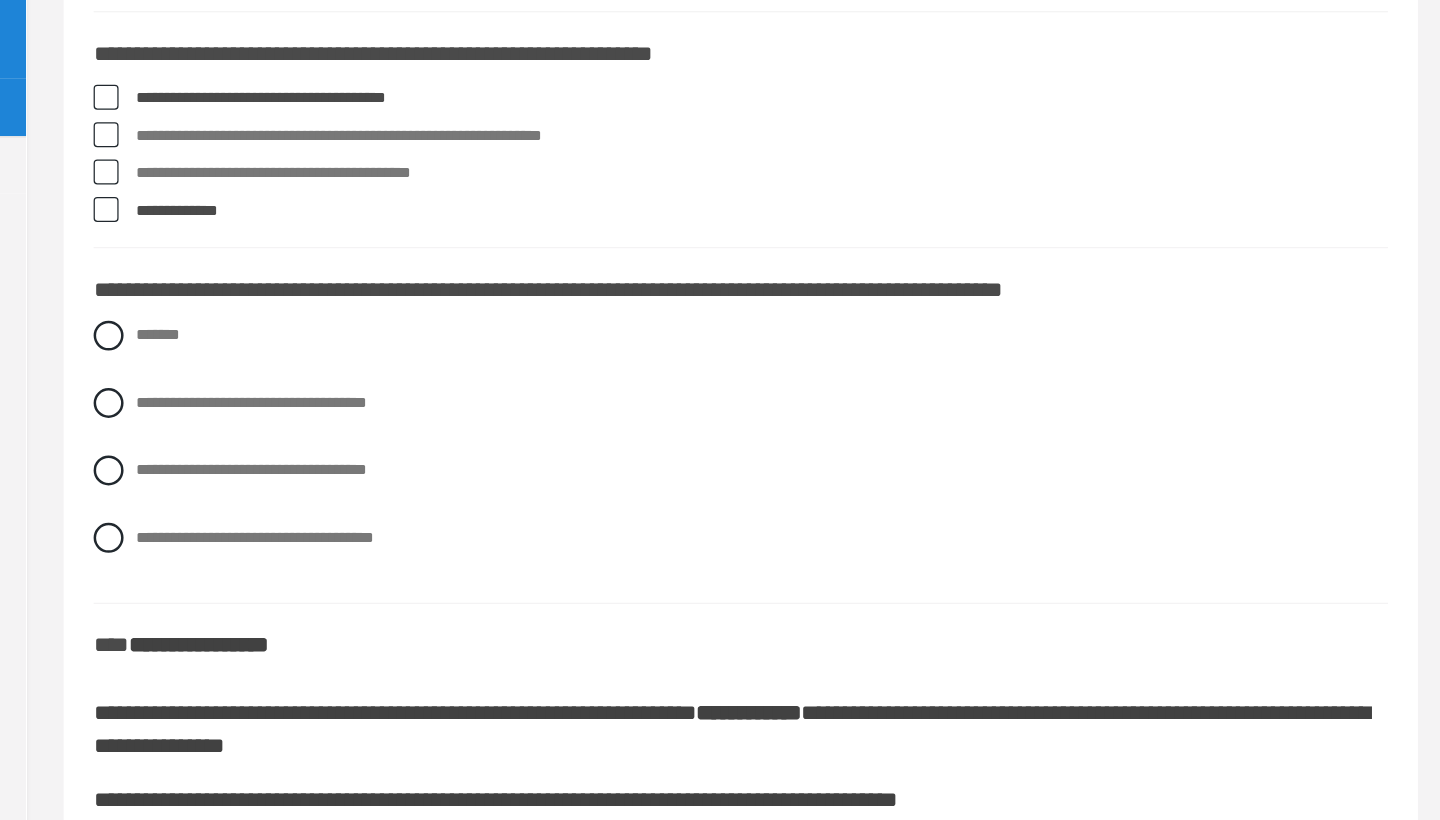 scroll, scrollTop: 3202, scrollLeft: 0, axis: vertical 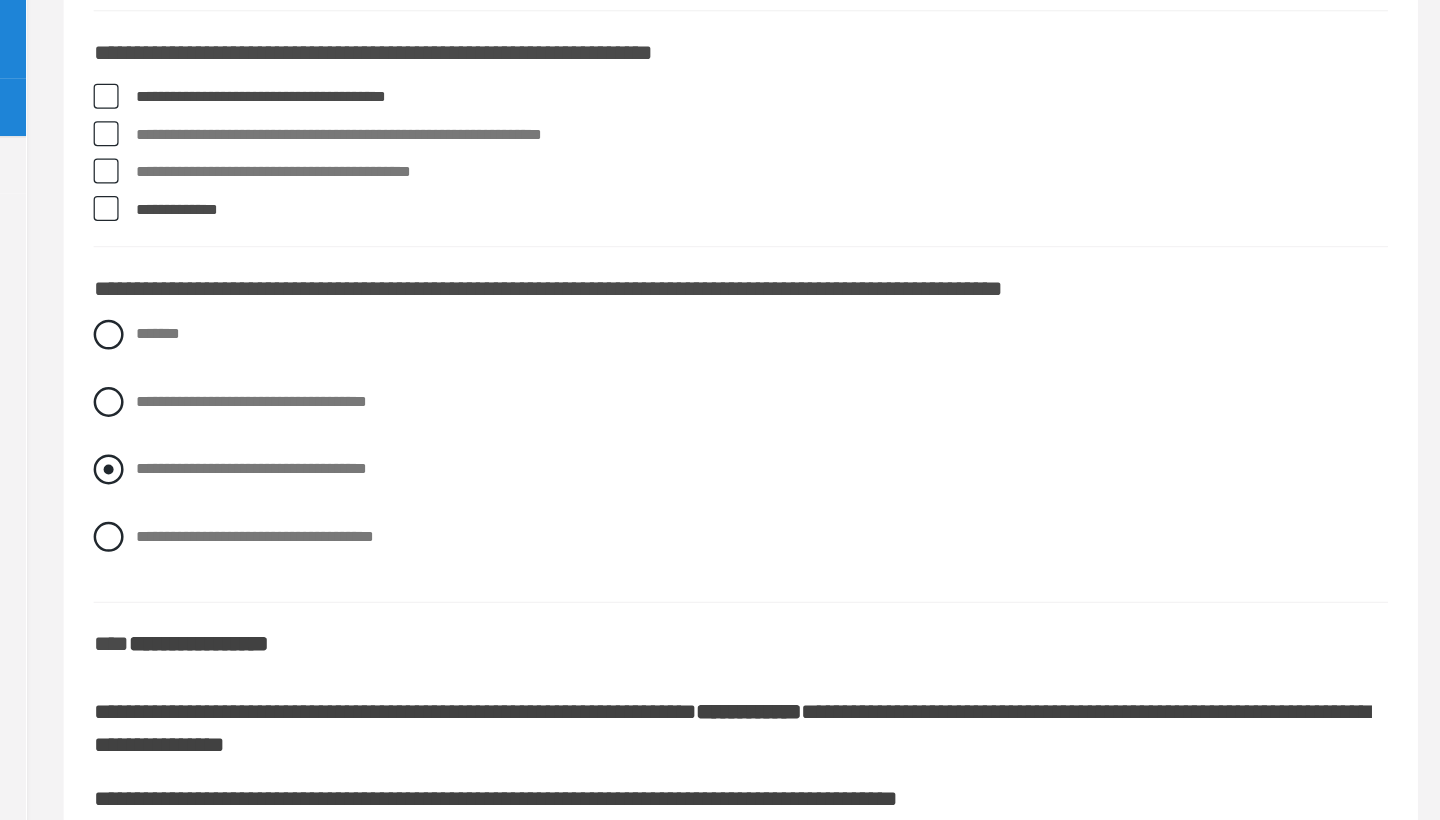 click at bounding box center (361, 539) 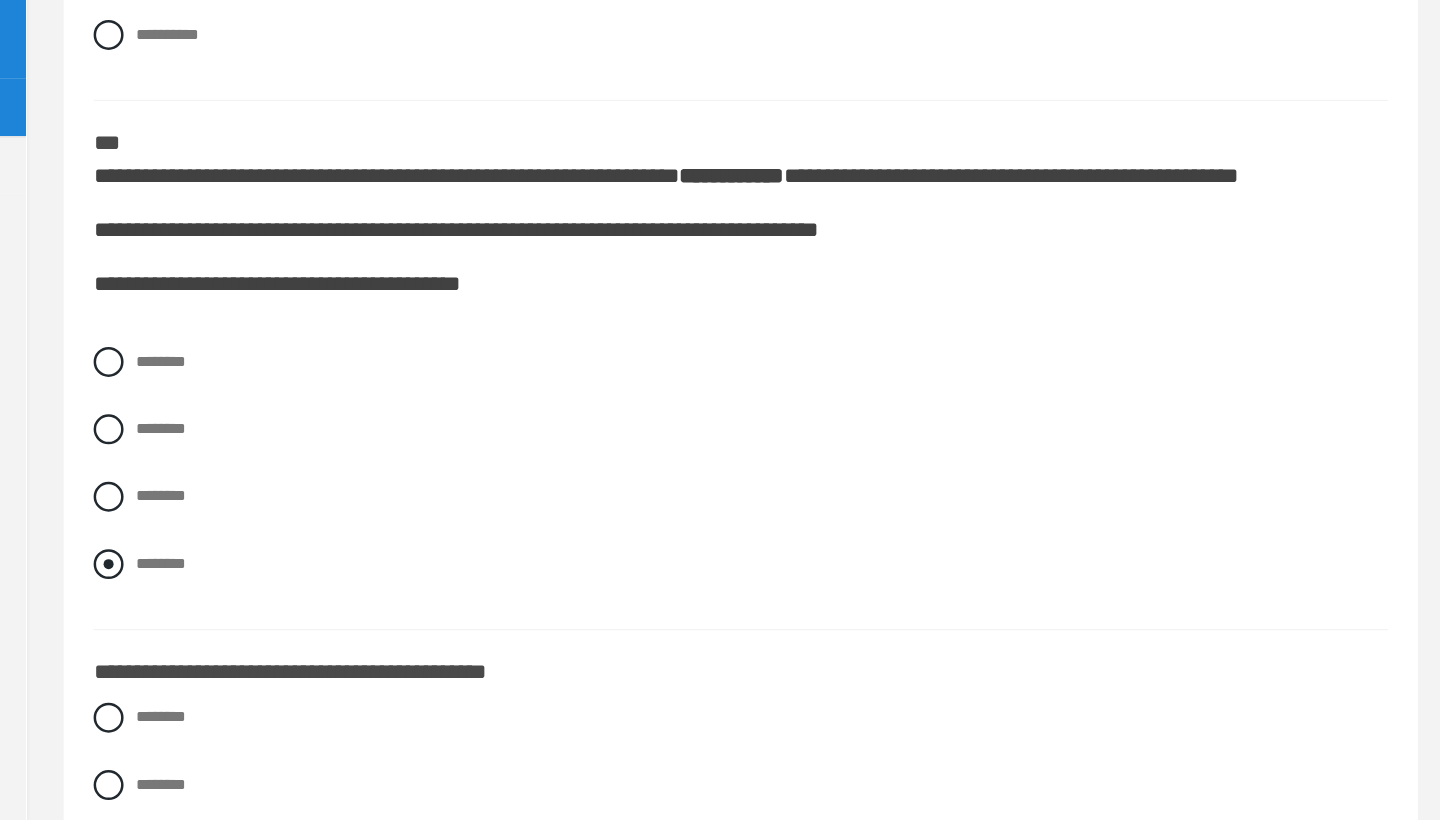 scroll, scrollTop: 4788, scrollLeft: 0, axis: vertical 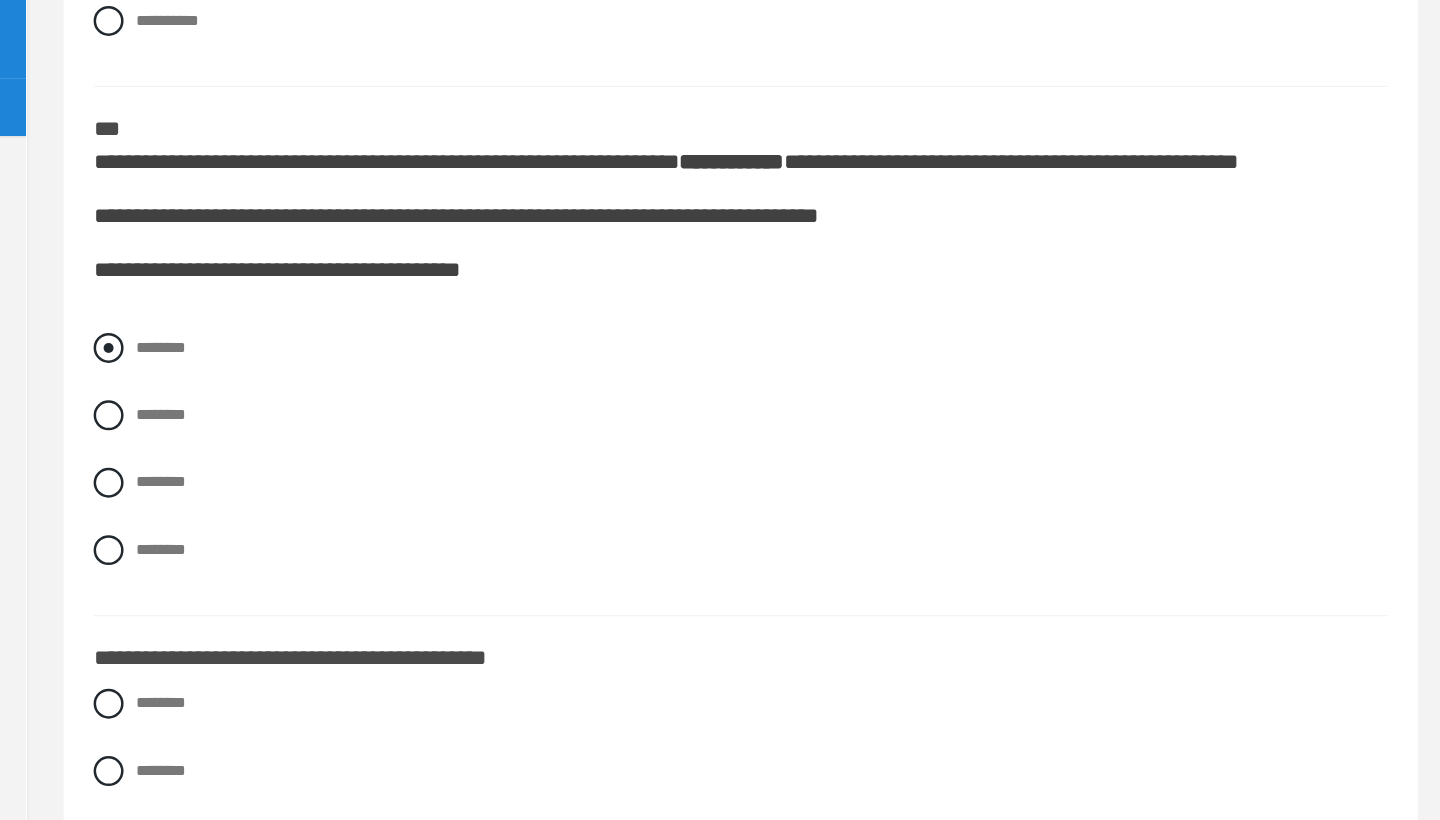 click at bounding box center [361, 442] 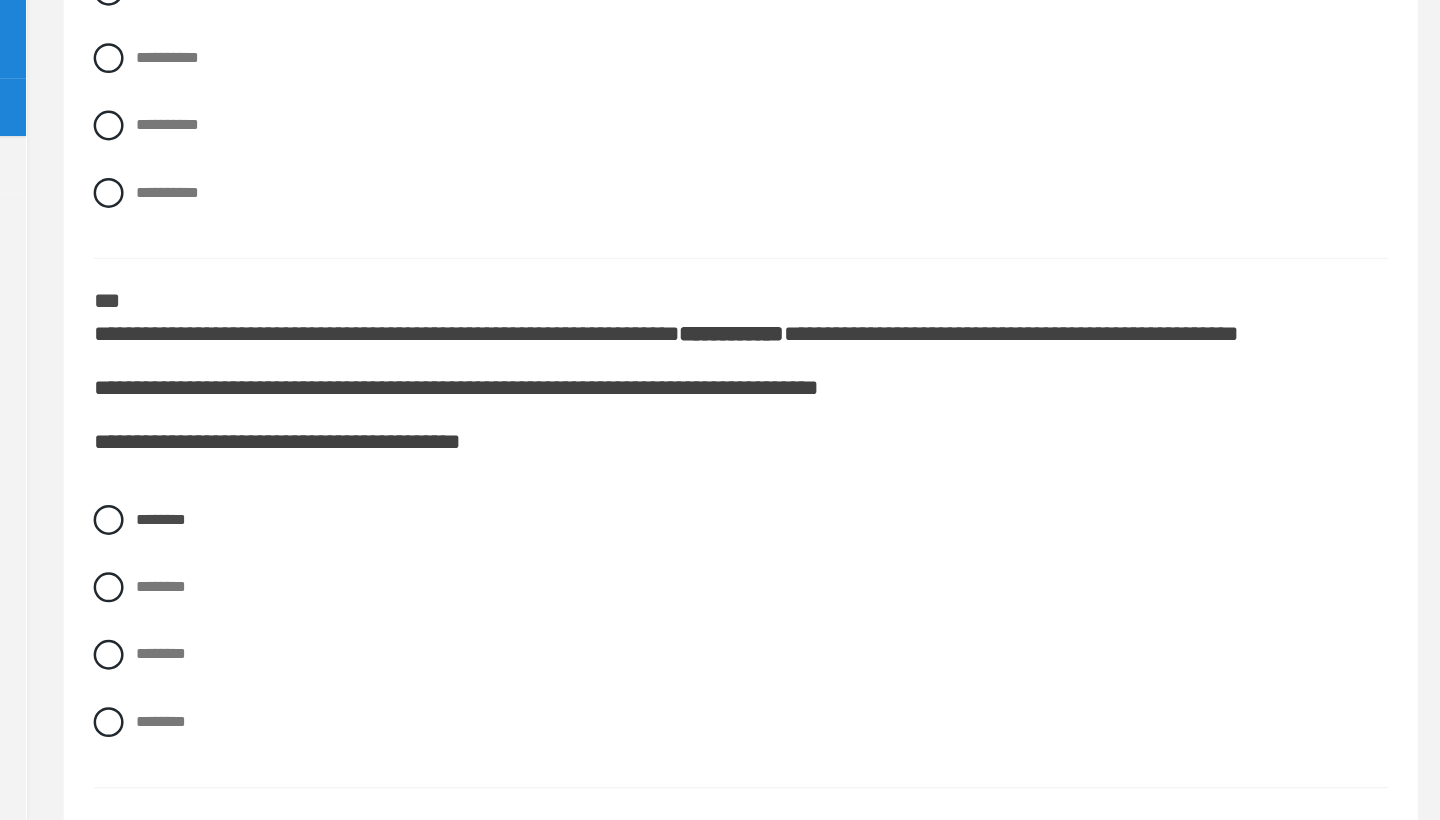 scroll, scrollTop: 4656, scrollLeft: 0, axis: vertical 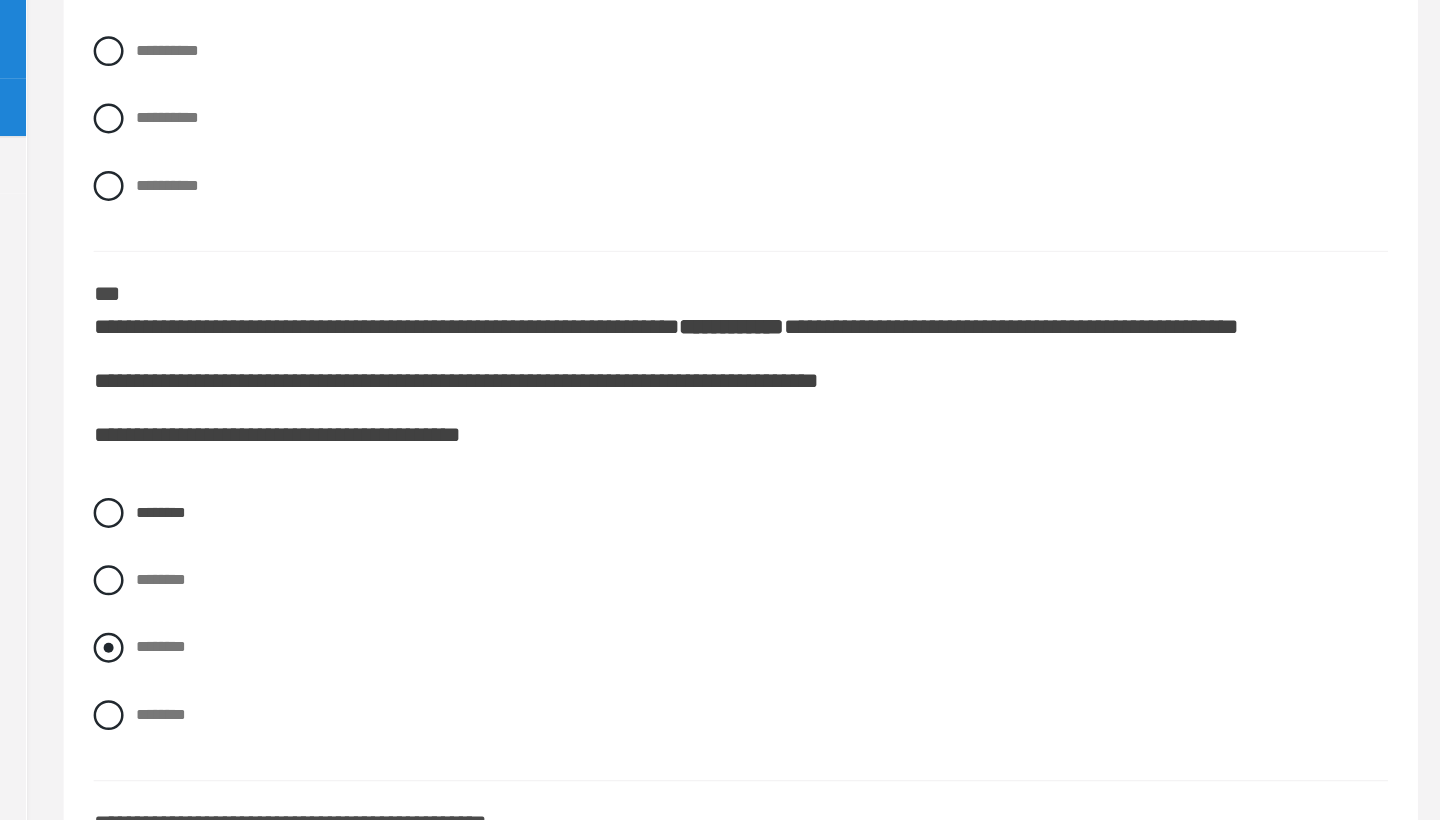 click at bounding box center (361, 682) 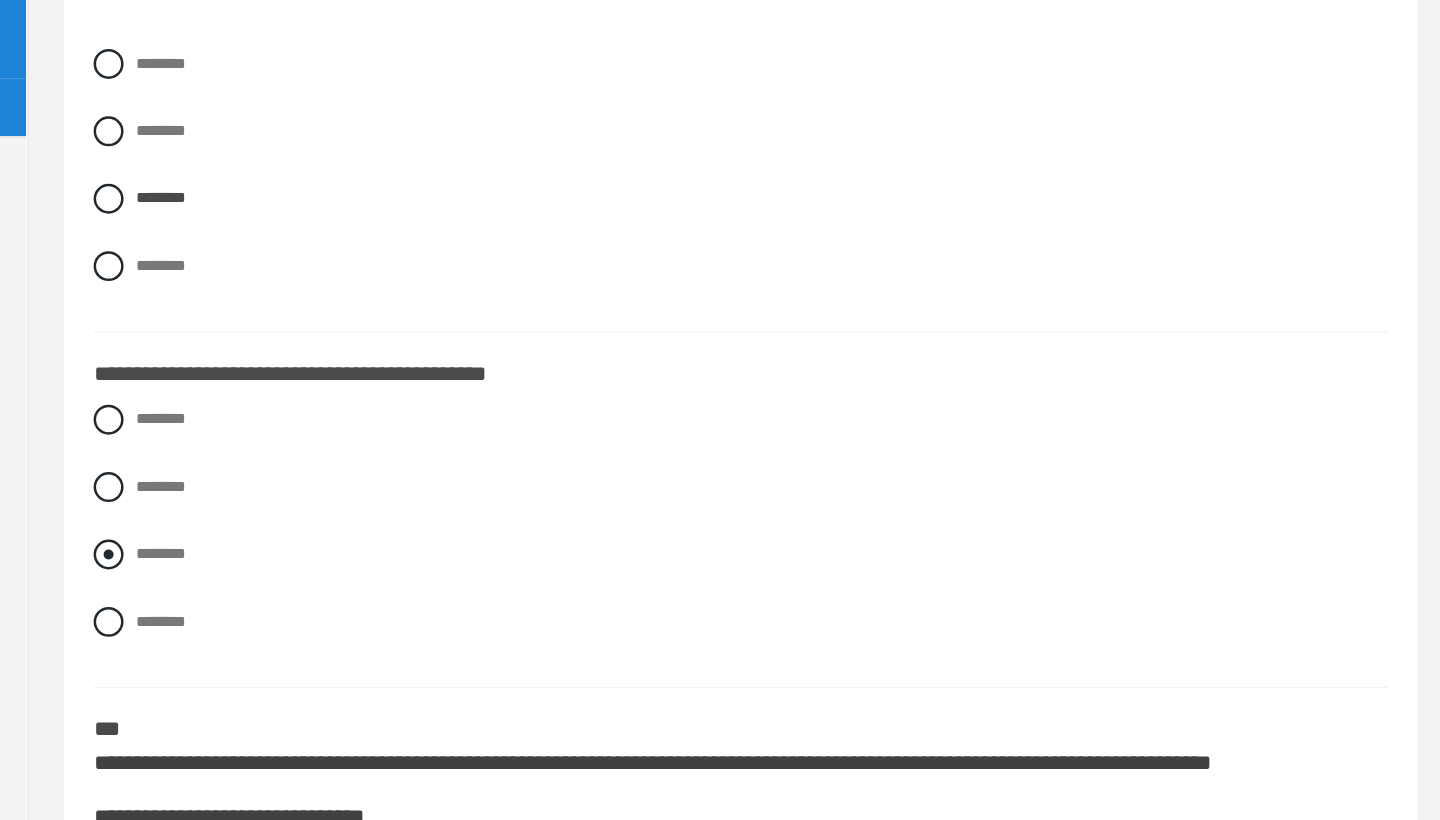 scroll, scrollTop: 5017, scrollLeft: 0, axis: vertical 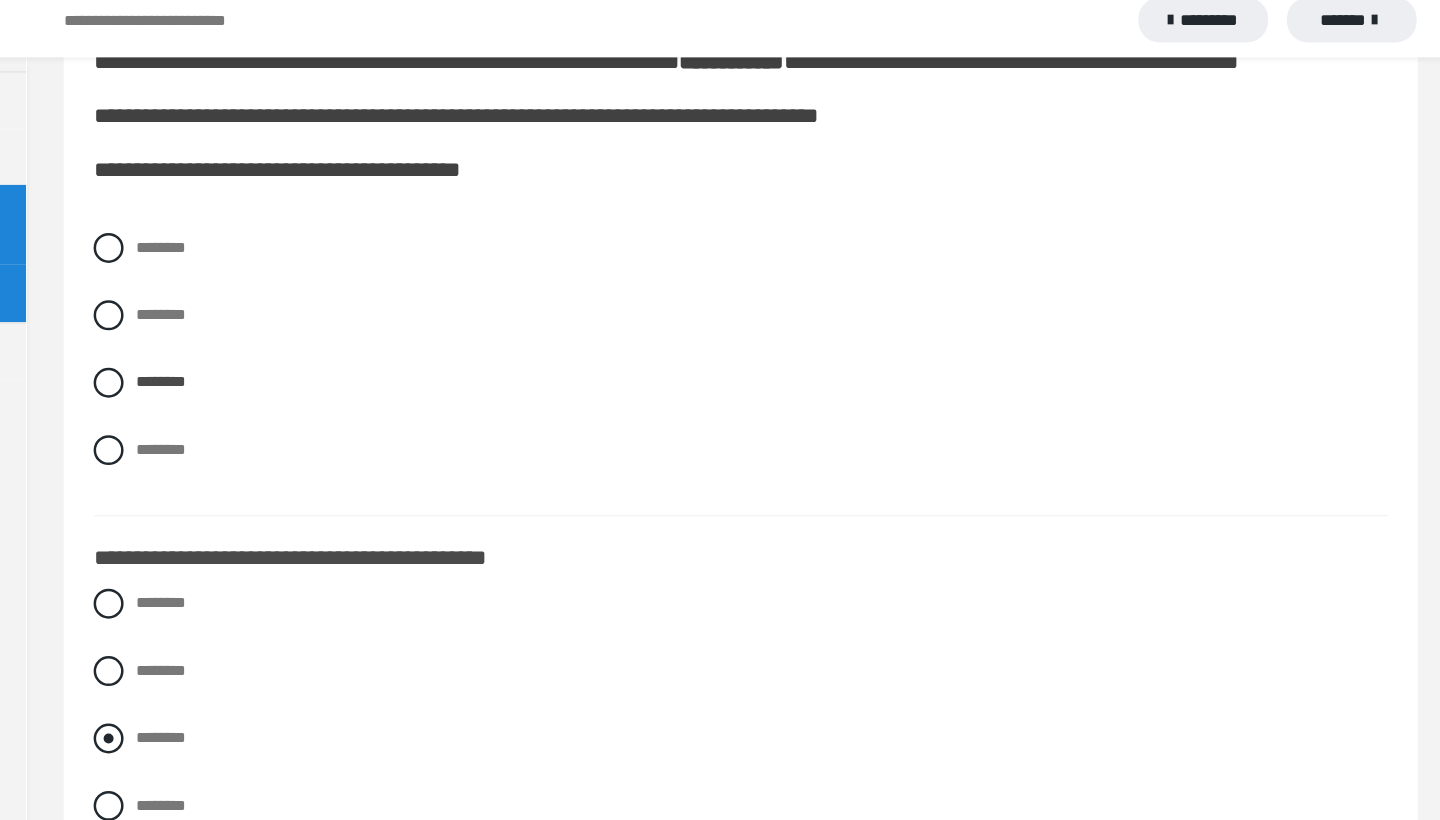 click at bounding box center [361, 606] 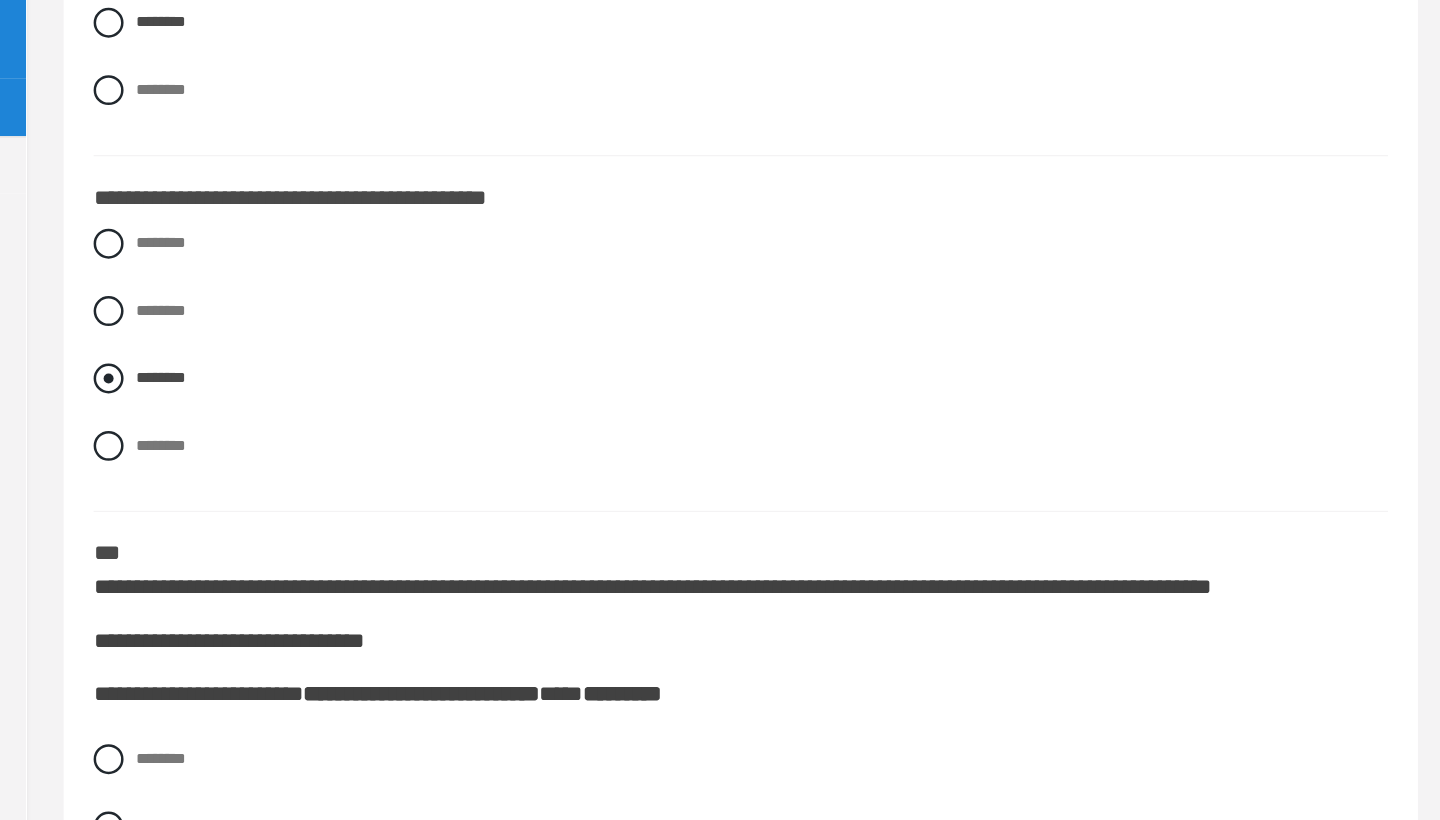 scroll, scrollTop: 5159, scrollLeft: 0, axis: vertical 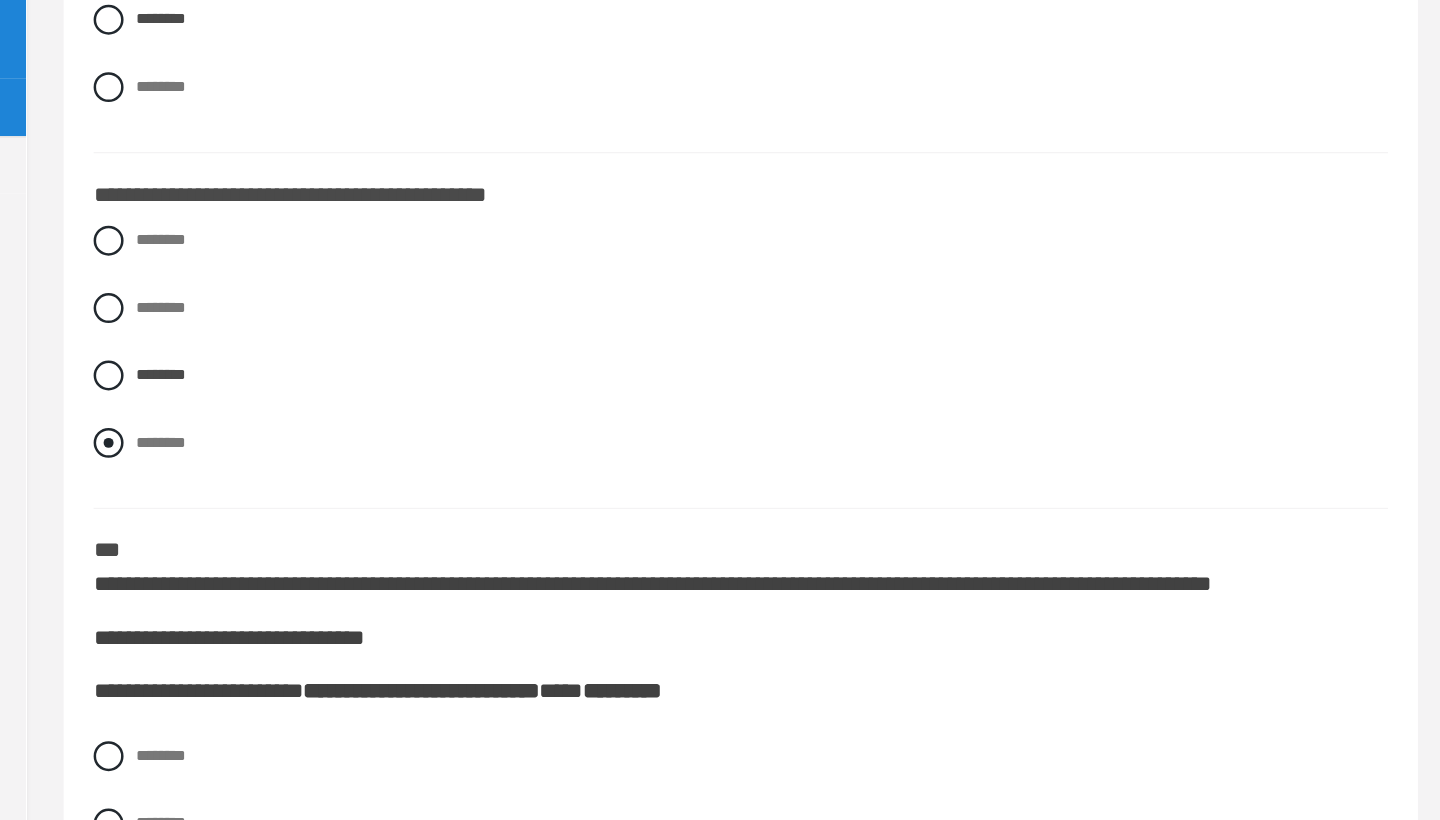 click at bounding box center [361, 518] 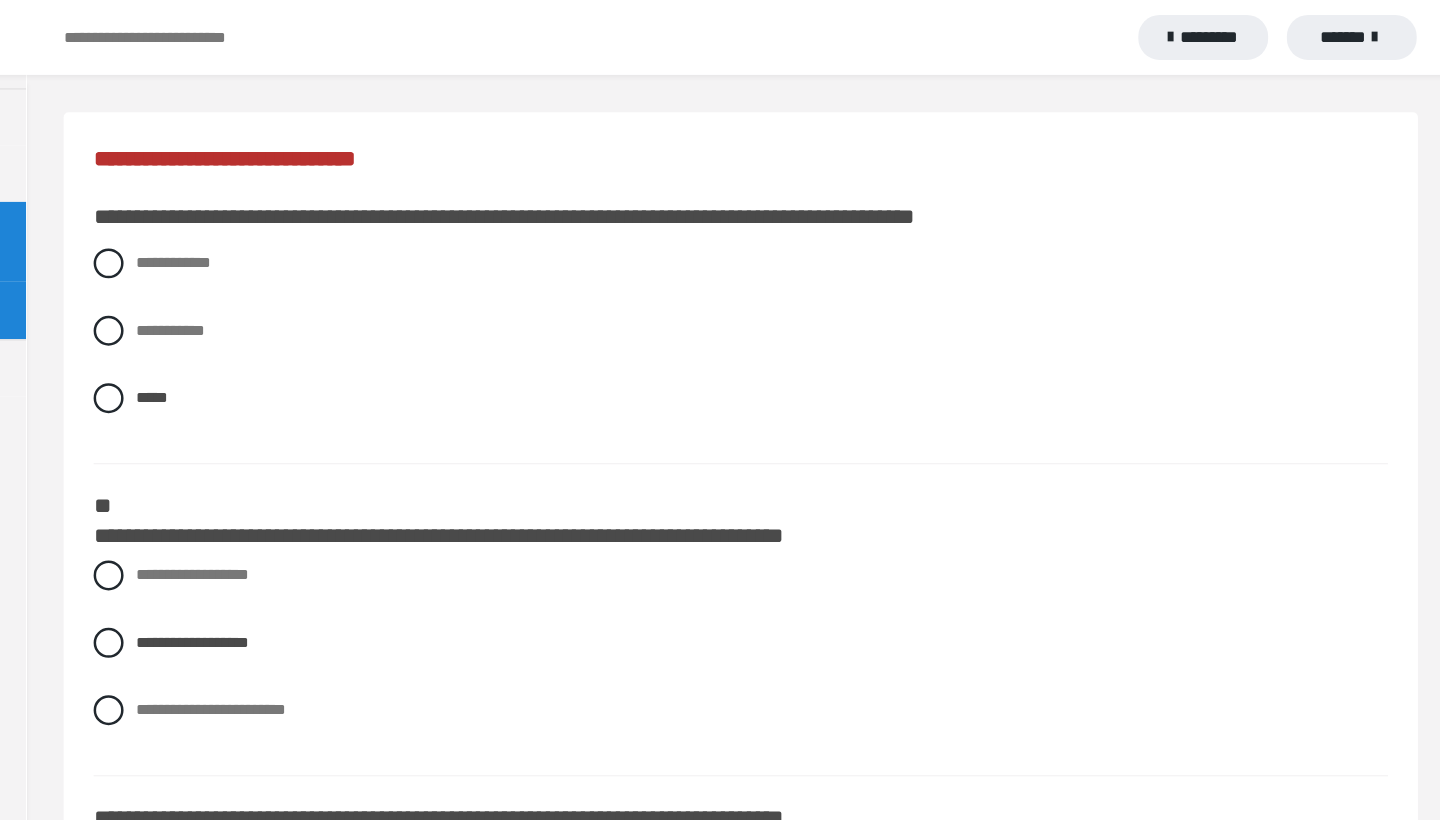 scroll, scrollTop: 0, scrollLeft: 0, axis: both 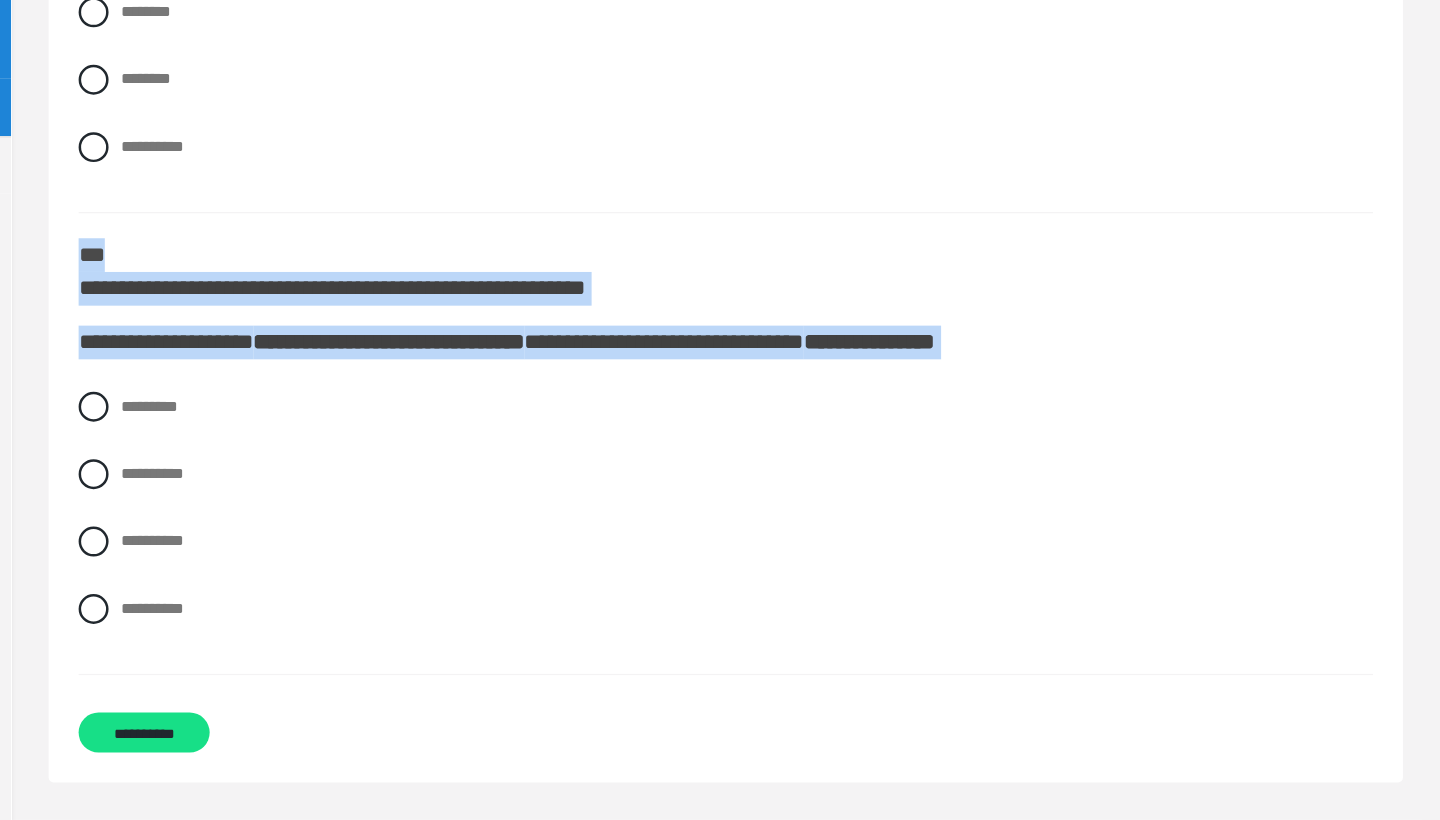 drag, startPoint x: 78, startPoint y: 132, endPoint x: 1136, endPoint y: 491, distance: 1117.2489 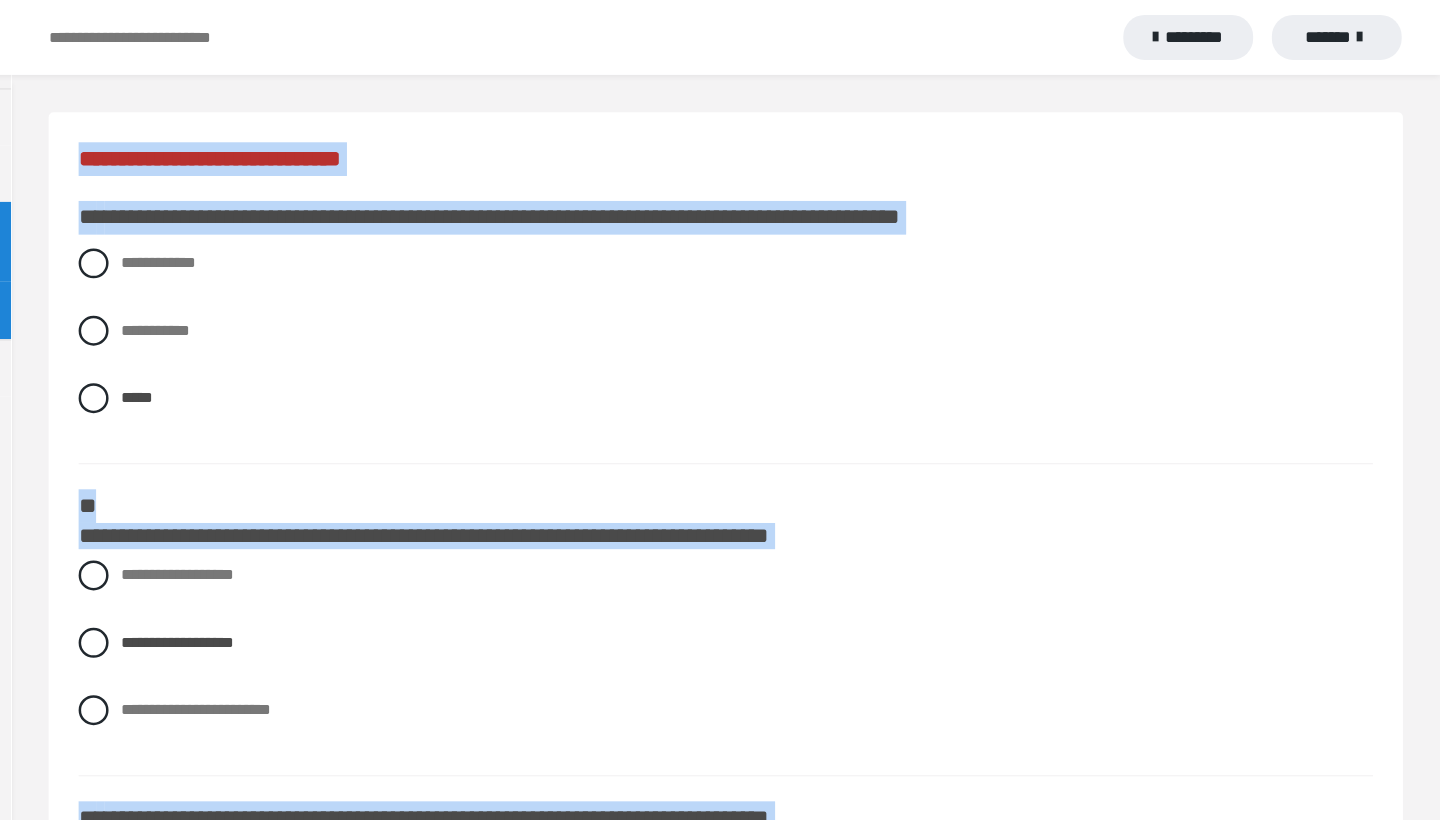 scroll, scrollTop: 0, scrollLeft: 0, axis: both 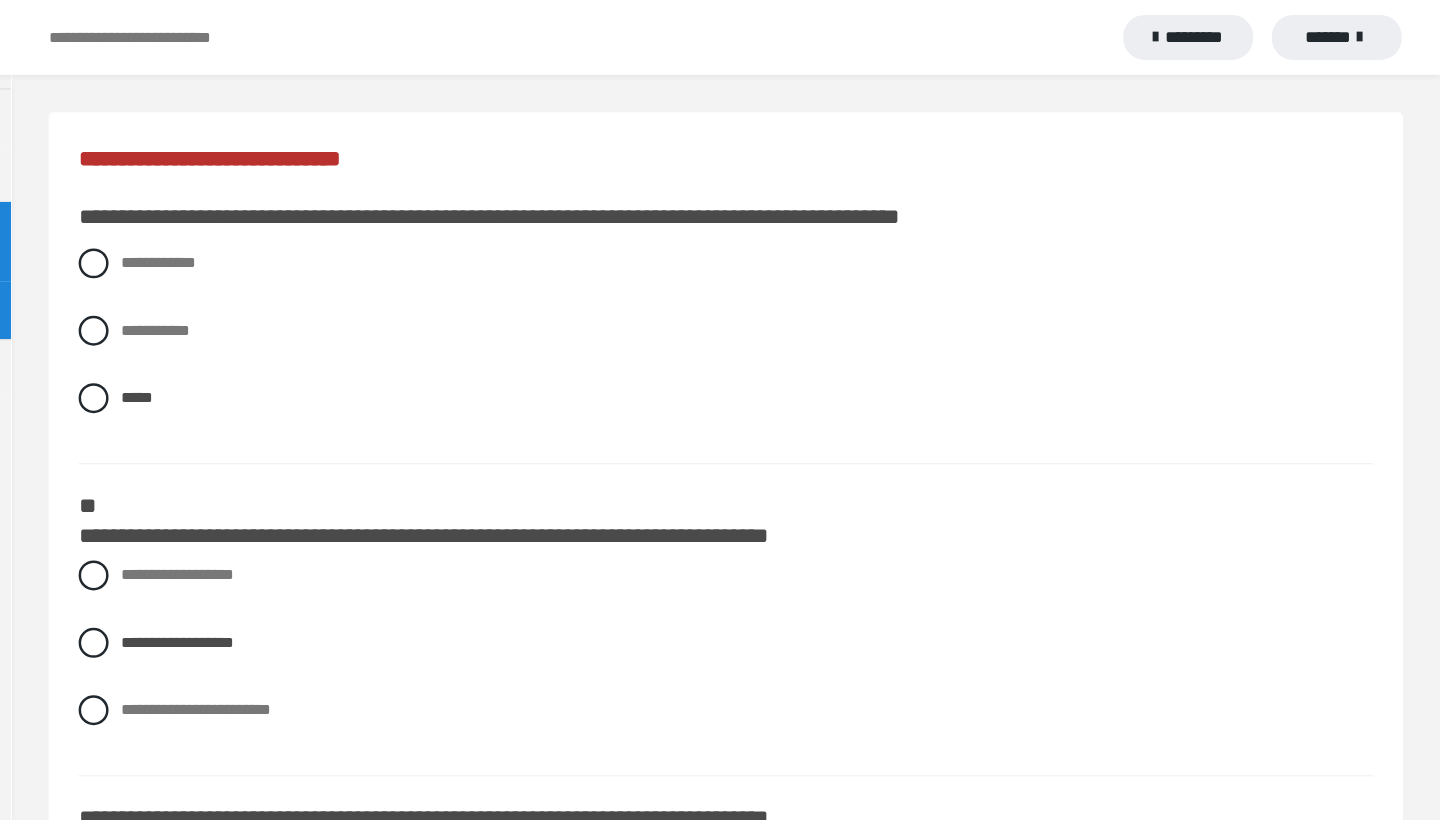 click on "**********" at bounding box center (867, 3747) 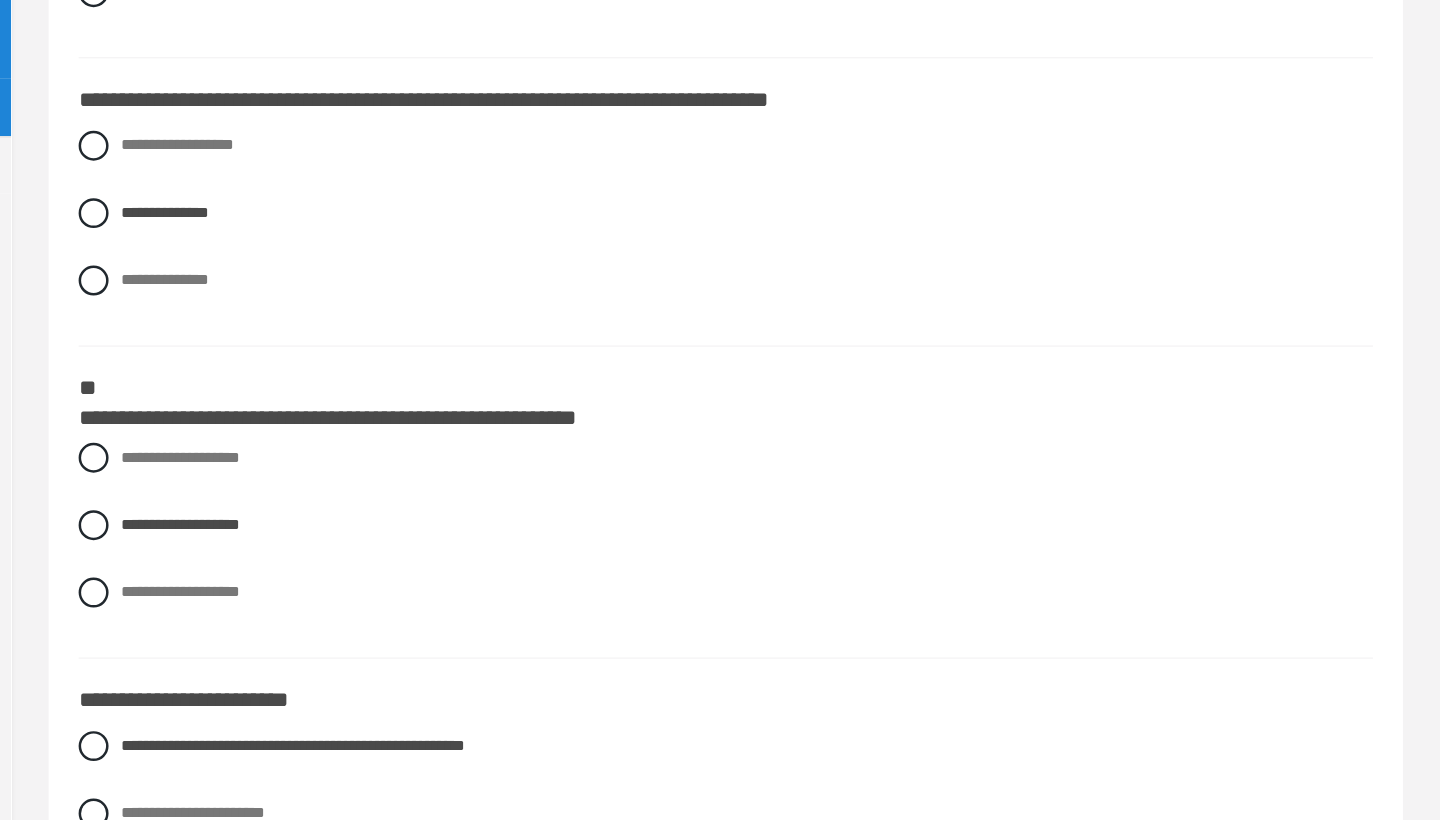 scroll, scrollTop: 437, scrollLeft: 0, axis: vertical 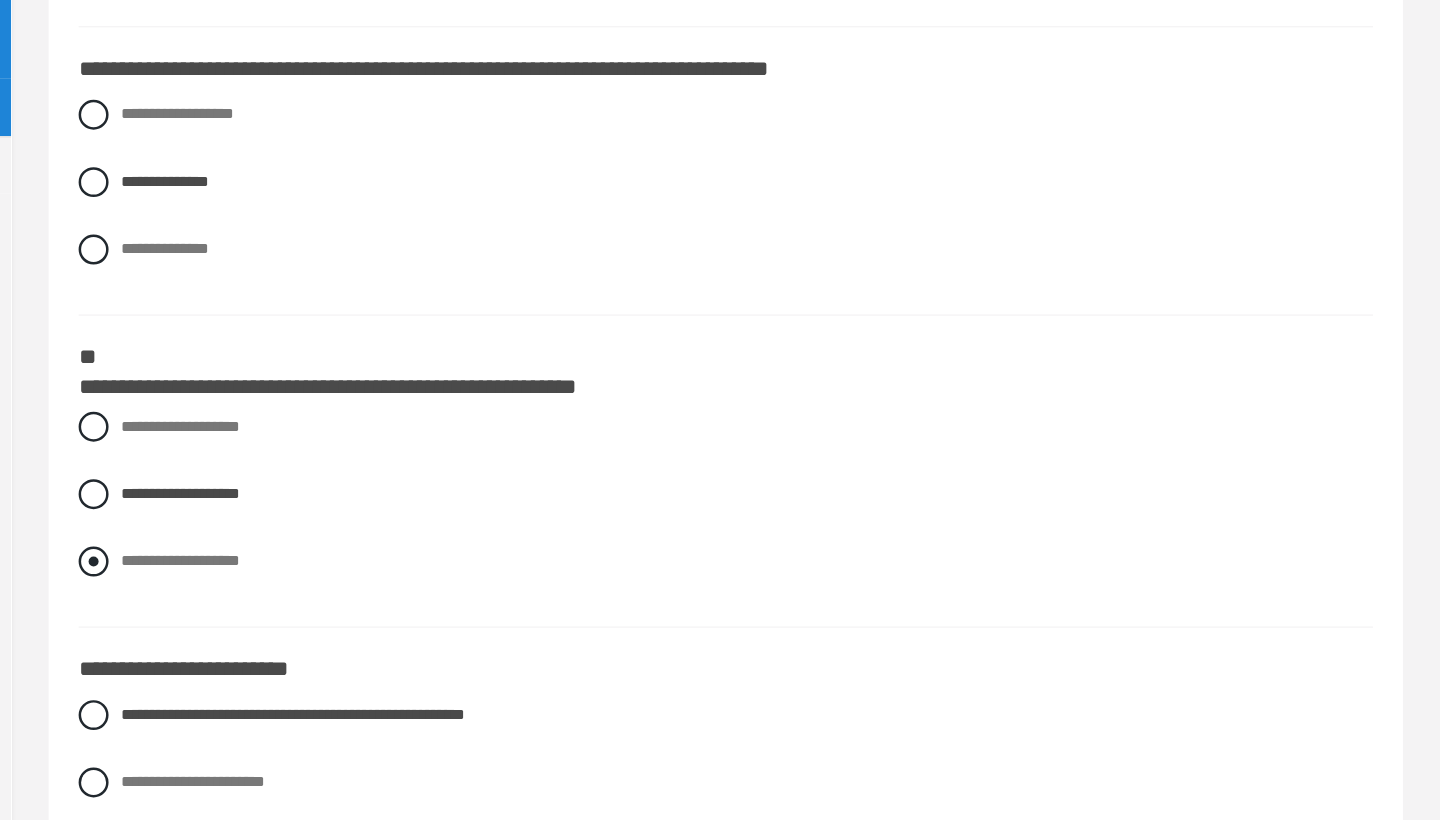 click at bounding box center [361, 613] 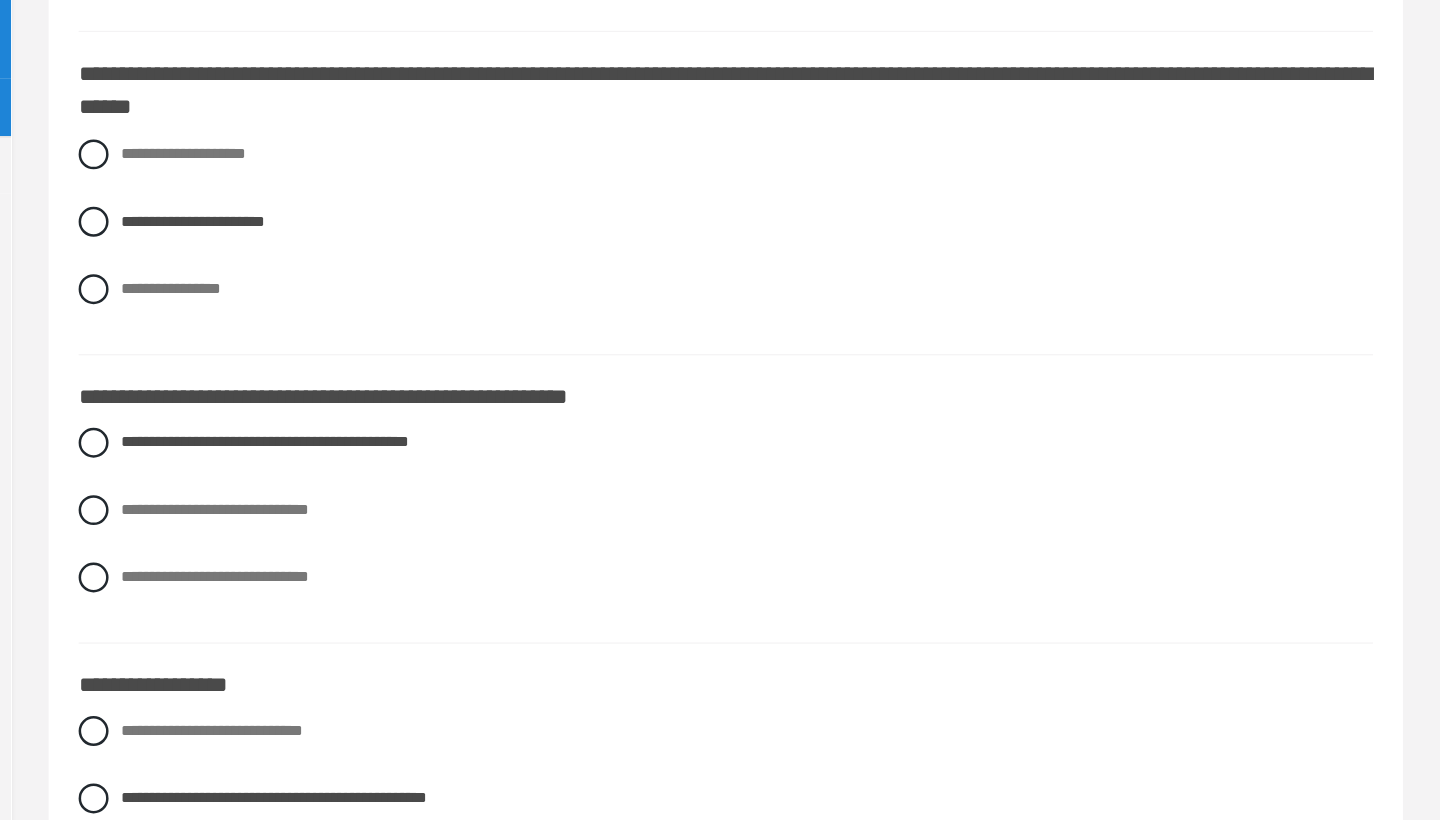 scroll, scrollTop: 2251, scrollLeft: 0, axis: vertical 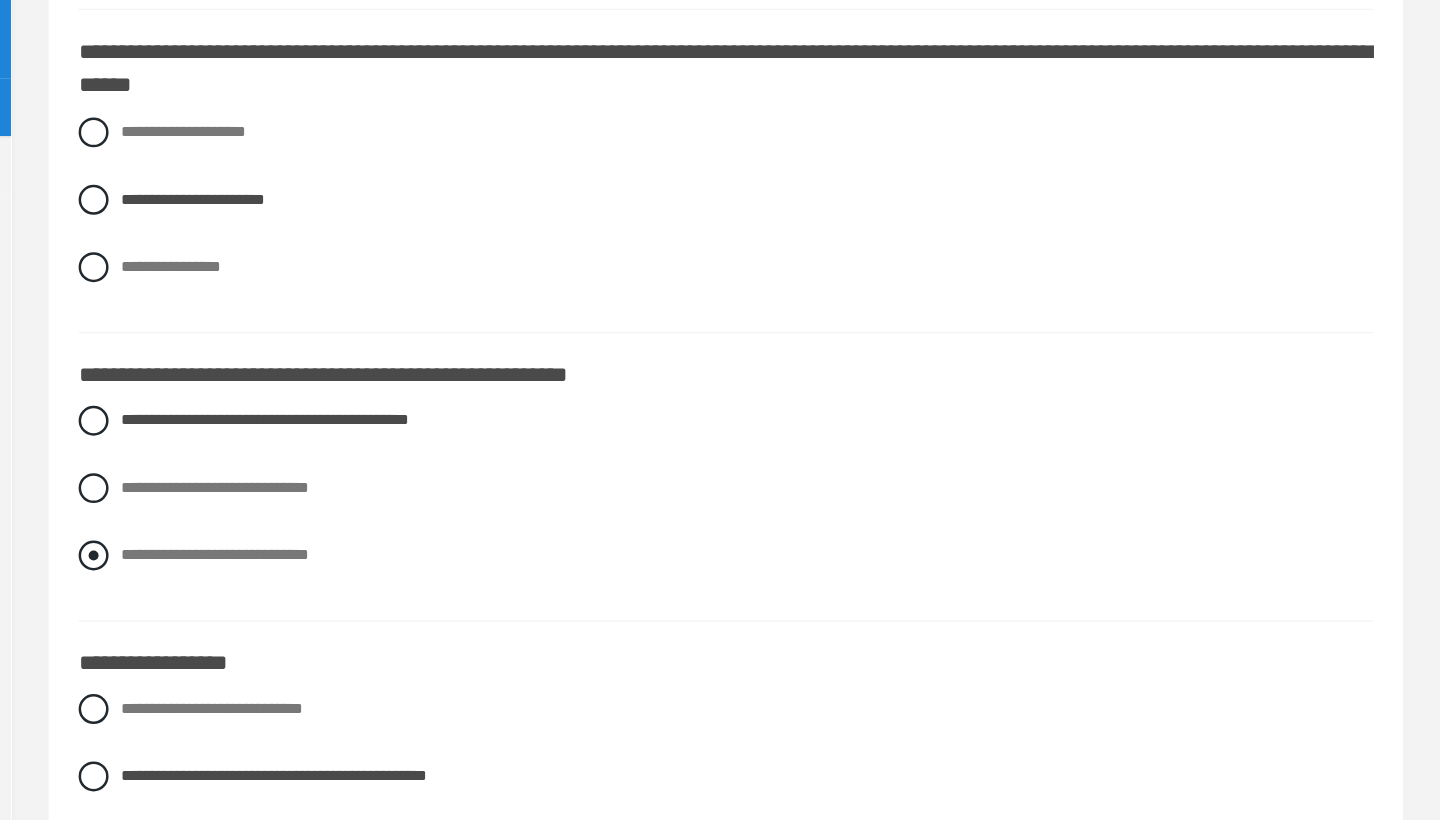 click at bounding box center [361, 608] 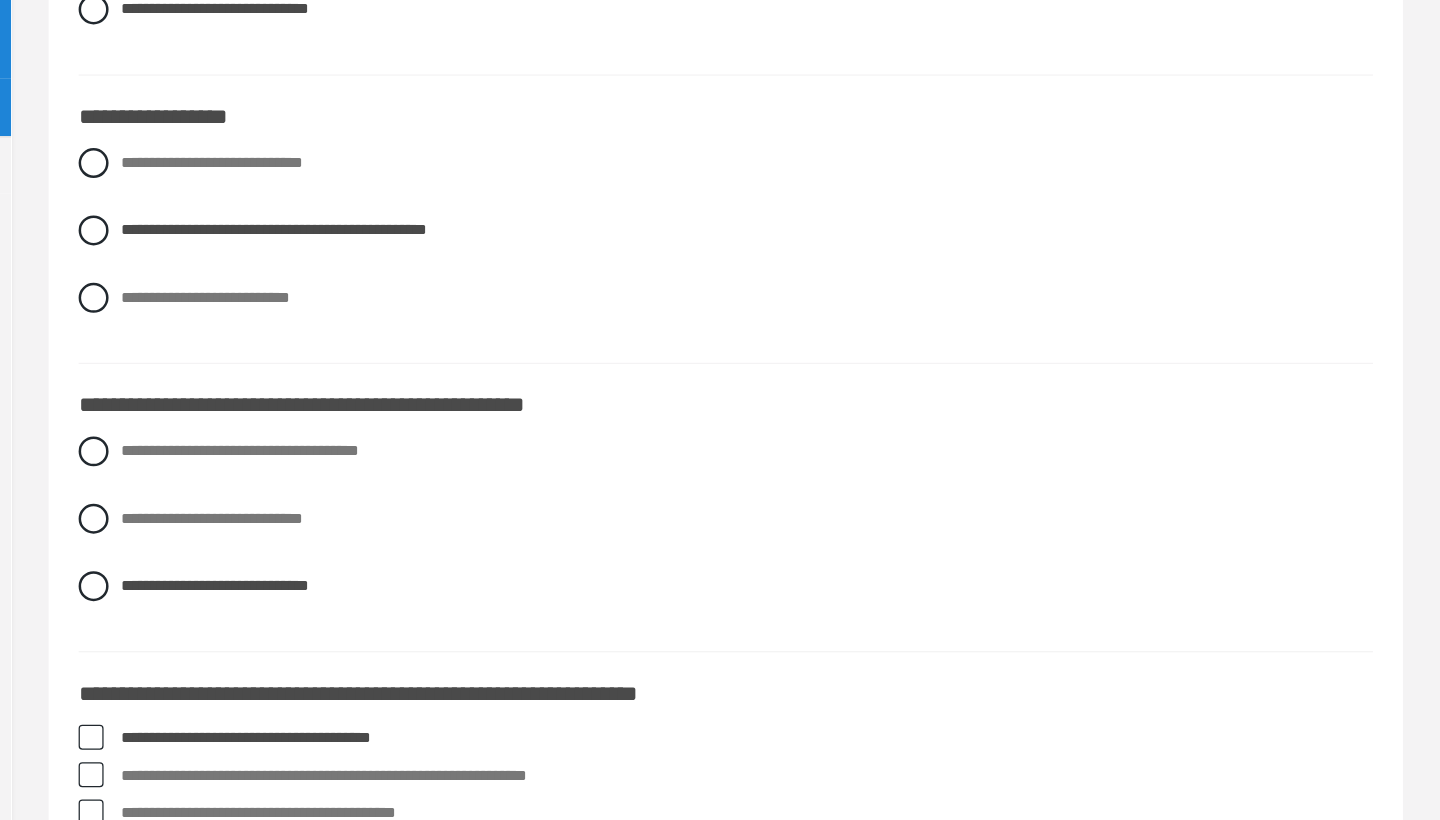 scroll, scrollTop: 2691, scrollLeft: 0, axis: vertical 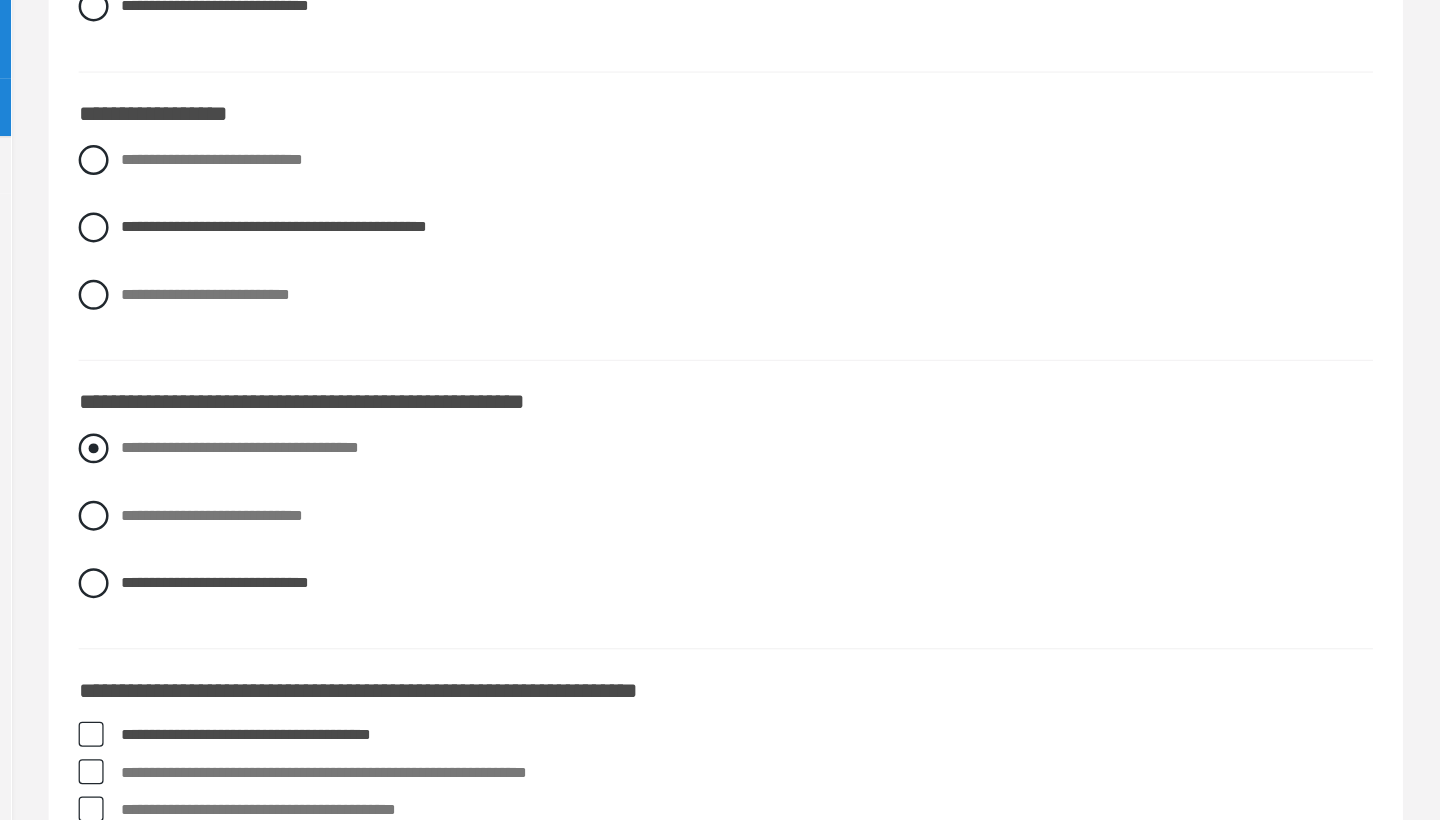 click at bounding box center (361, 522) 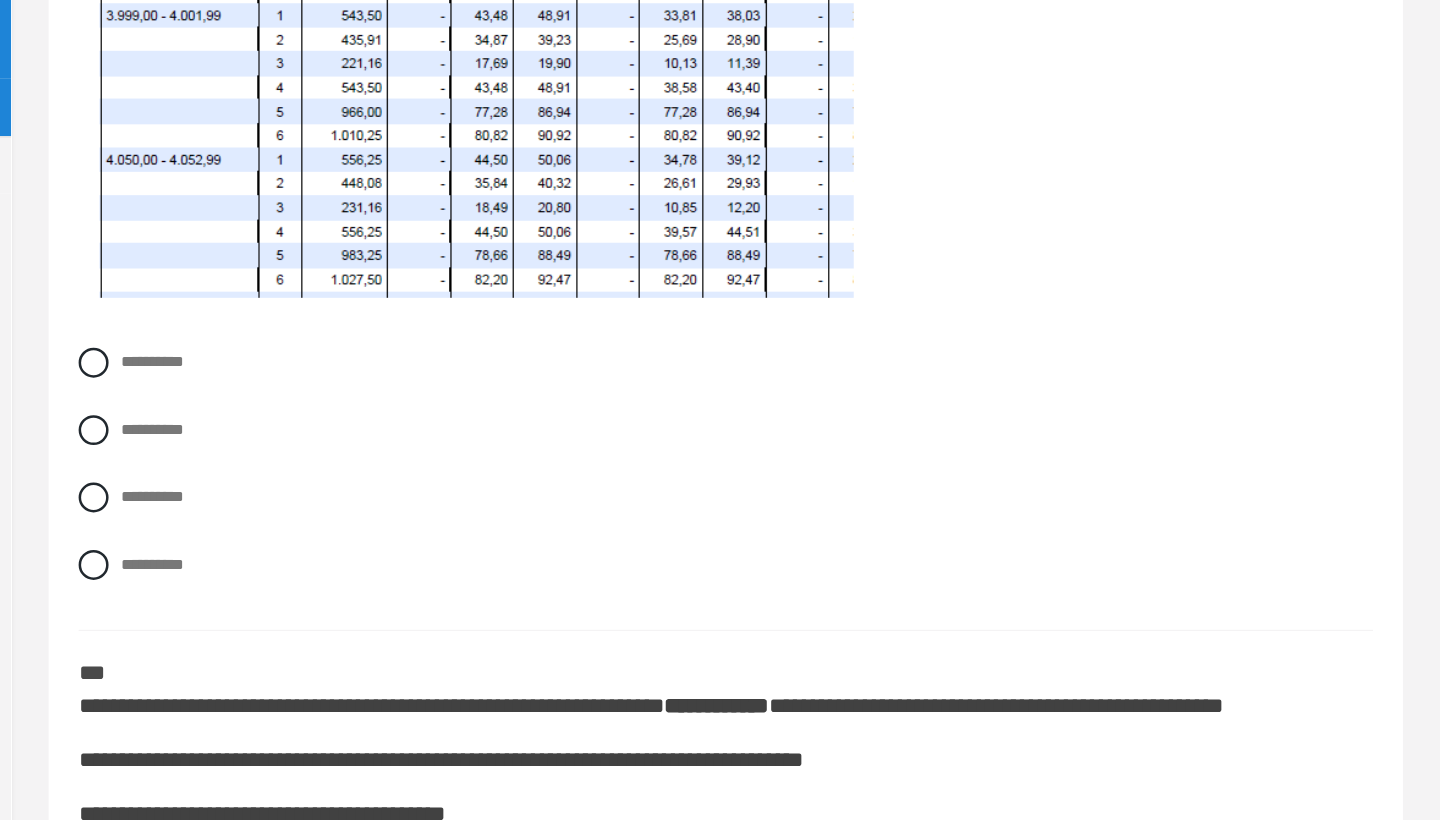 scroll, scrollTop: 4365, scrollLeft: 0, axis: vertical 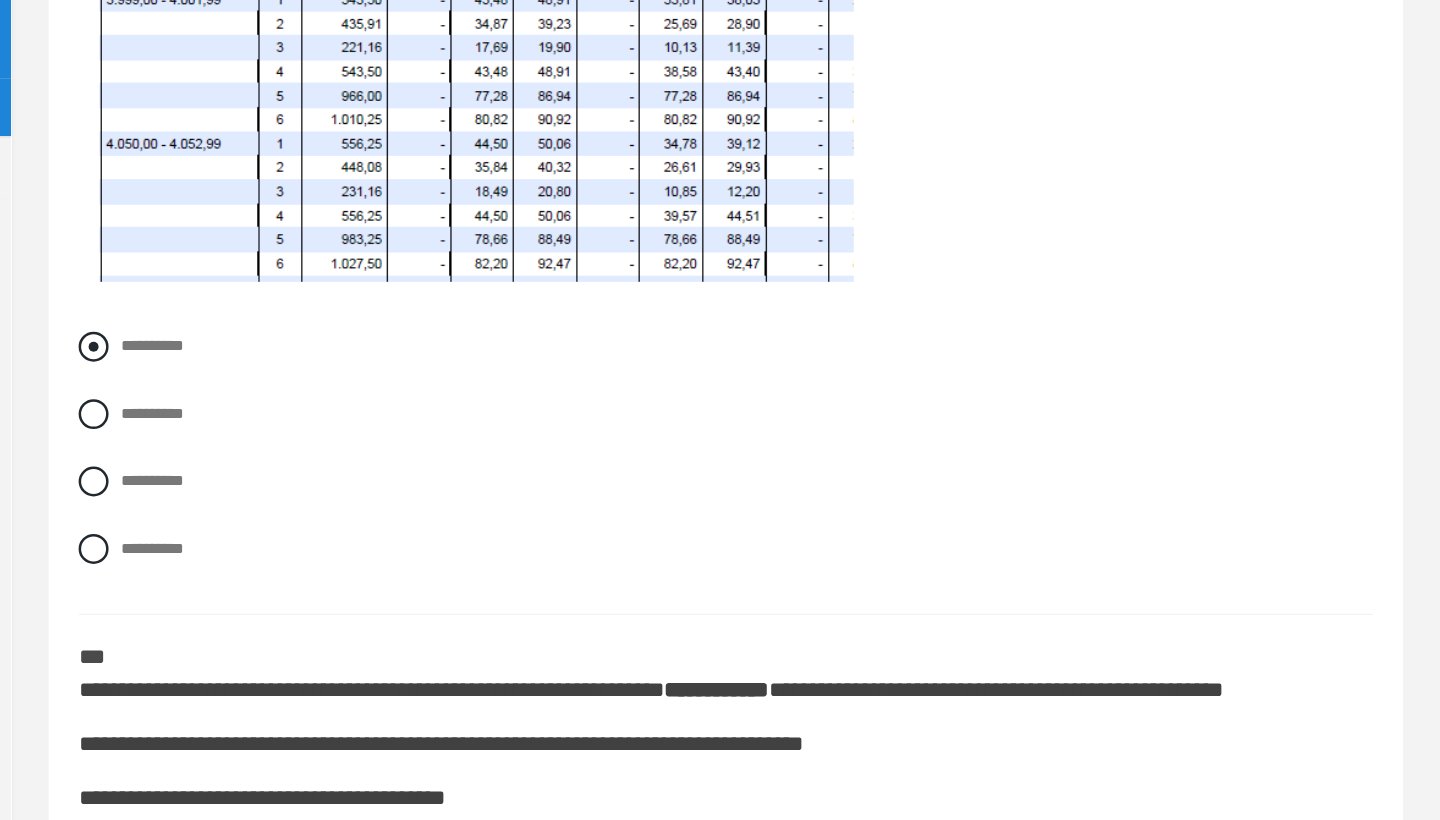 click at bounding box center [361, 441] 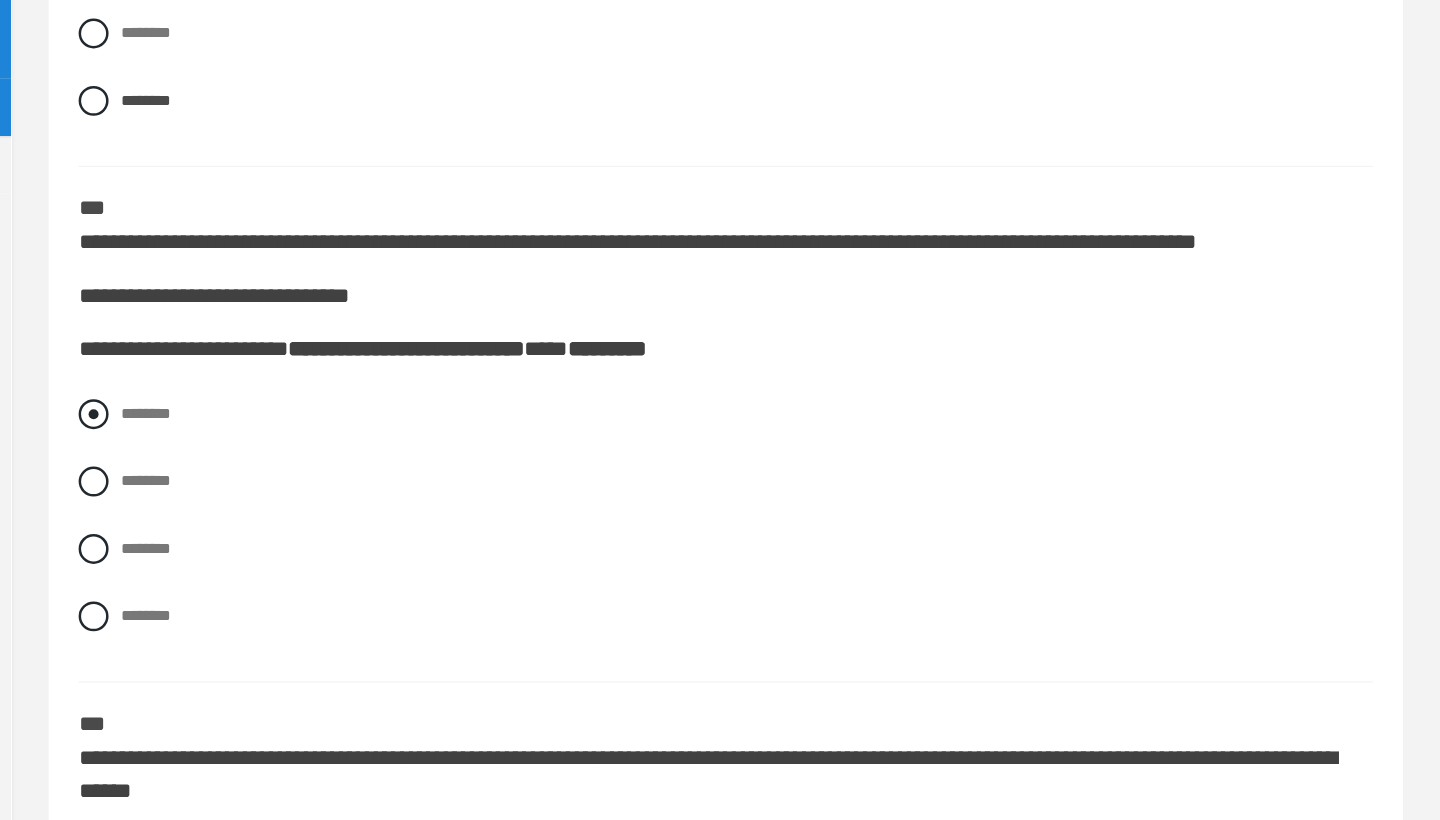 scroll, scrollTop: 5444, scrollLeft: 0, axis: vertical 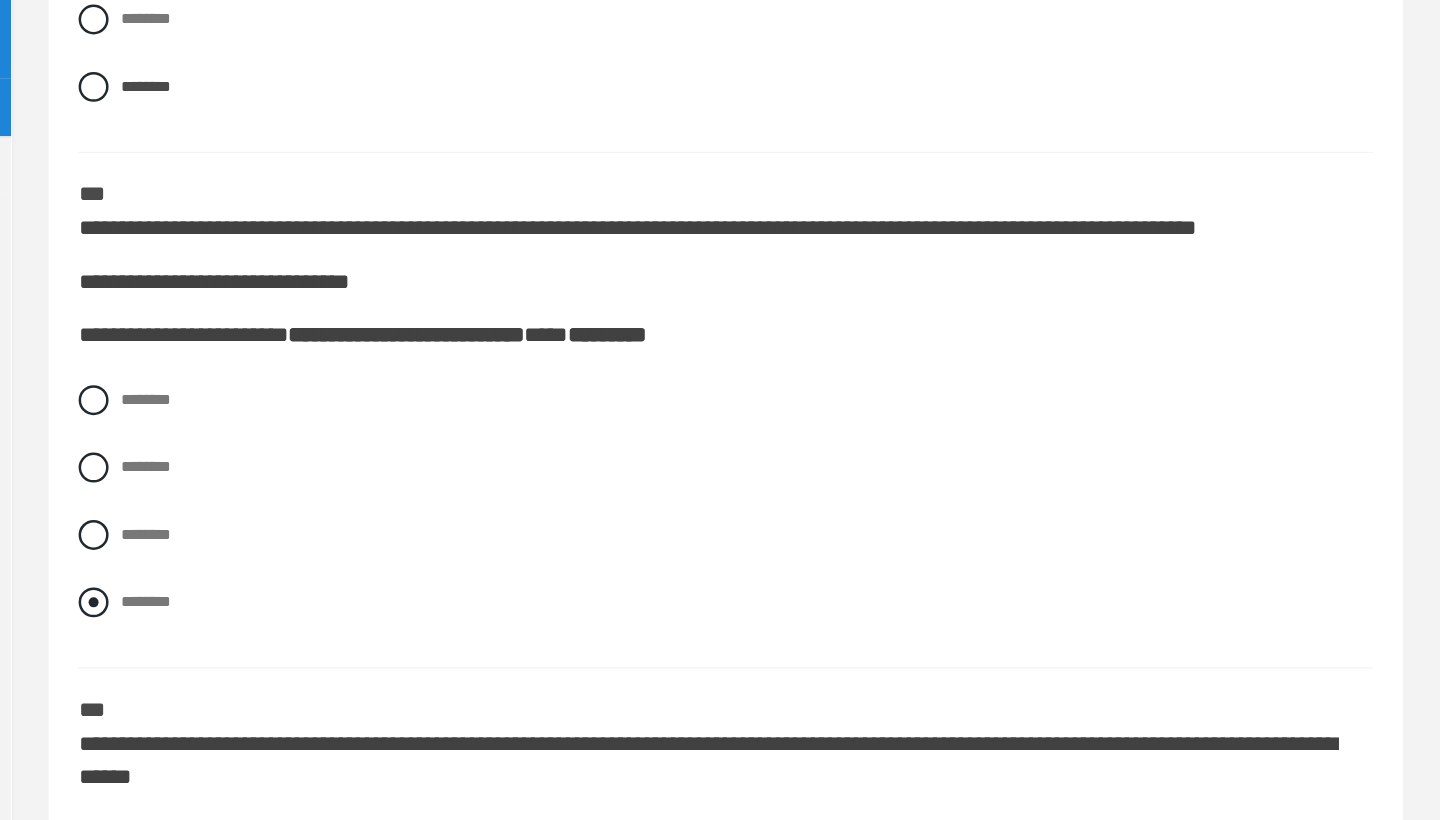 click at bounding box center (361, 646) 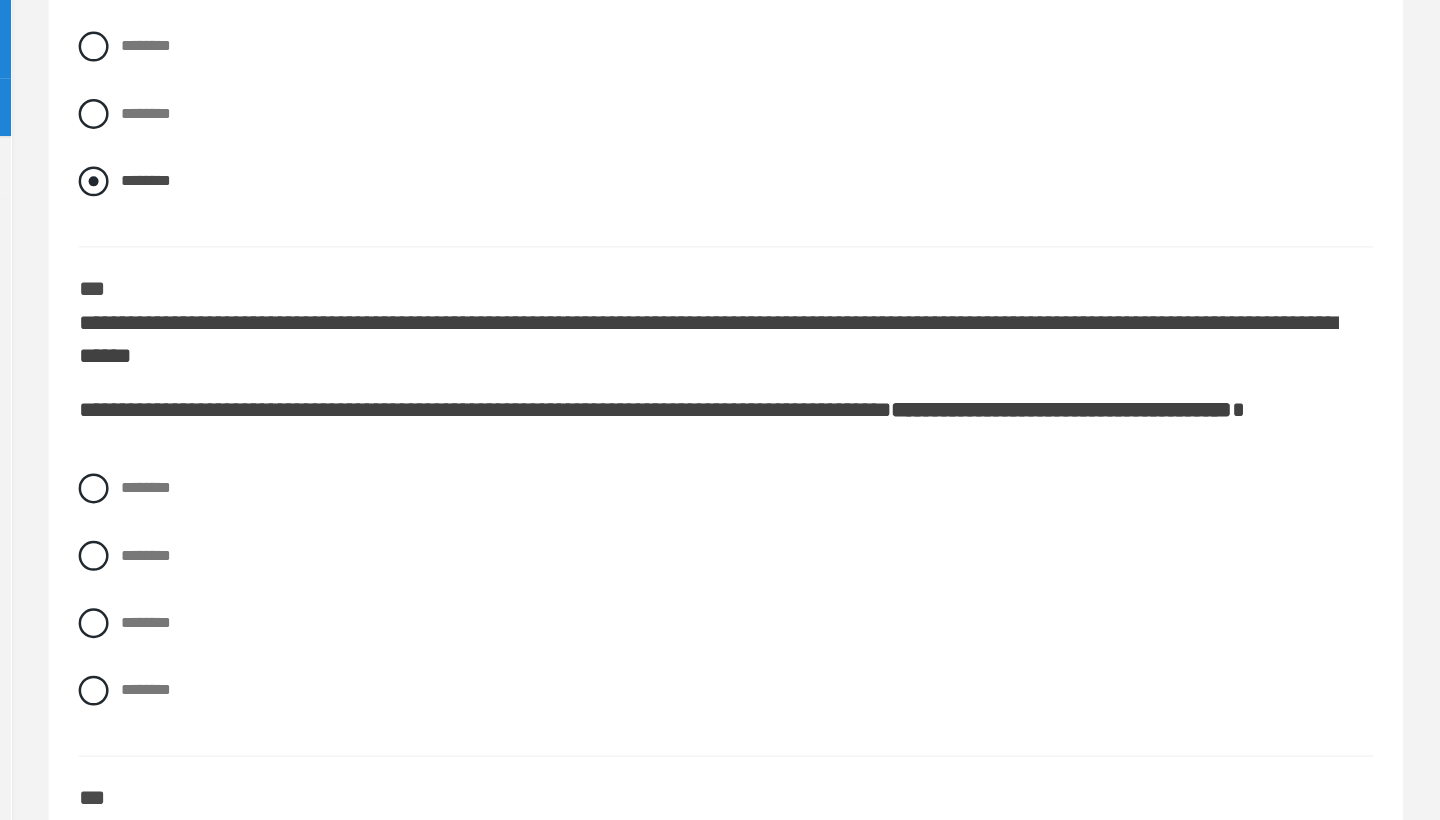 scroll, scrollTop: 5783, scrollLeft: 0, axis: vertical 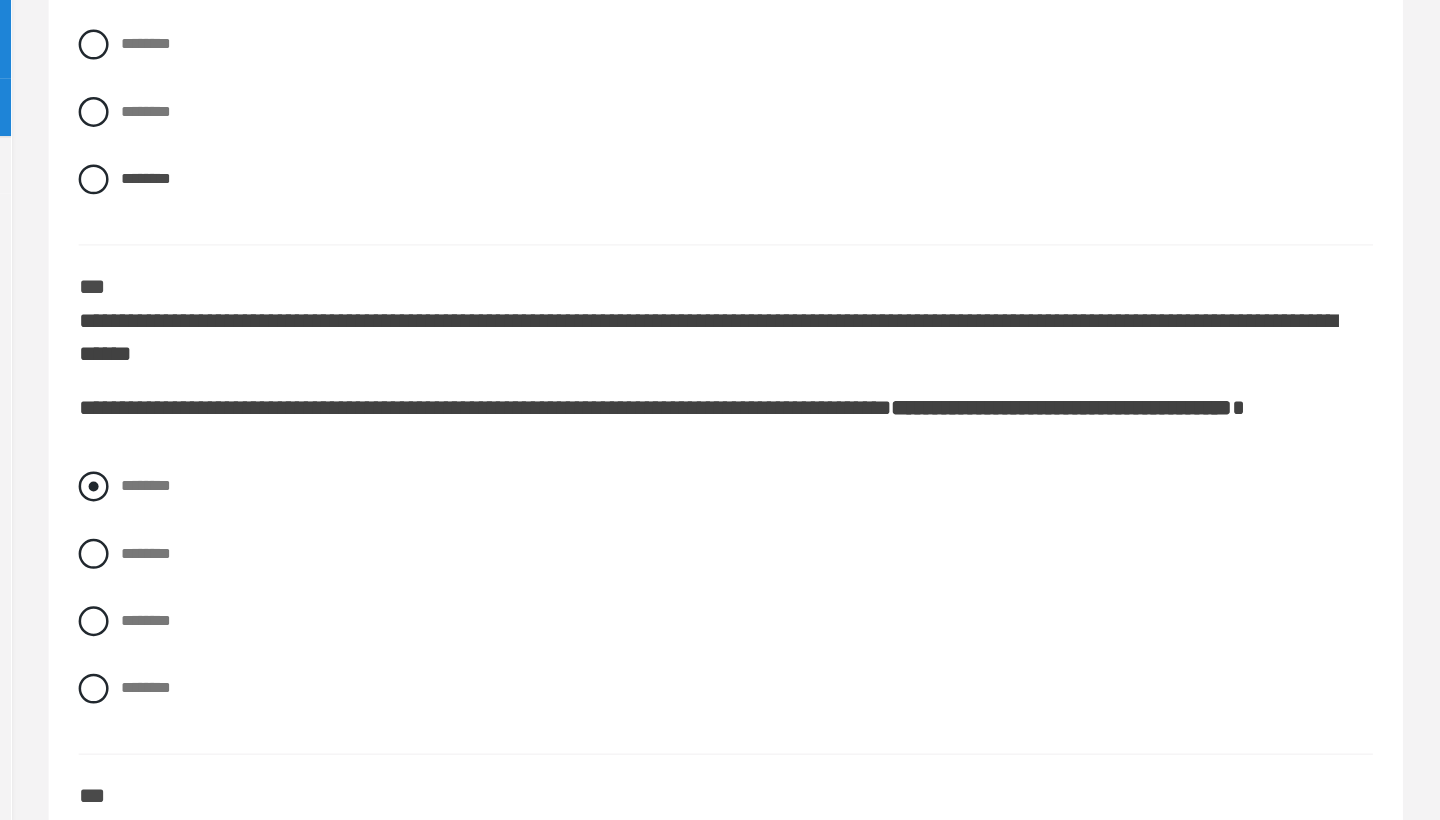 click at bounding box center (361, 553) 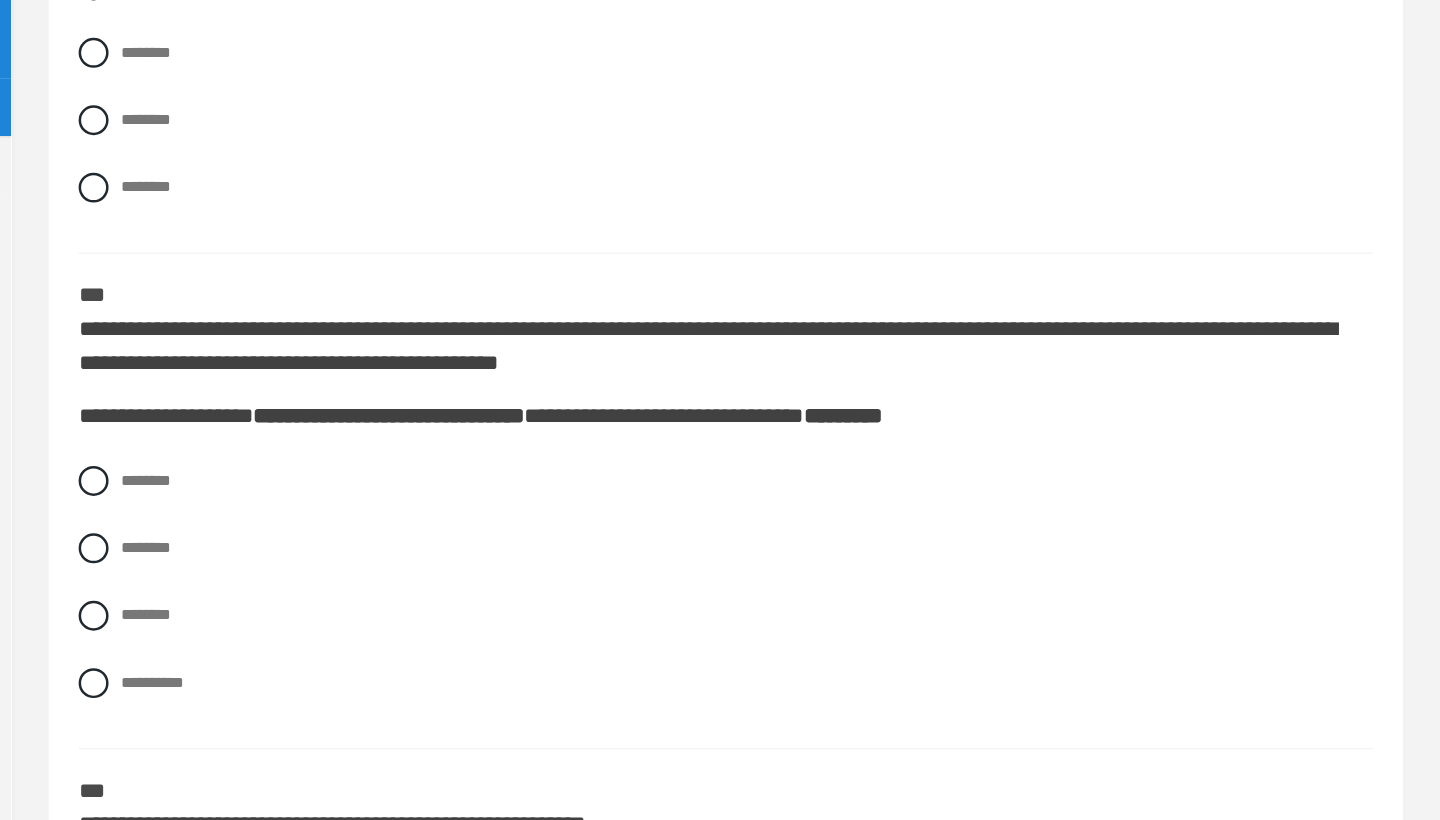 scroll, scrollTop: 6187, scrollLeft: 0, axis: vertical 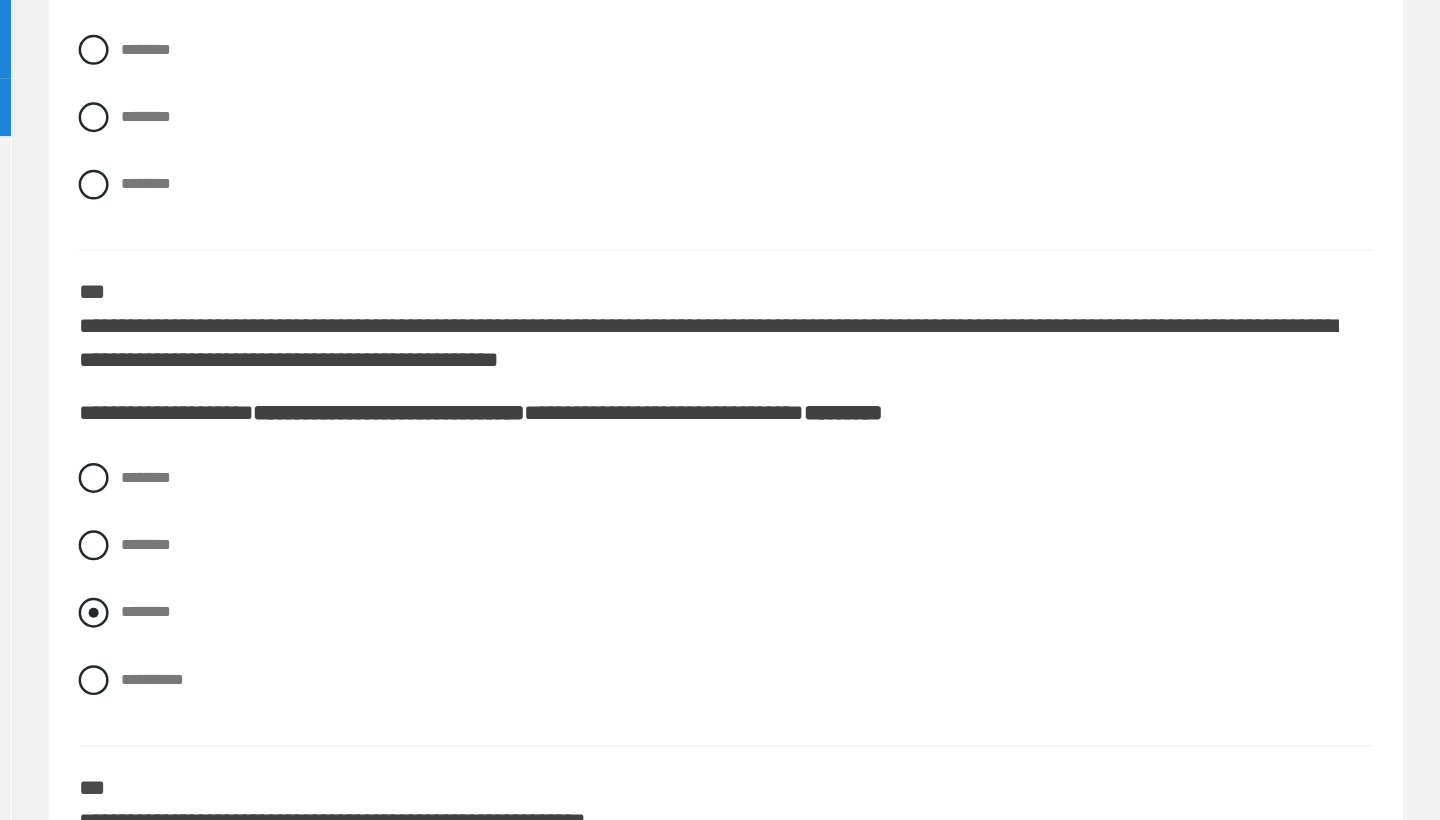 click at bounding box center (361, 654) 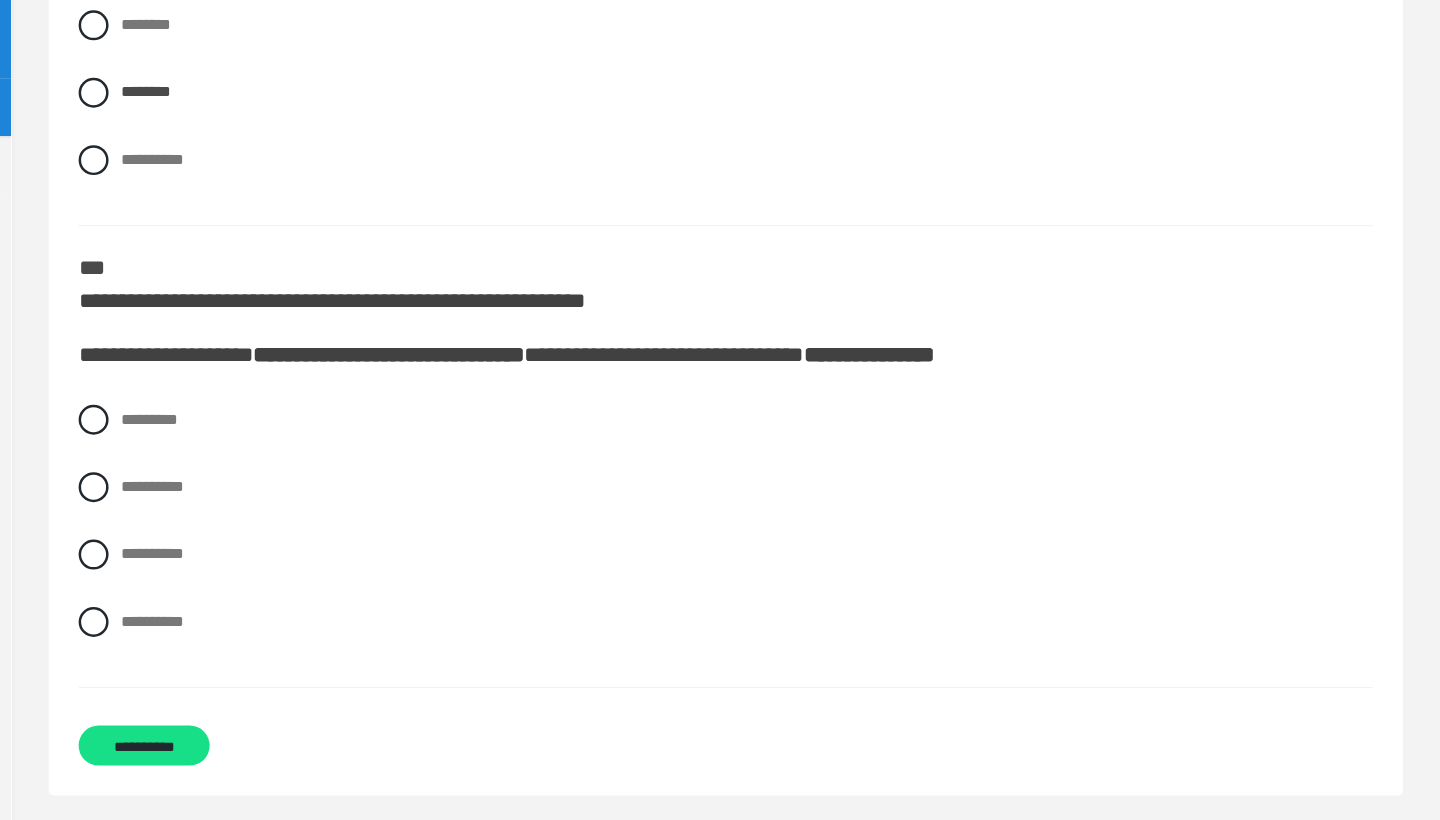 scroll, scrollTop: 6646, scrollLeft: 0, axis: vertical 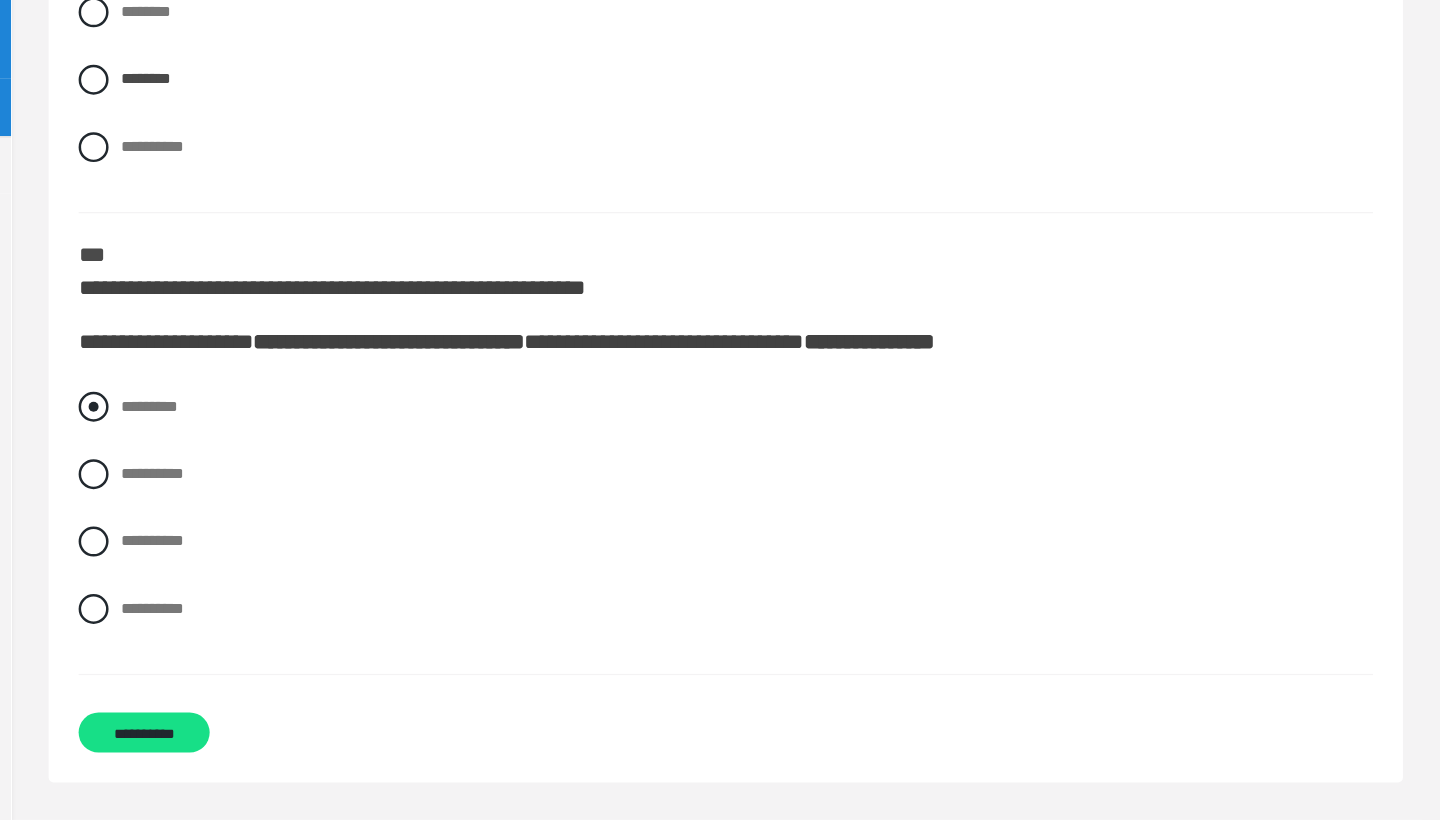 click at bounding box center (361, 489) 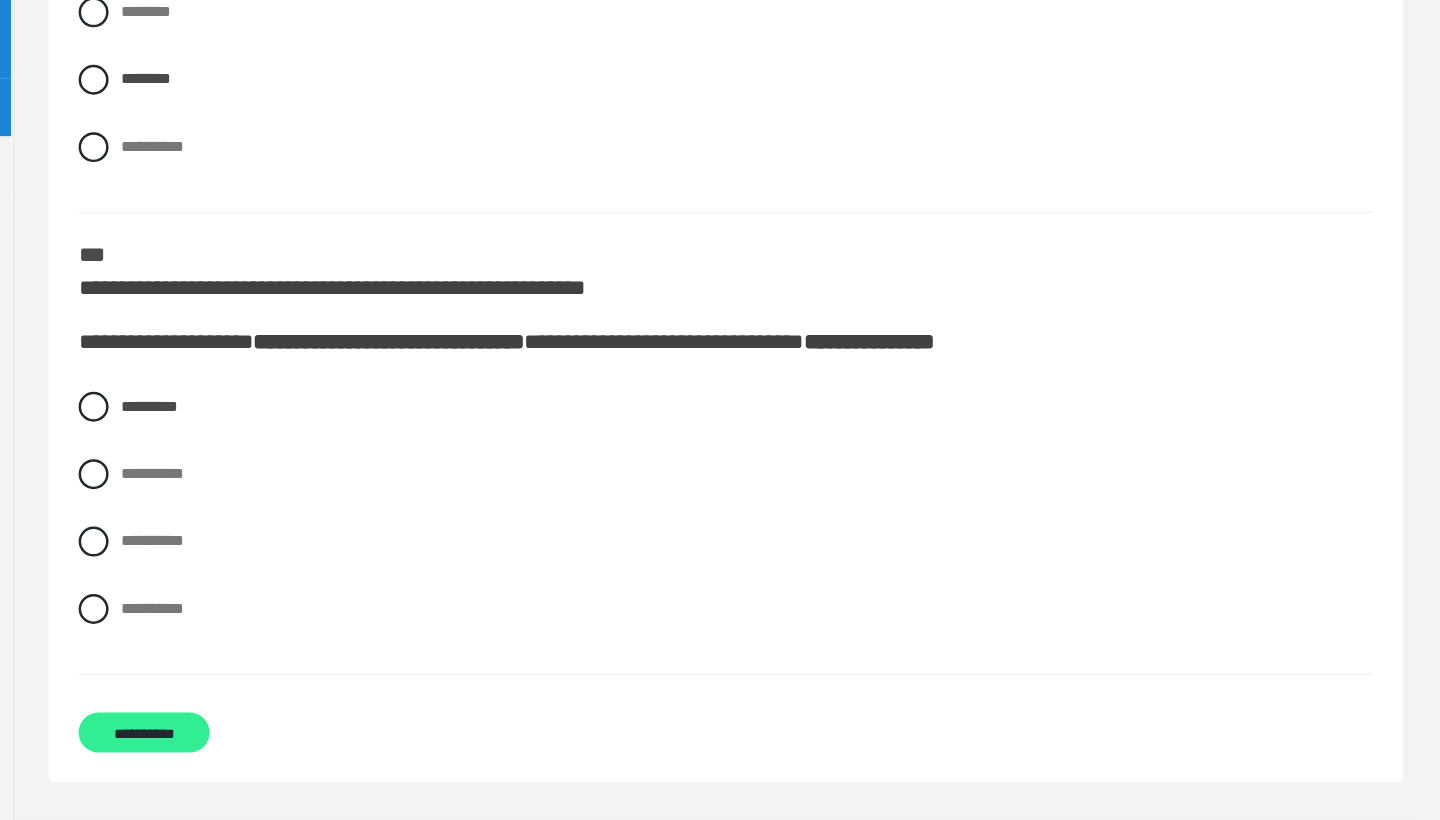 click on "**********" at bounding box center (401, 750) 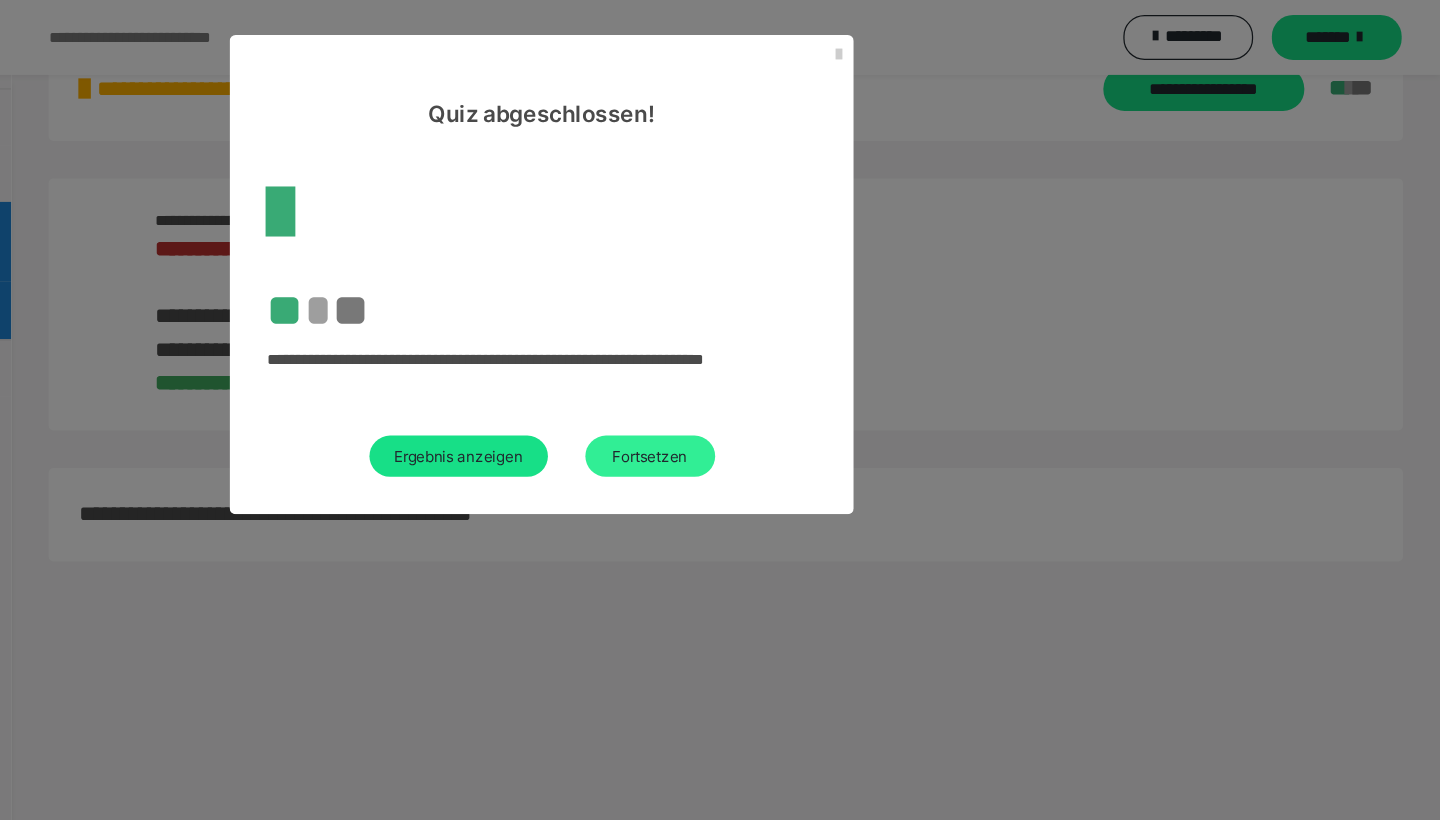 scroll, scrollTop: 60, scrollLeft: 0, axis: vertical 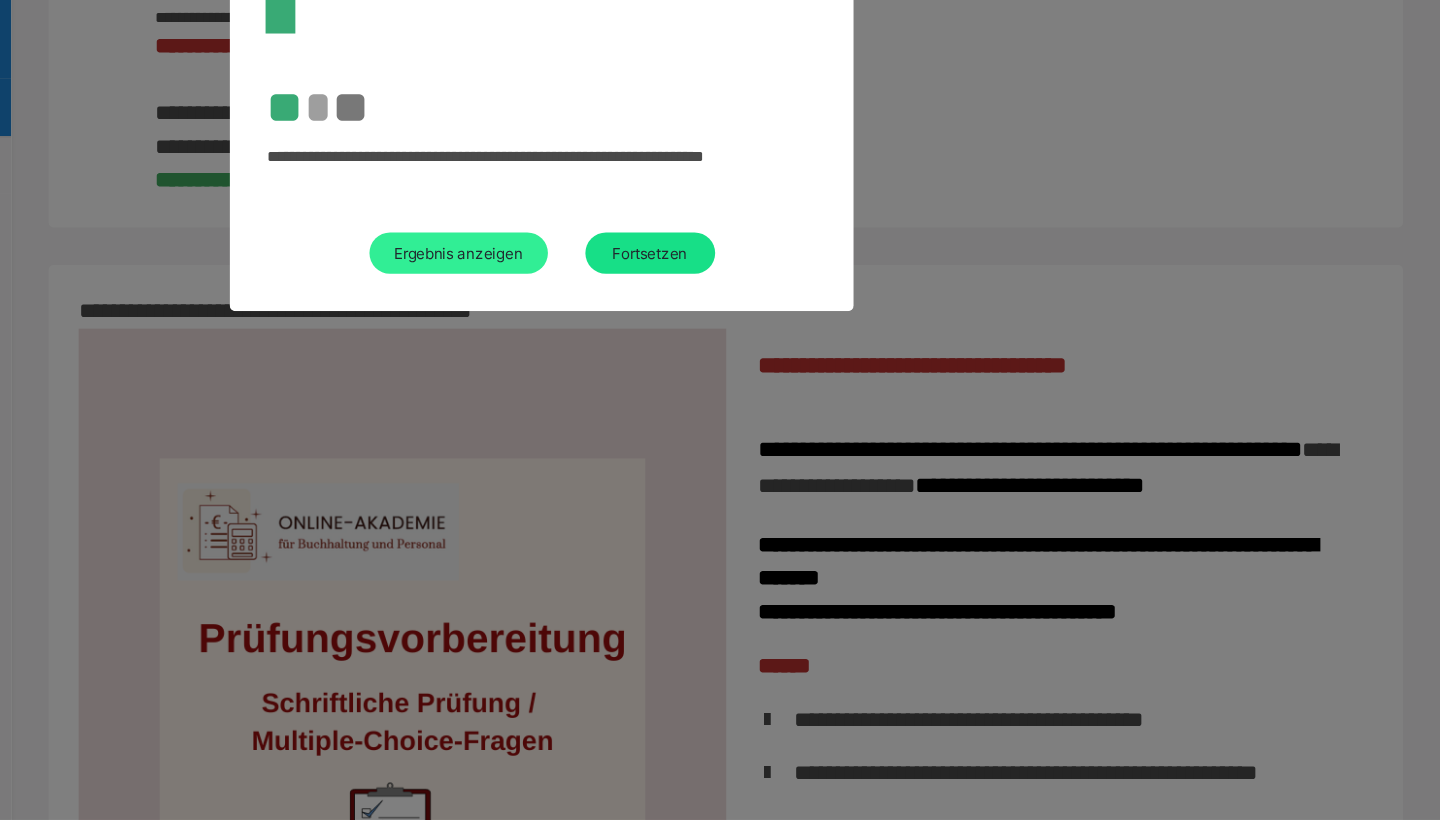 click on "Ergebnis anzeigen" at bounding box center (653, 365) 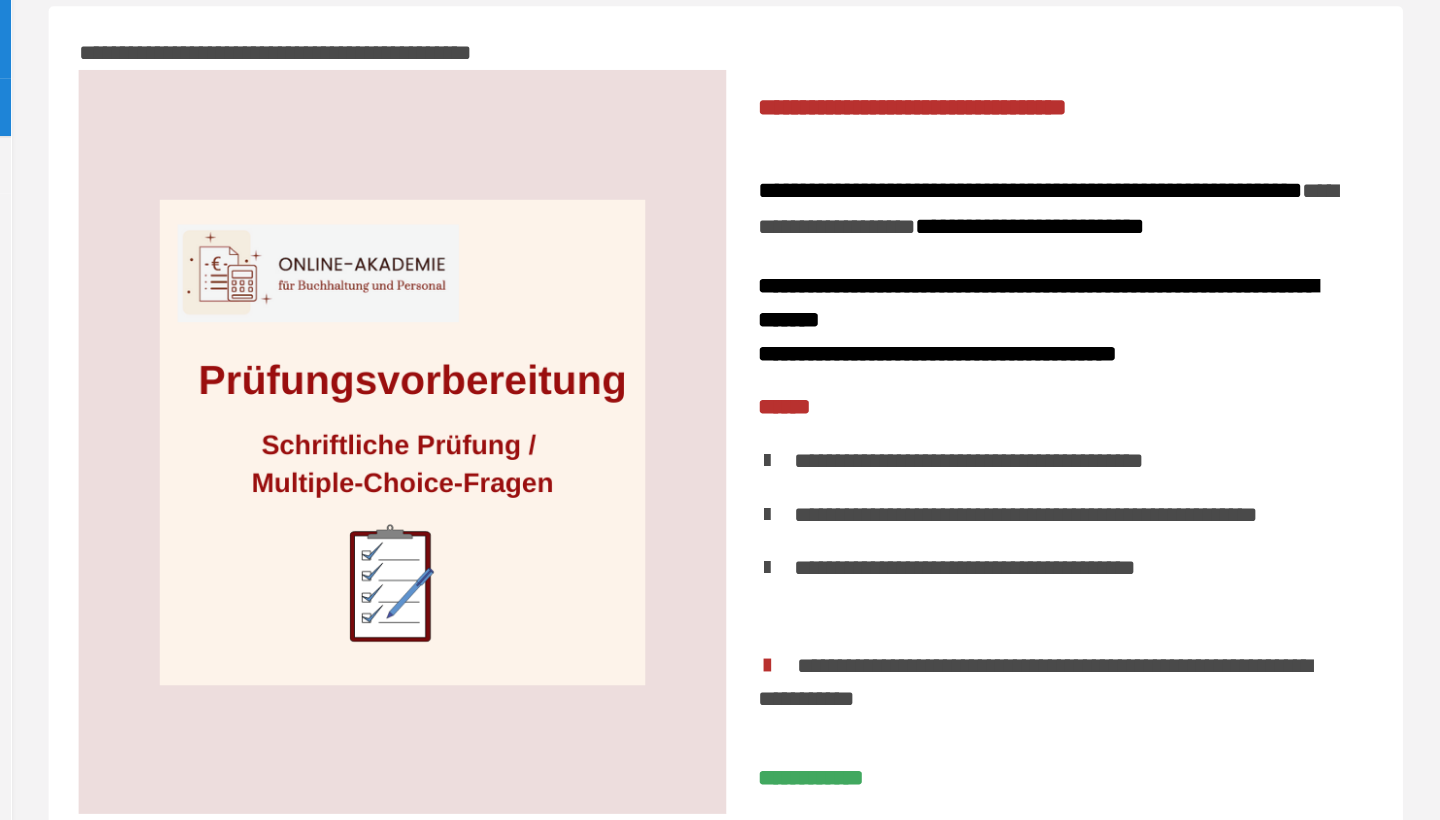 scroll, scrollTop: 5438, scrollLeft: 0, axis: vertical 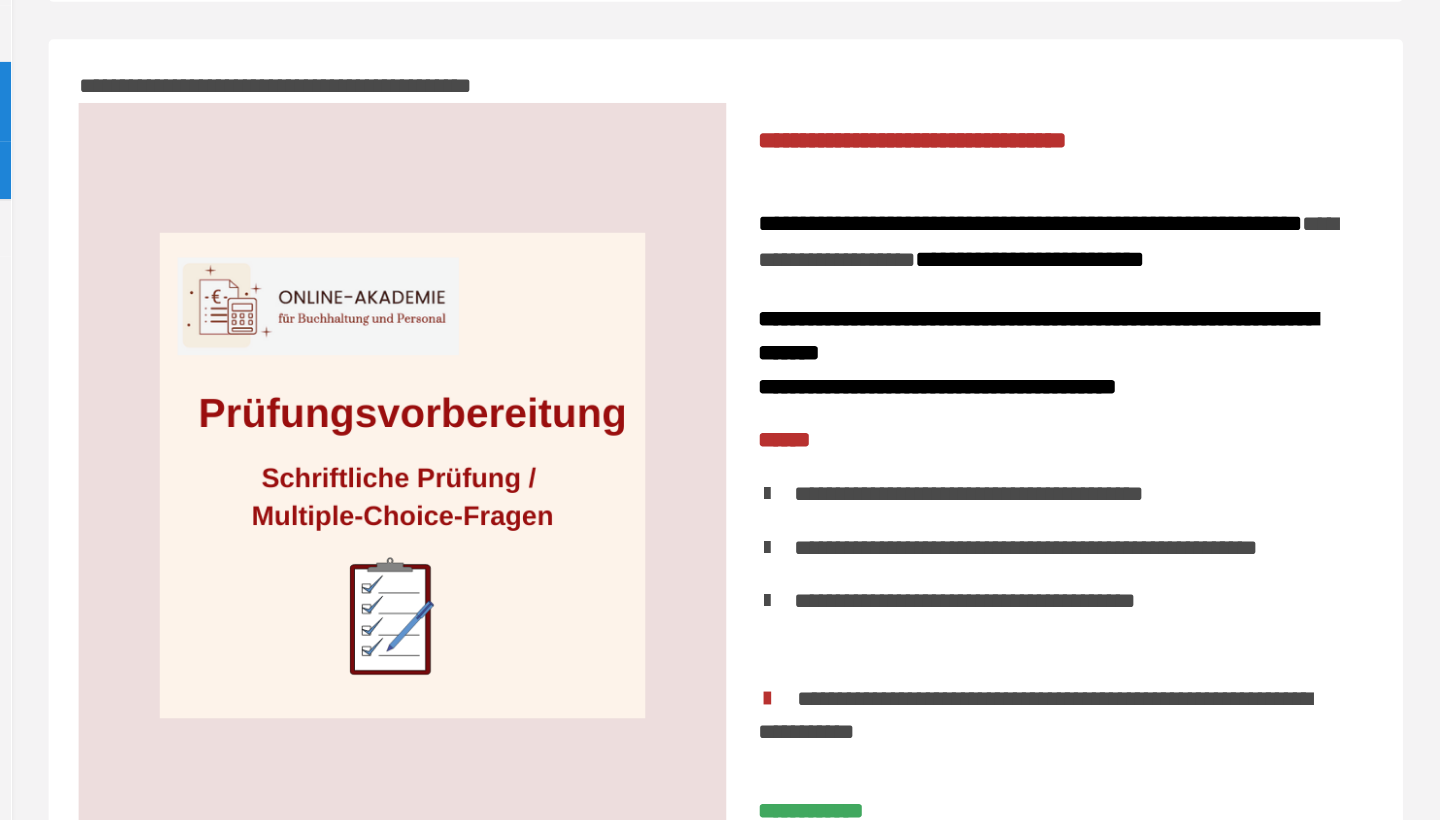 click on "**********" at bounding box center [401, 74] 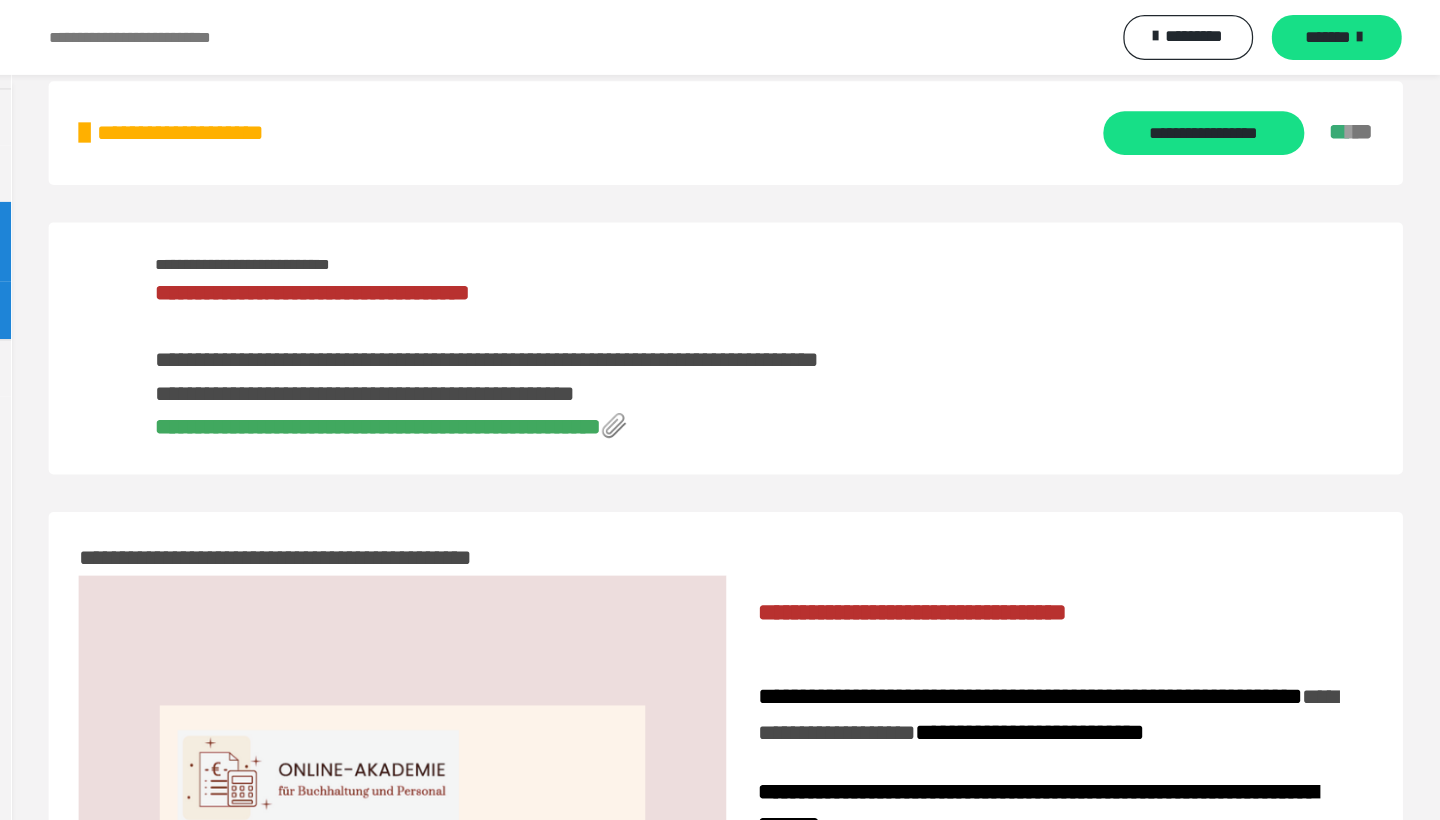 scroll, scrollTop: 0, scrollLeft: 0, axis: both 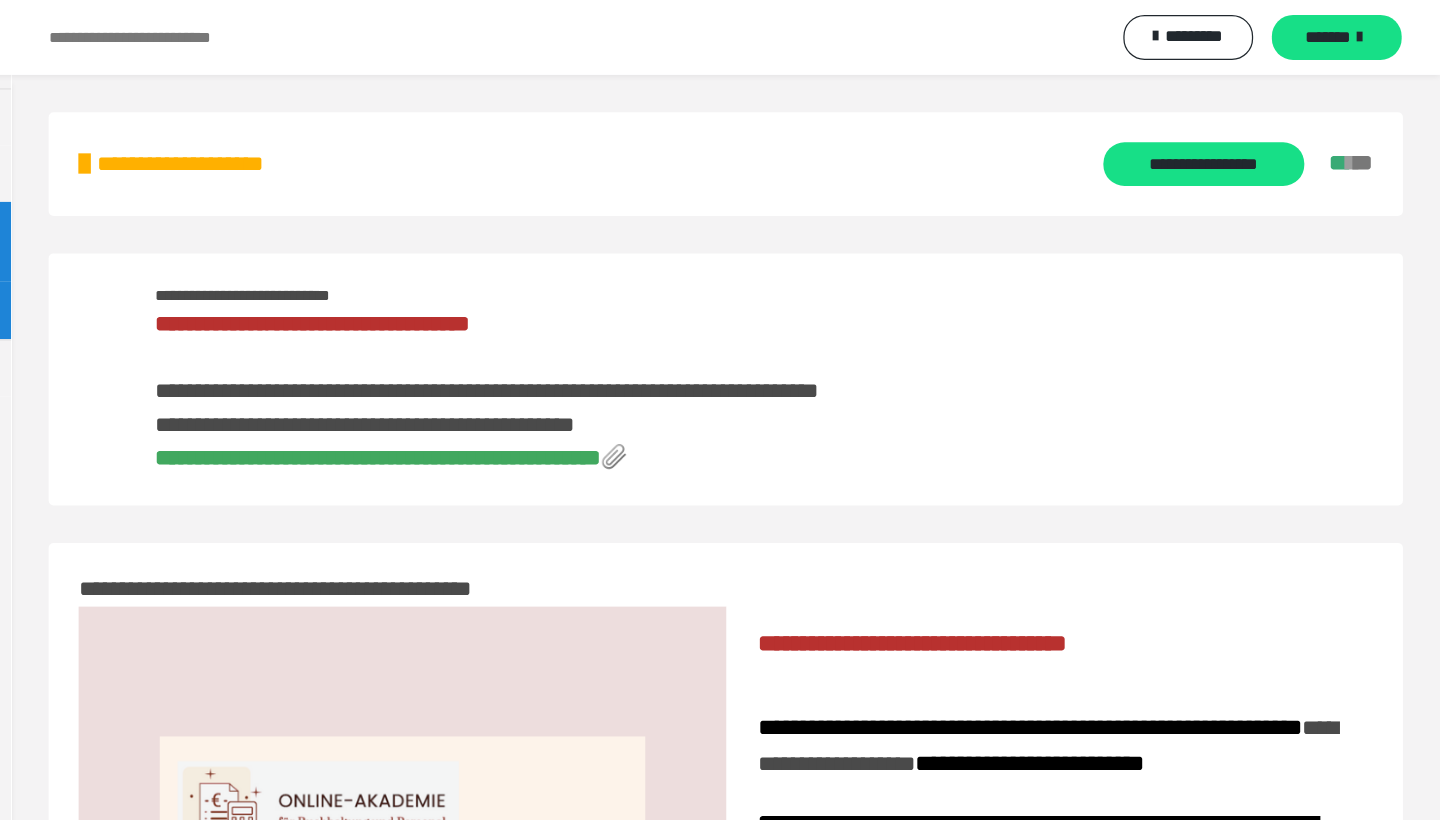 click on "**********" at bounding box center (588, 367) 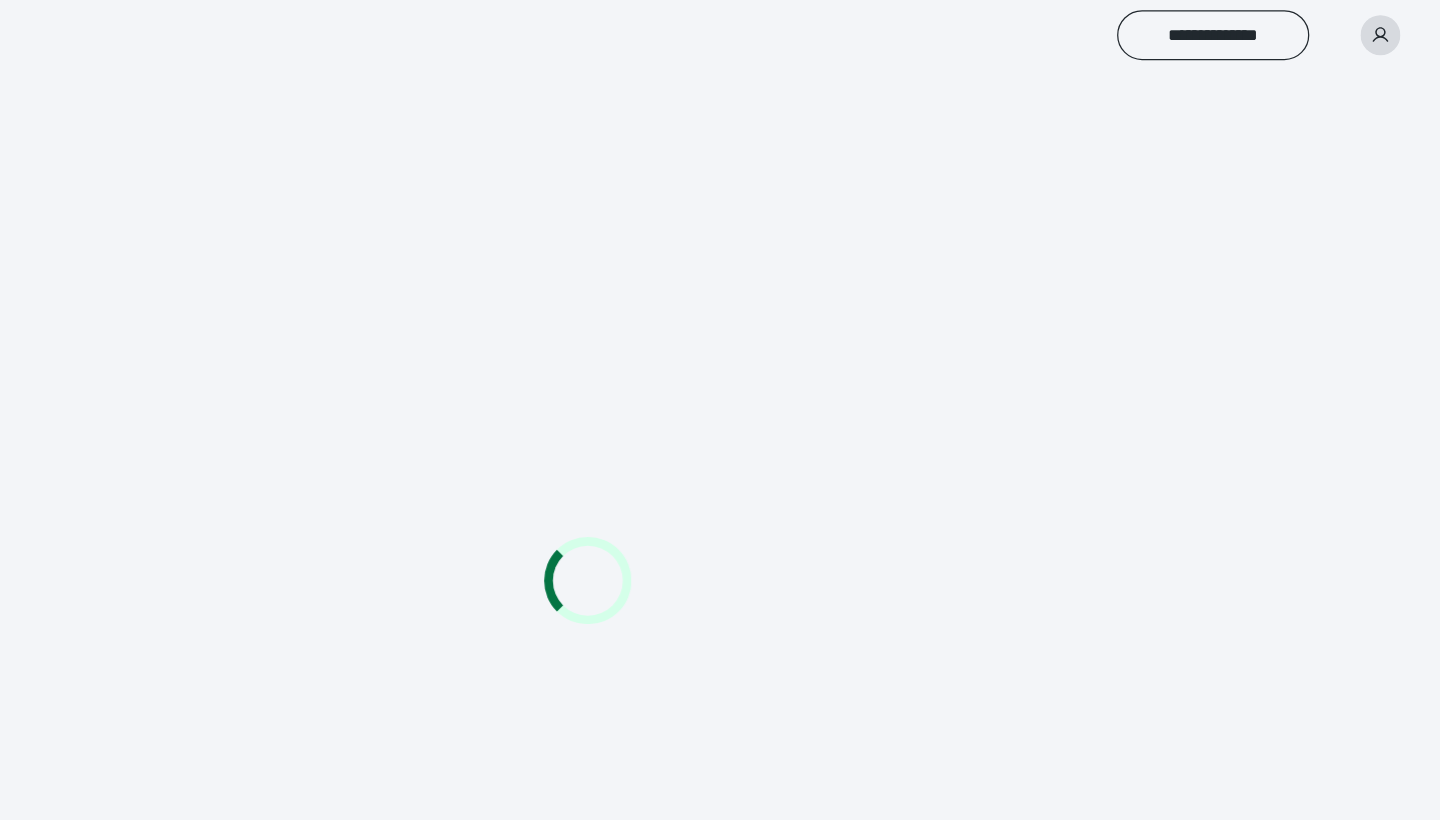 scroll, scrollTop: 0, scrollLeft: 0, axis: both 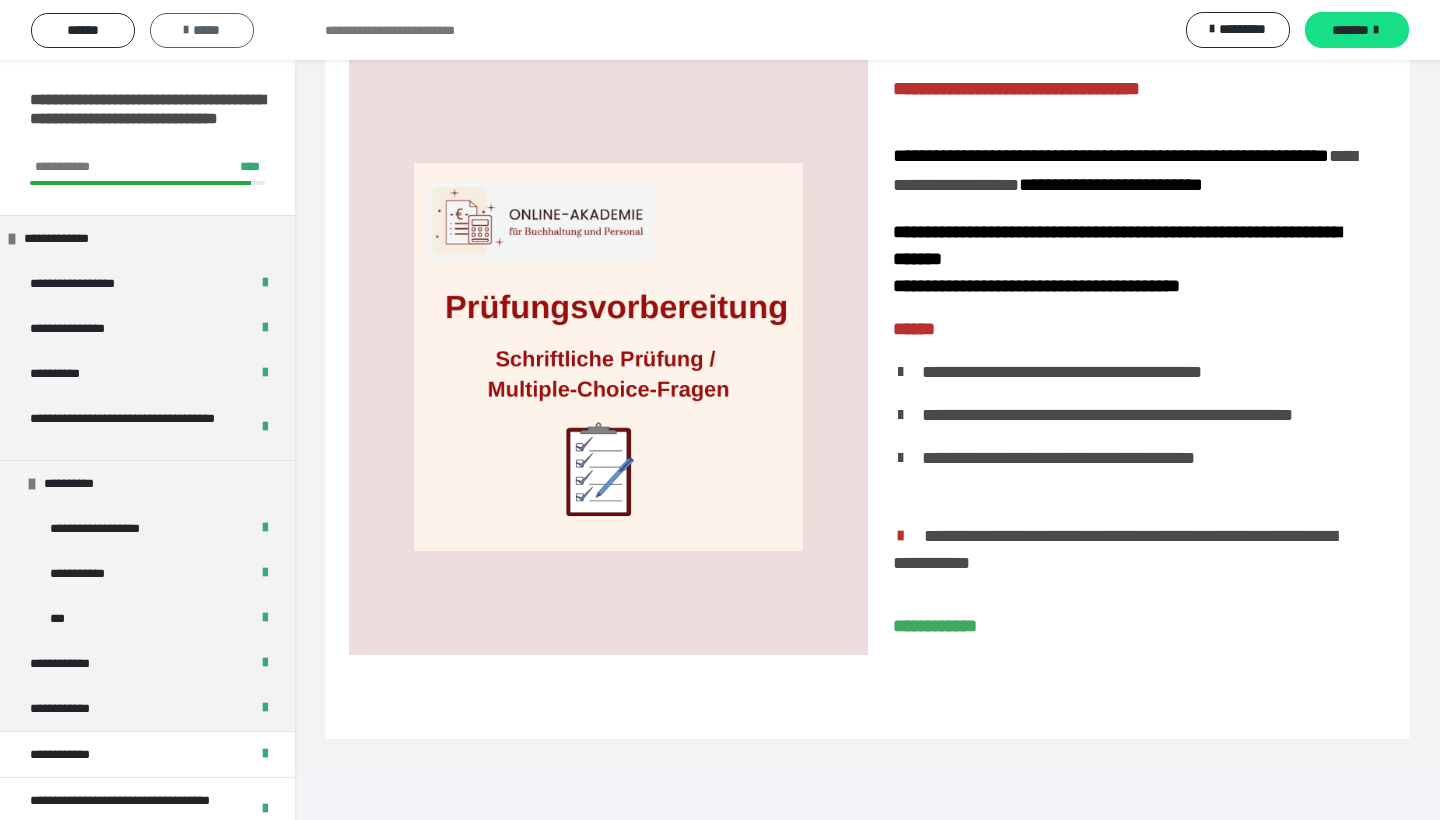 click on "*****" at bounding box center (202, 30) 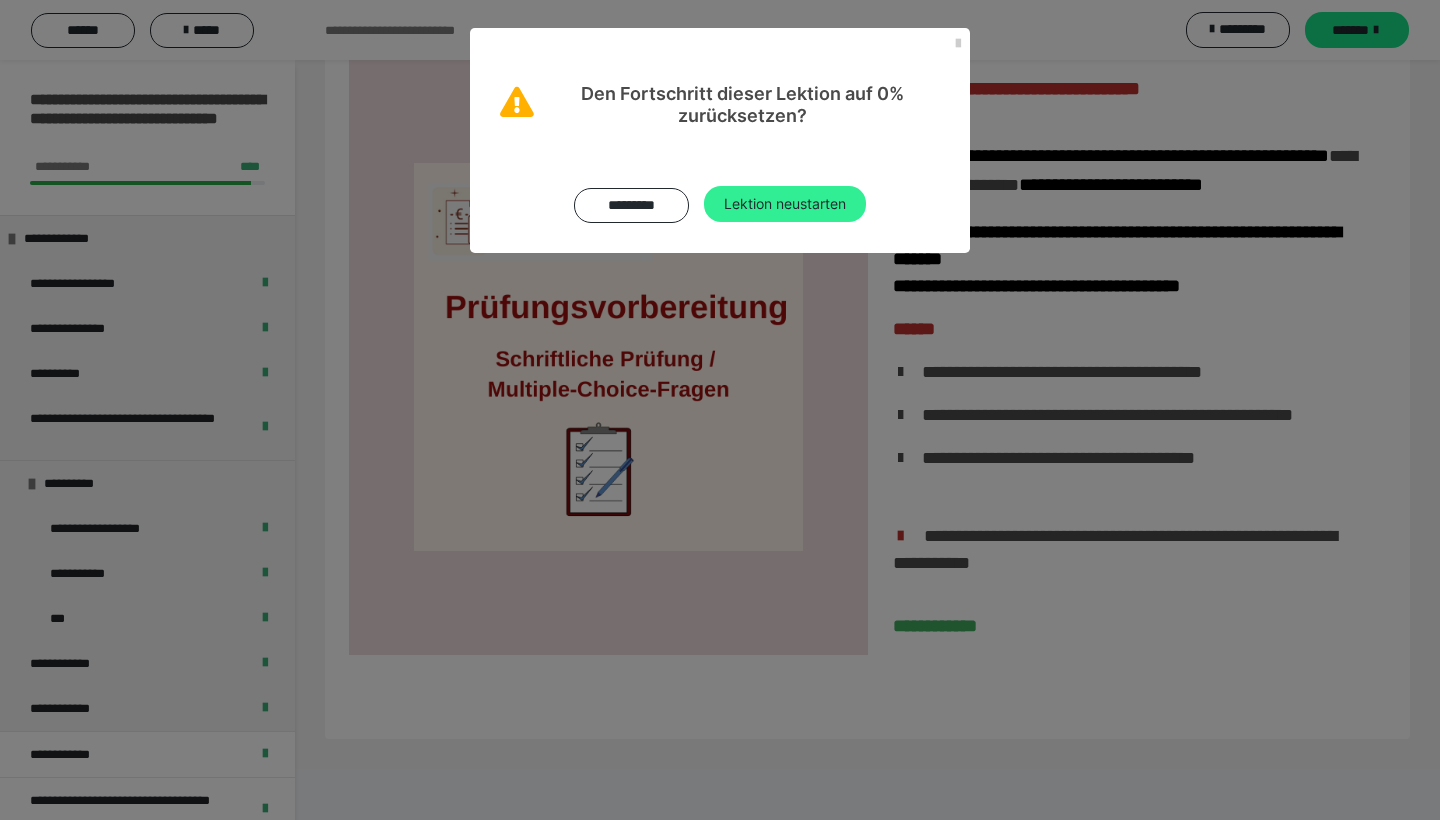 click on "Lektion neustarten" at bounding box center (785, 204) 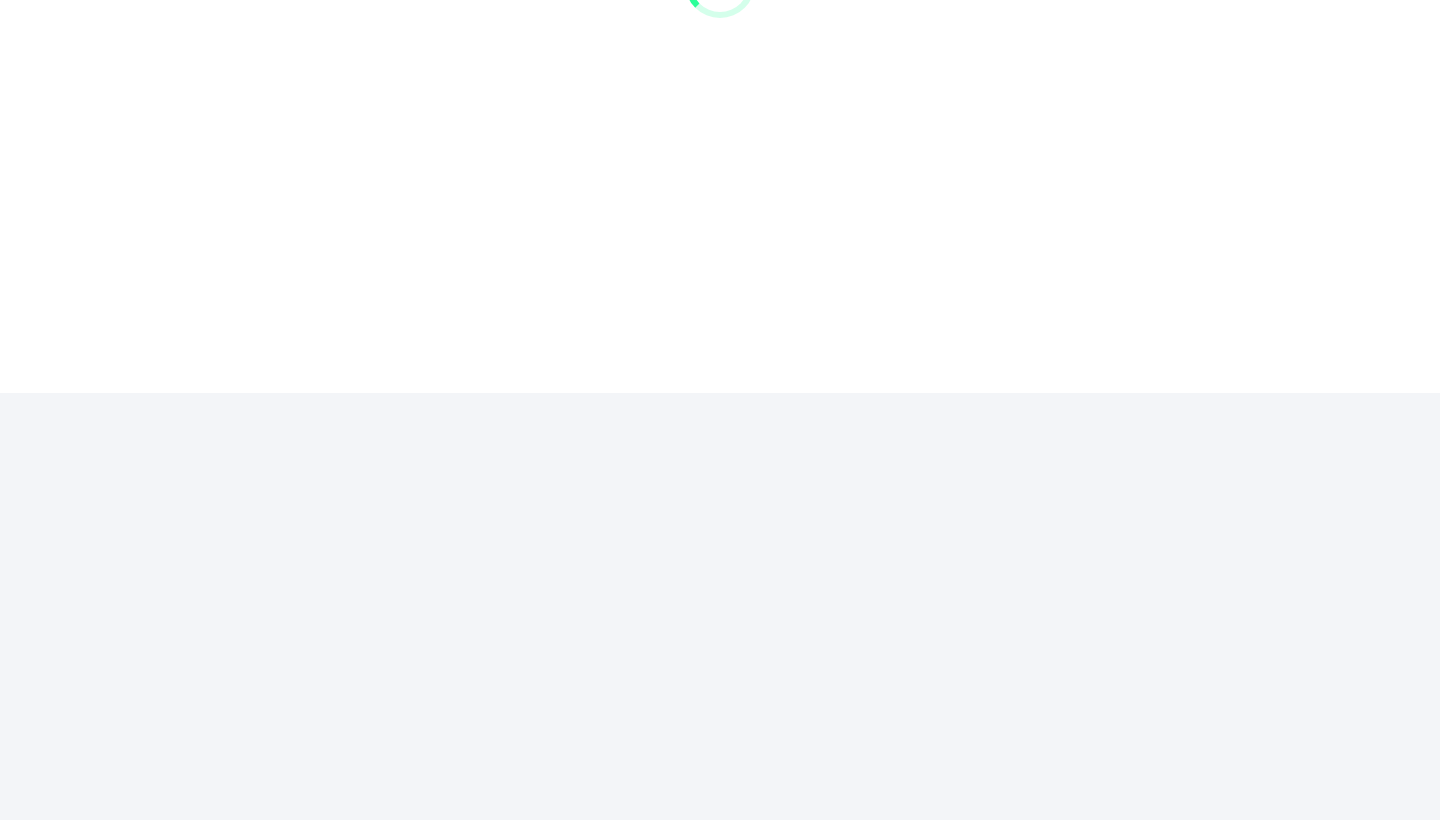 scroll, scrollTop: 0, scrollLeft: 0, axis: both 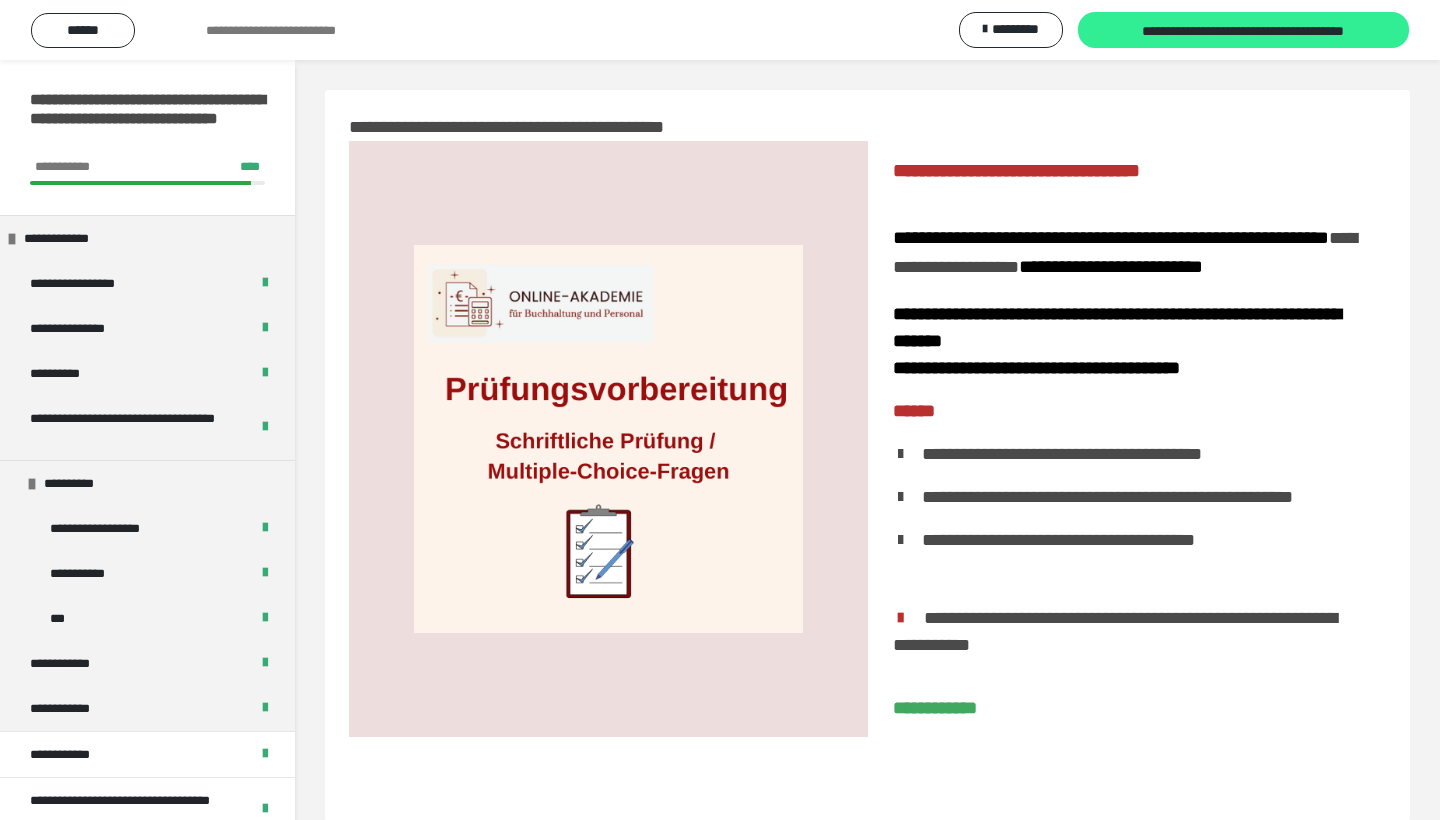 click on "**********" at bounding box center [1244, 31] 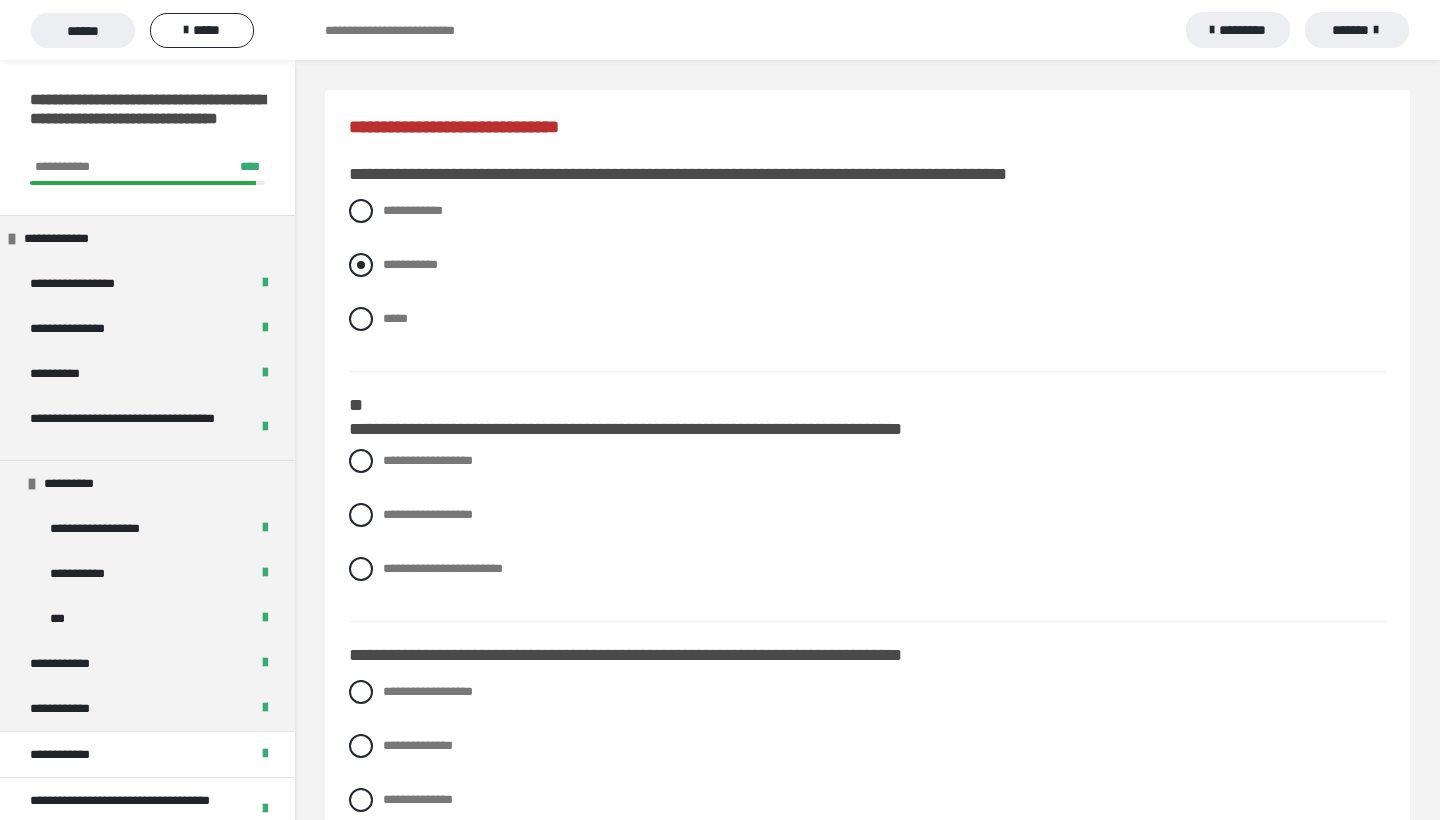 click at bounding box center (361, 265) 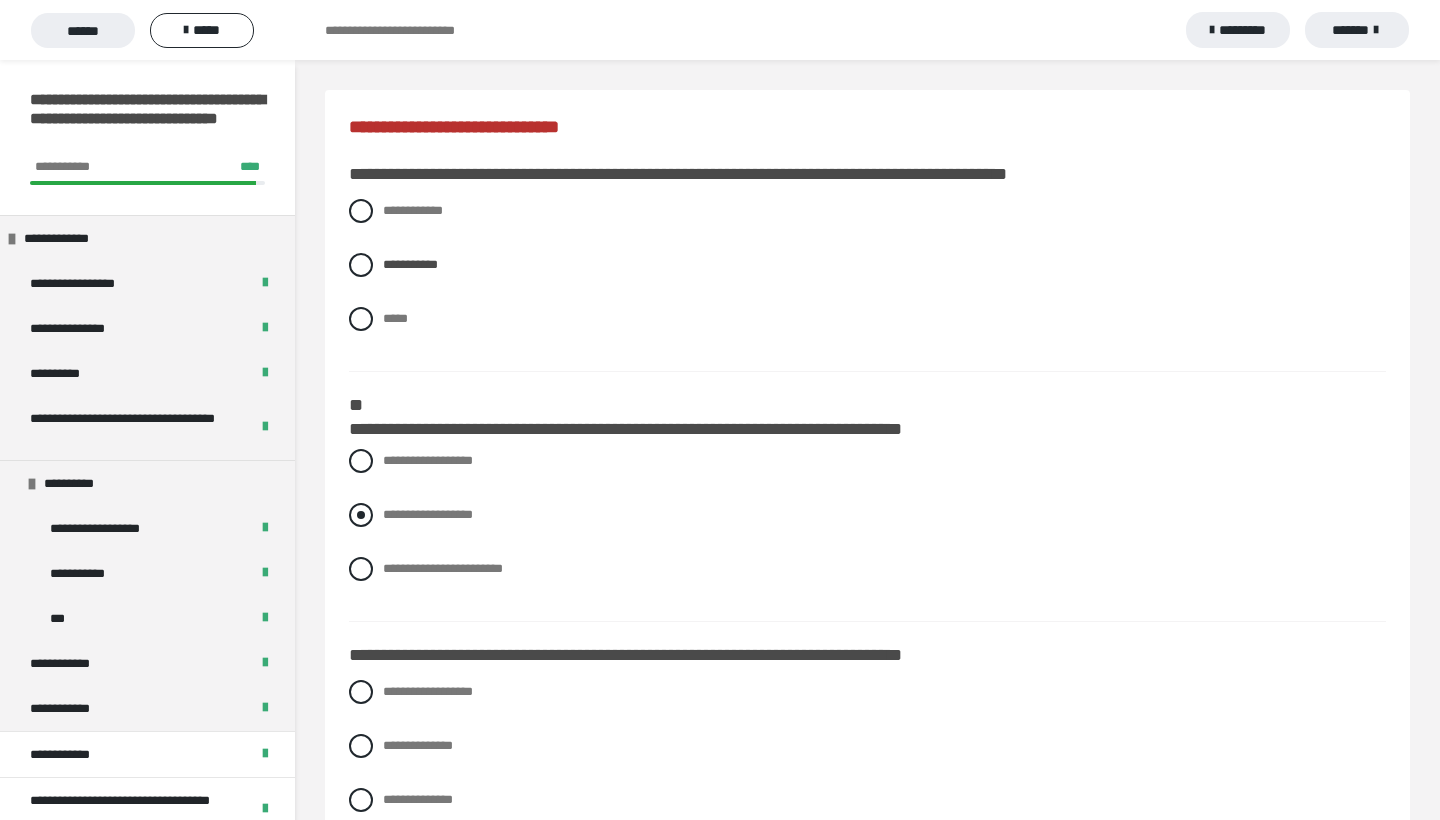 click at bounding box center (361, 515) 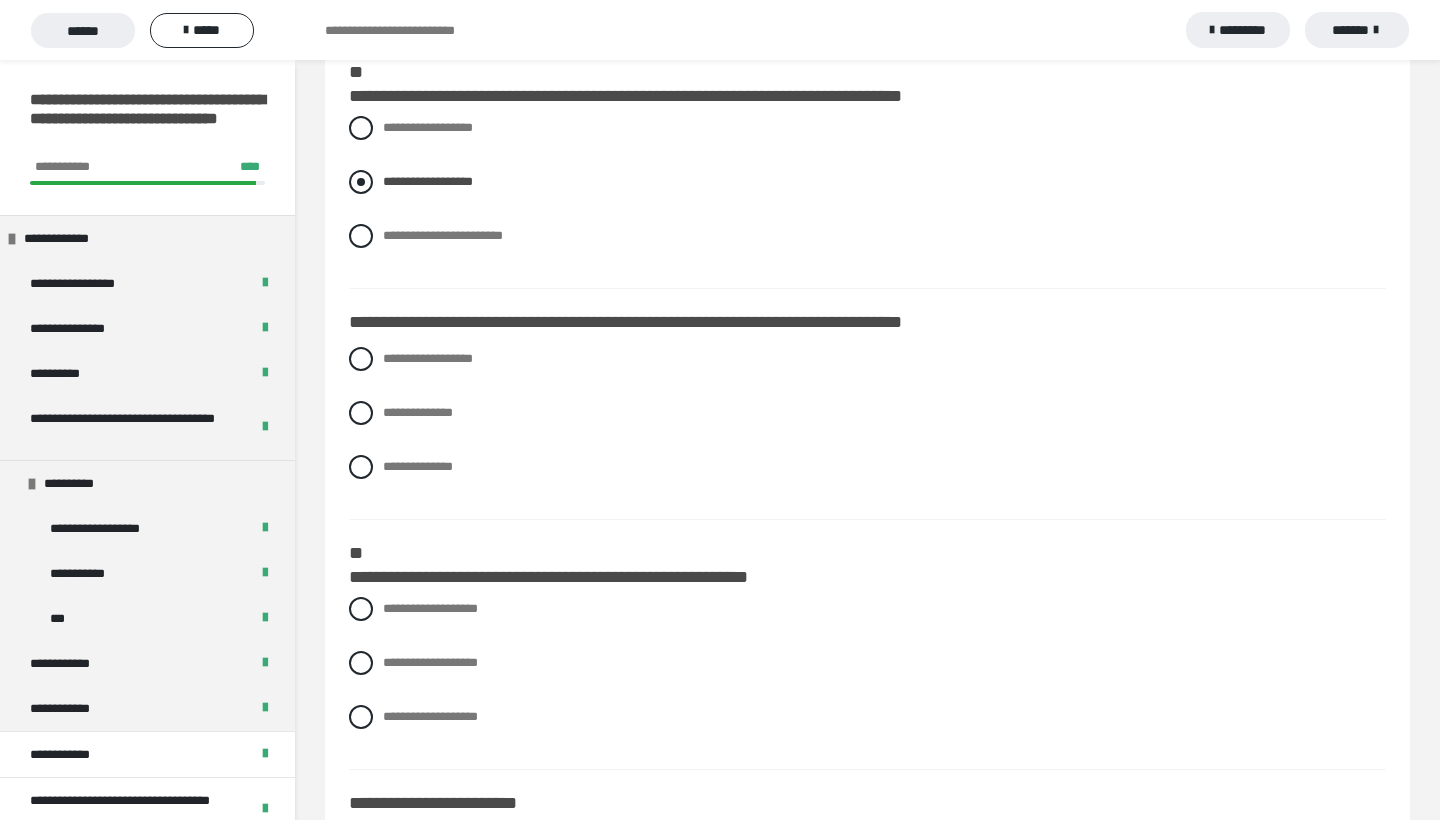 scroll, scrollTop: 334, scrollLeft: 0, axis: vertical 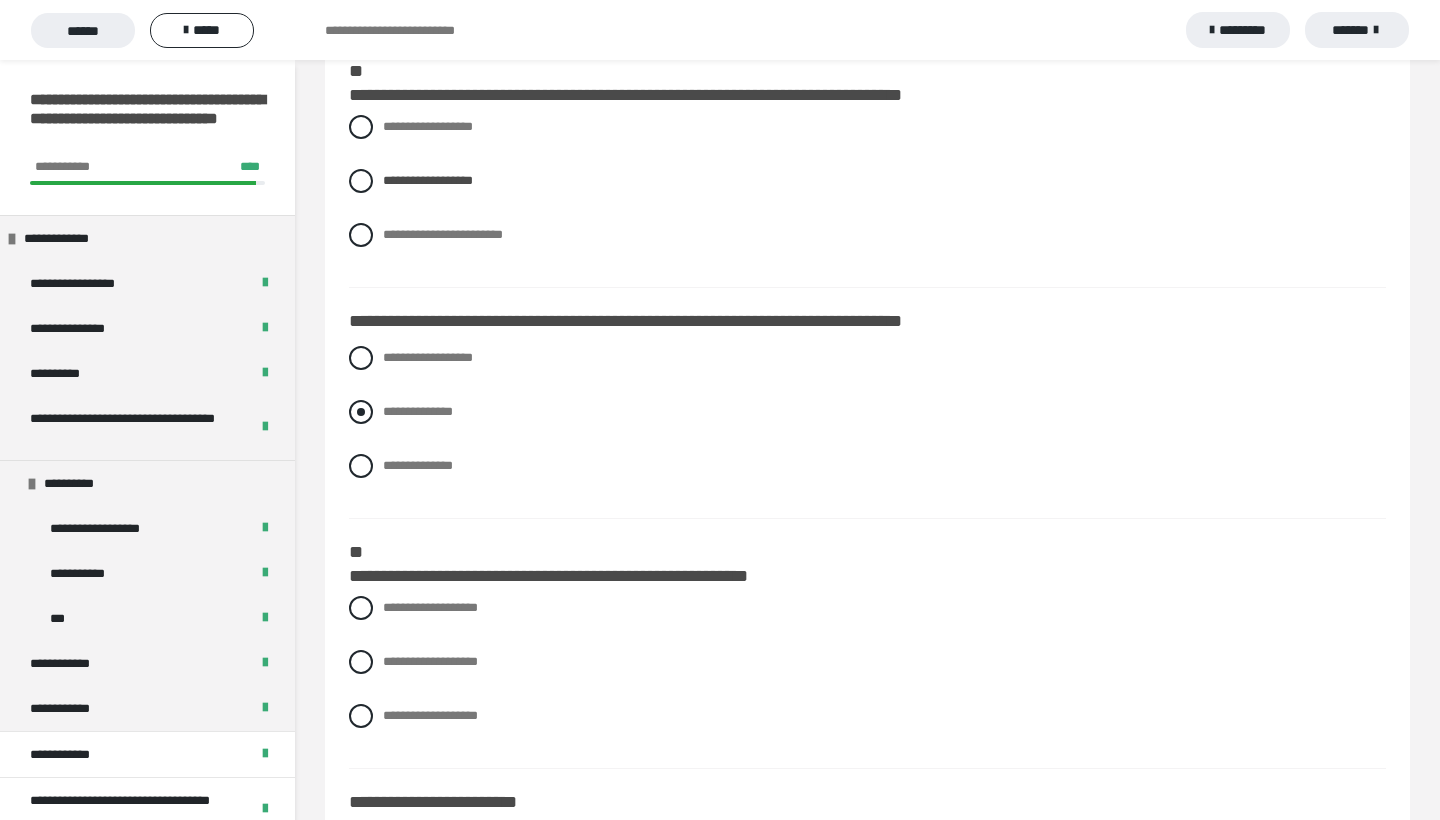 click at bounding box center (361, 412) 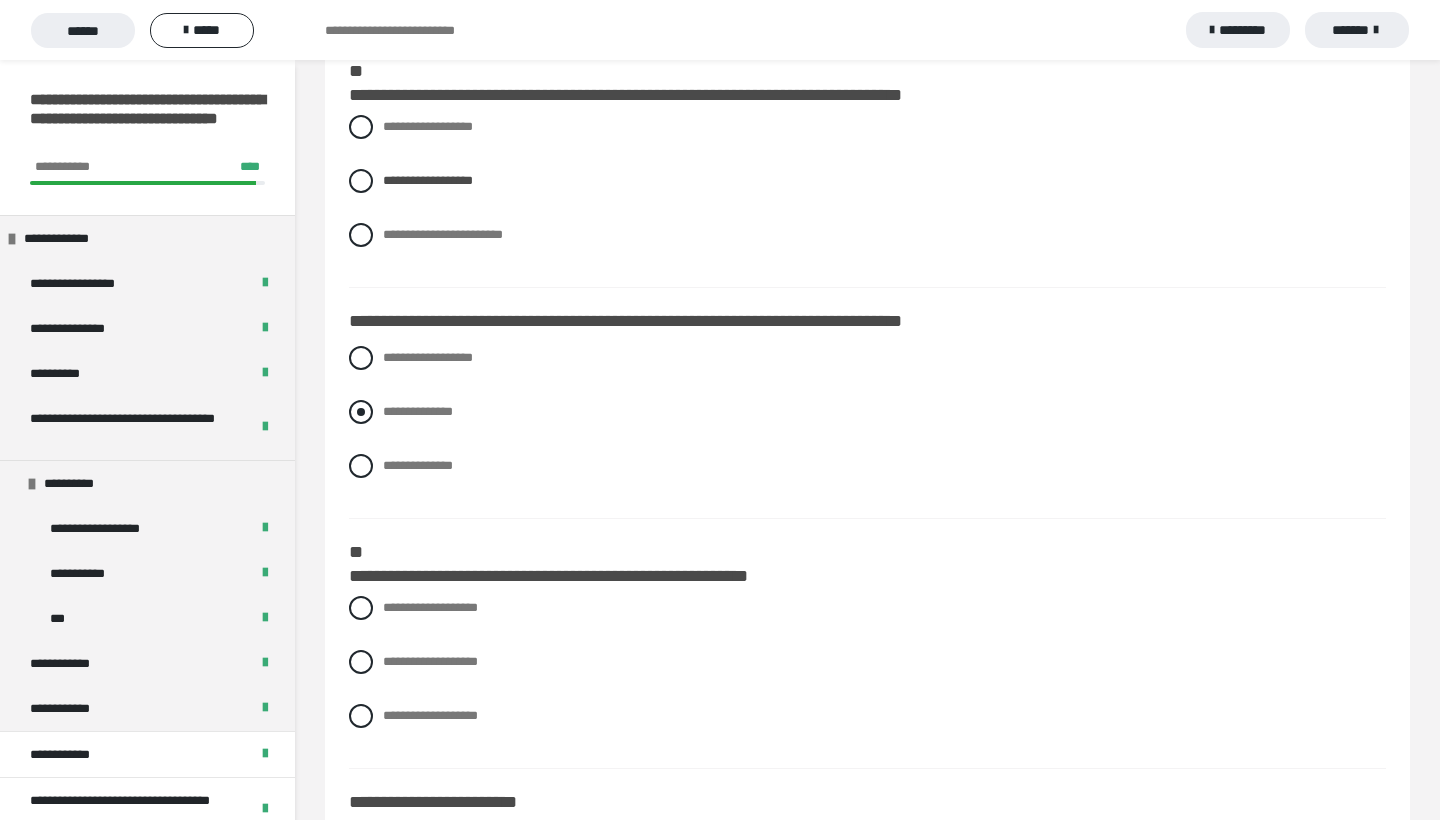 radio on "****" 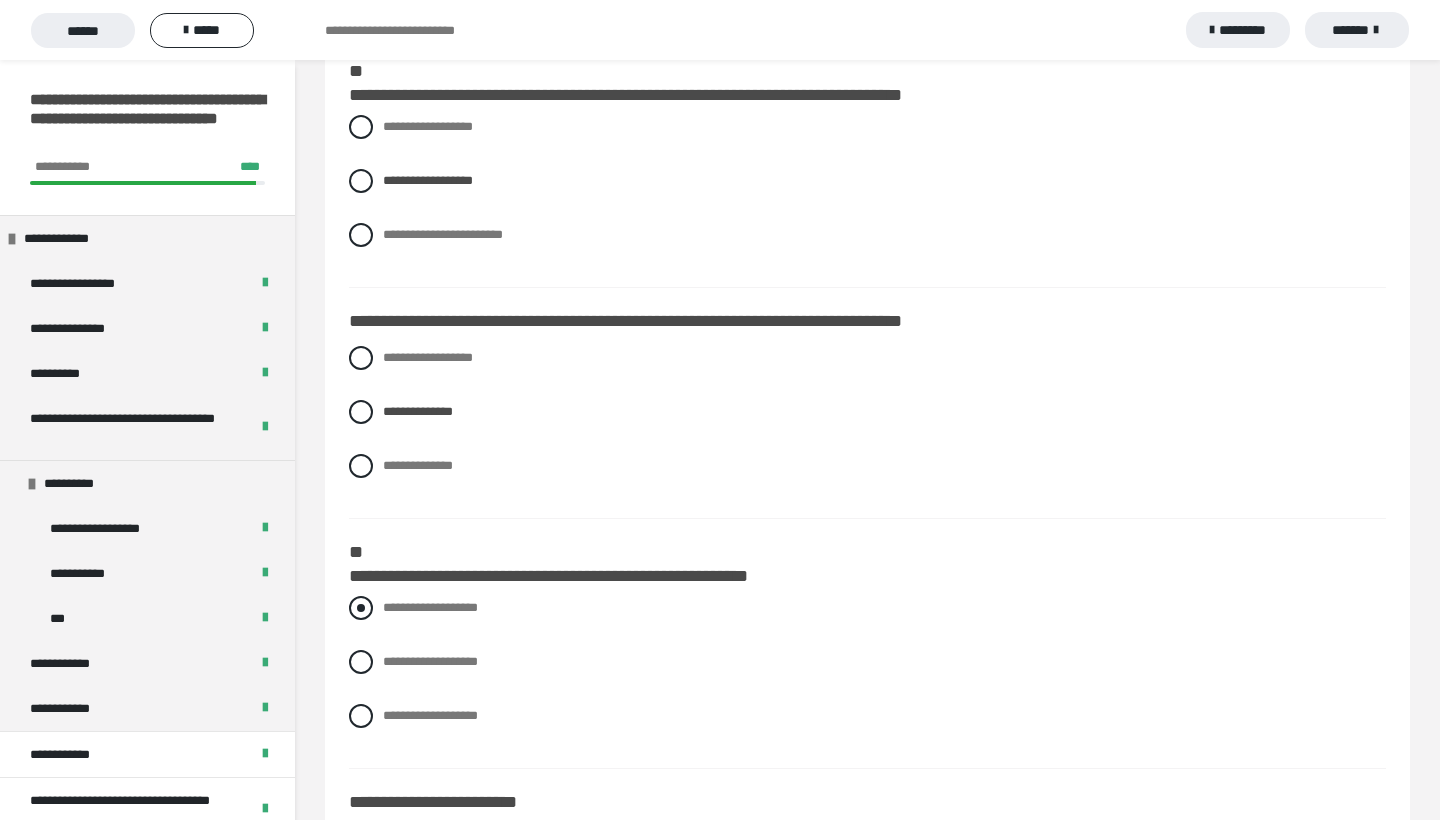 click at bounding box center (361, 608) 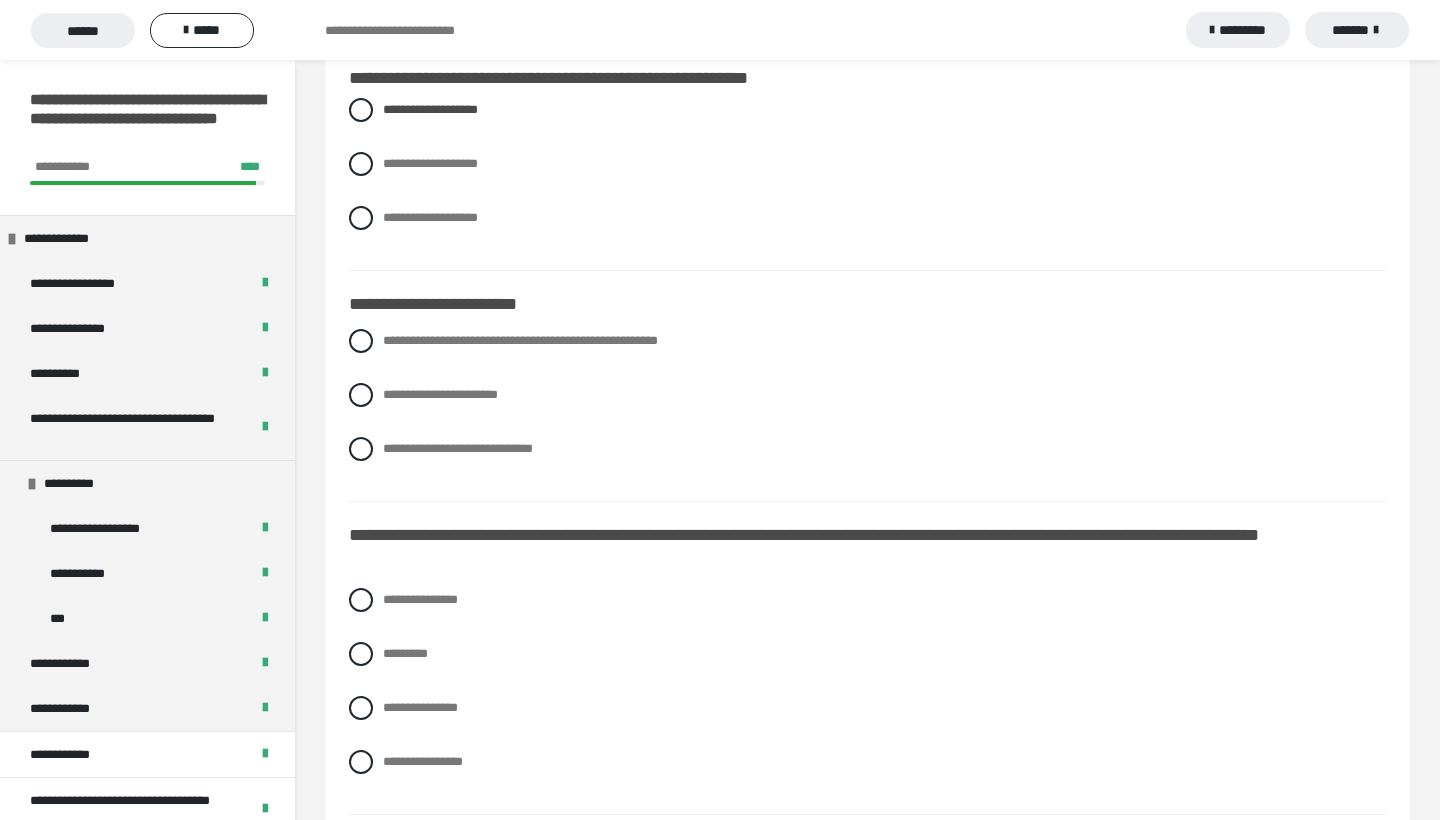 scroll, scrollTop: 833, scrollLeft: 0, axis: vertical 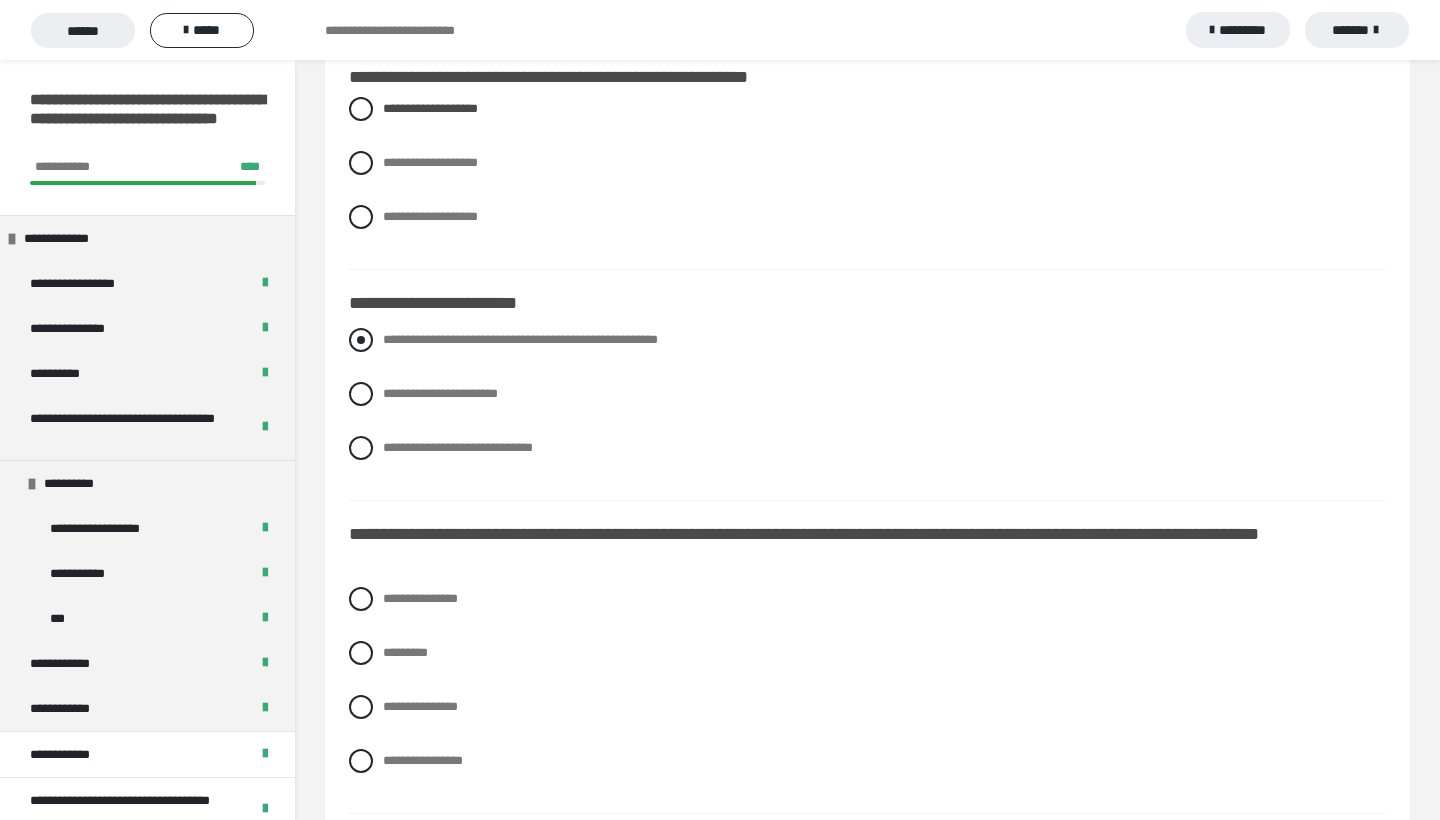 click at bounding box center [361, 340] 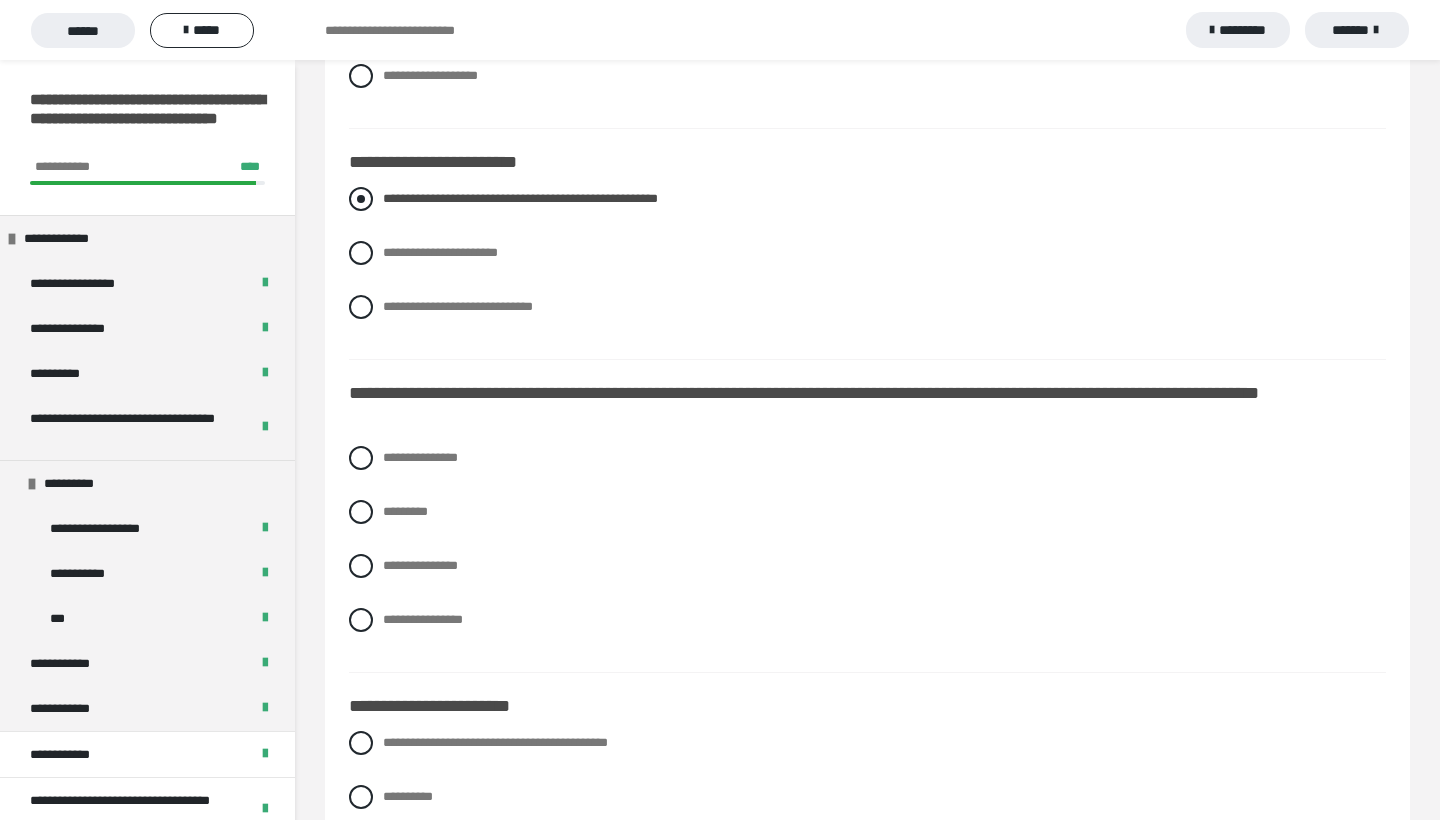 scroll, scrollTop: 976, scrollLeft: 0, axis: vertical 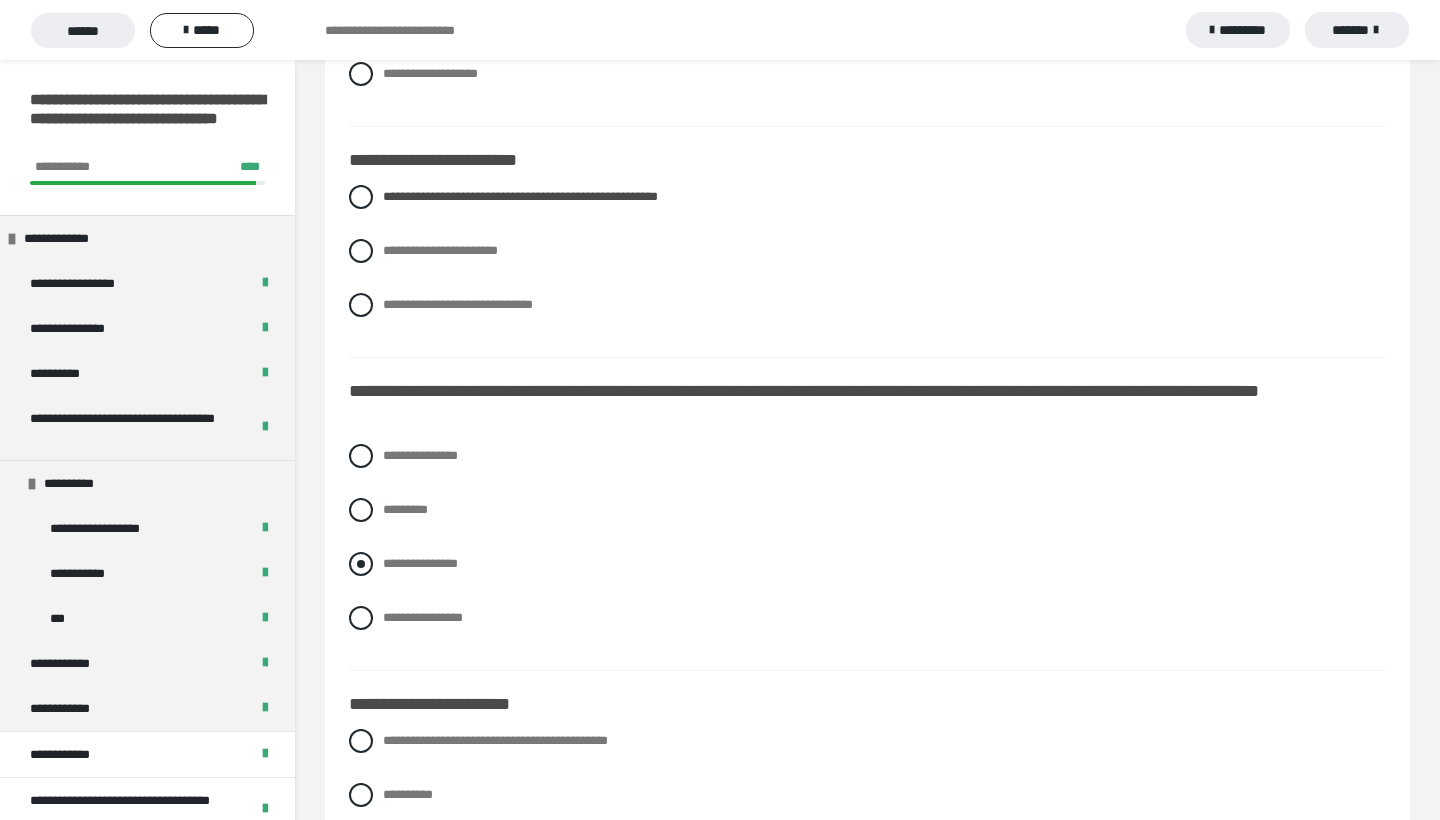 click at bounding box center (361, 564) 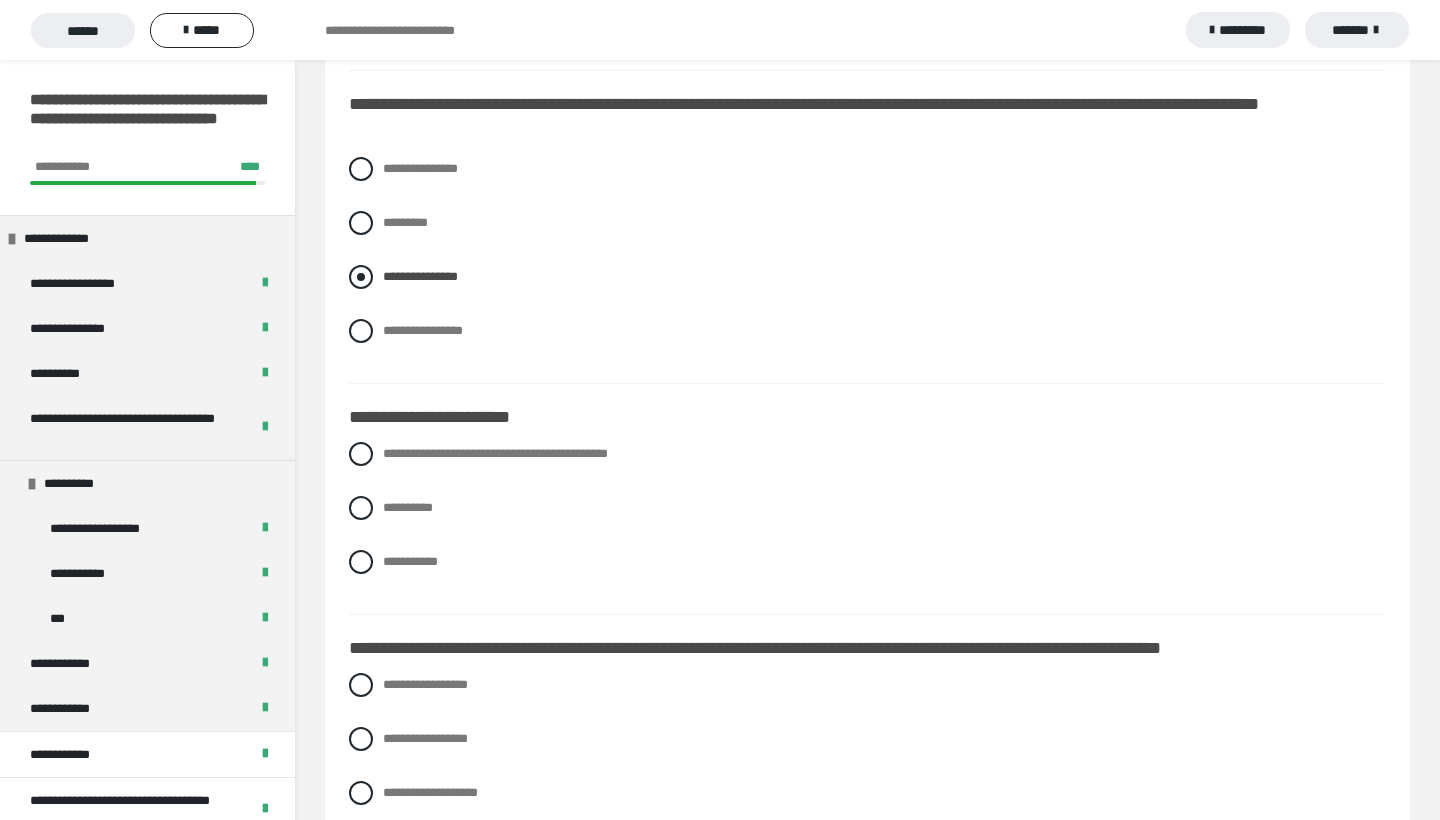 scroll, scrollTop: 1268, scrollLeft: 0, axis: vertical 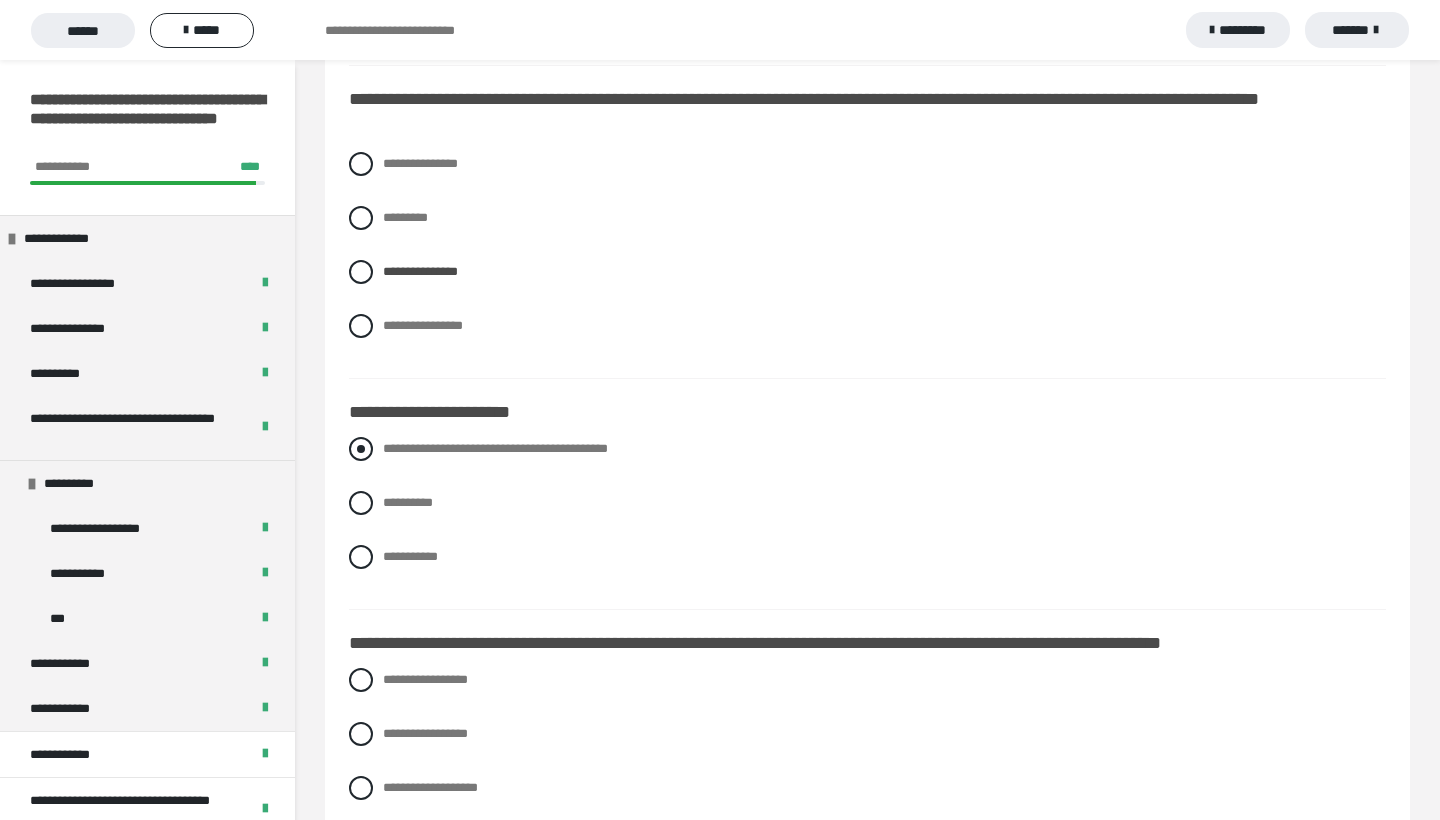 click at bounding box center [361, 449] 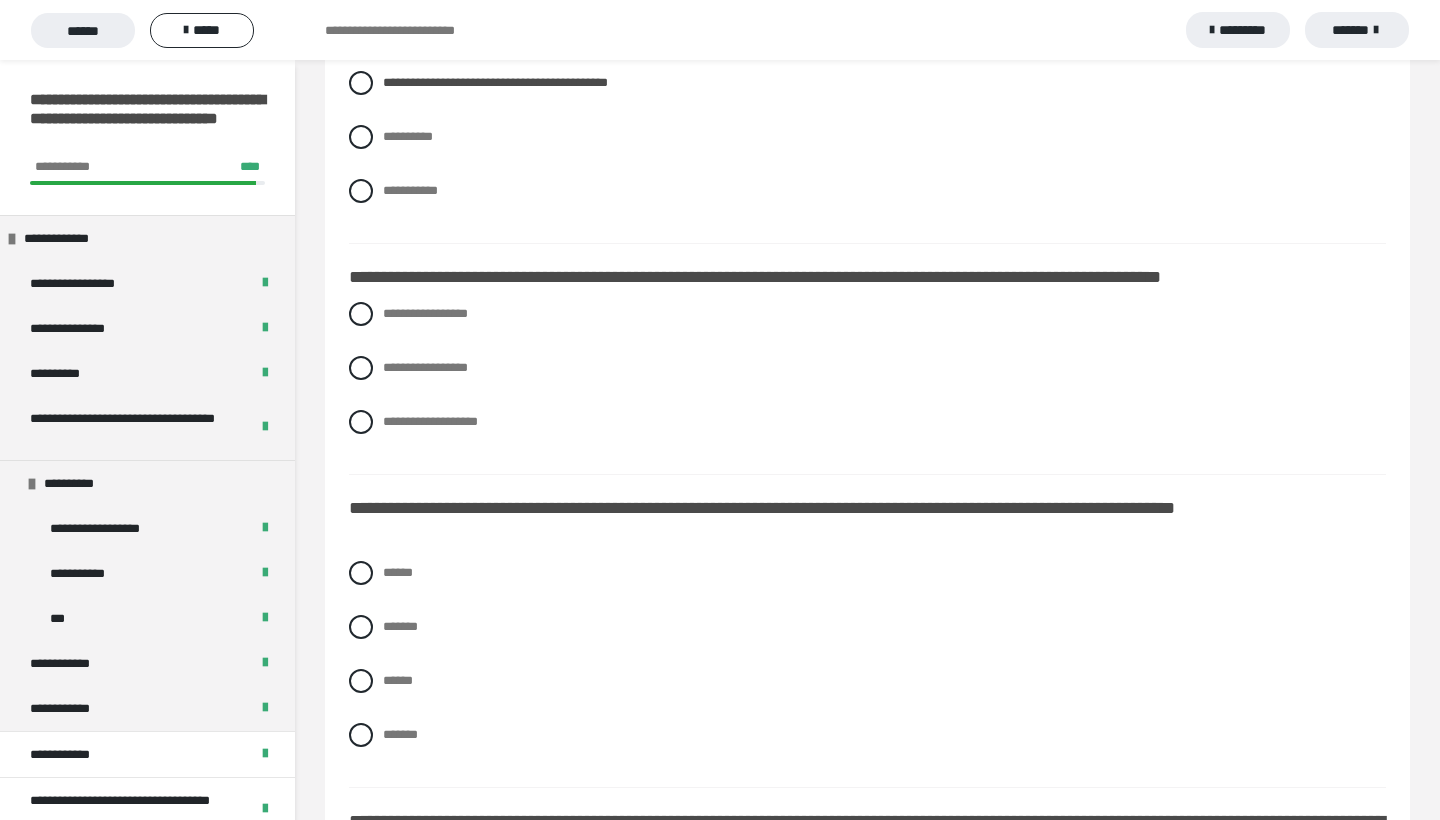 scroll, scrollTop: 1657, scrollLeft: 0, axis: vertical 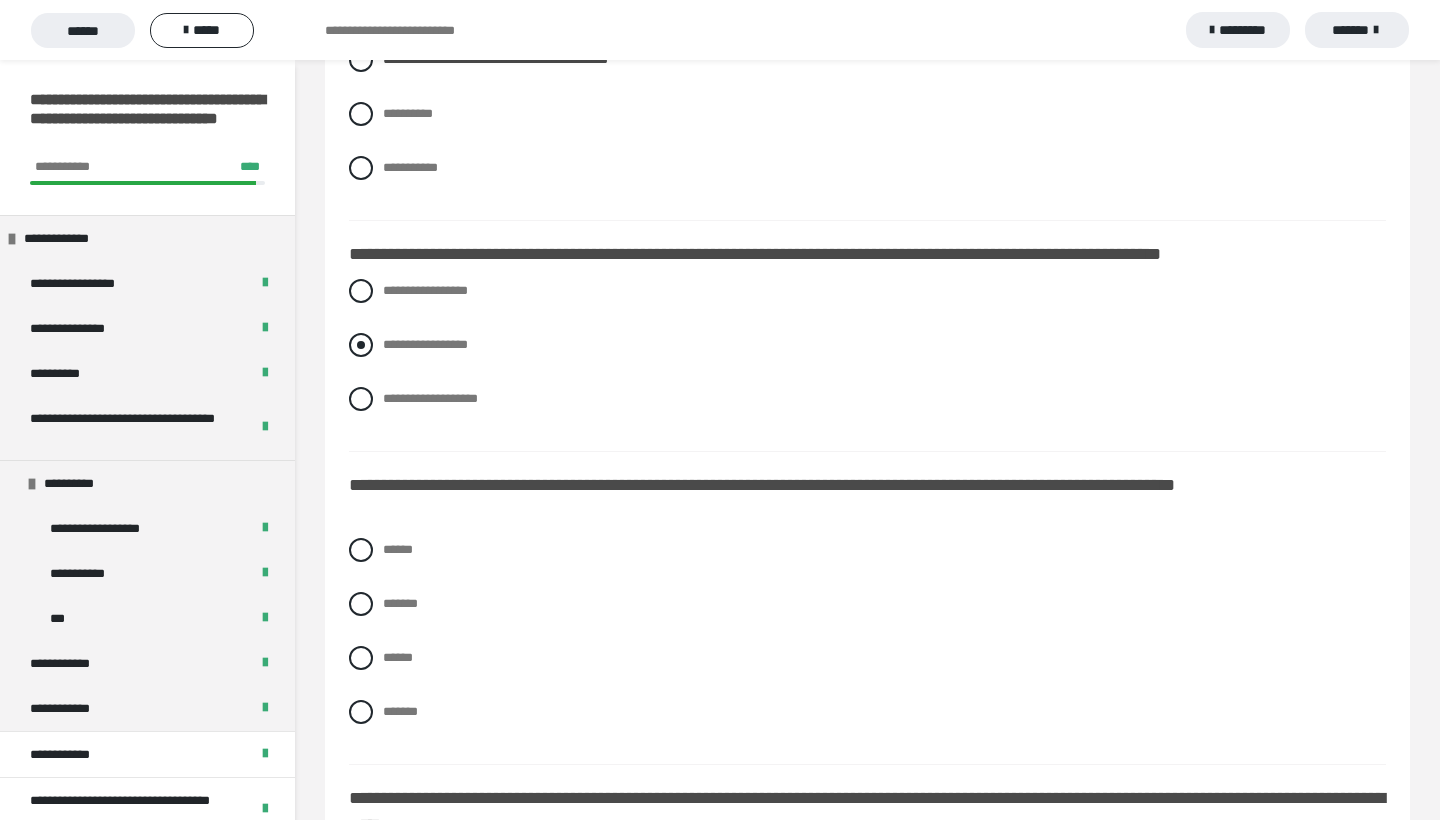click at bounding box center [361, 345] 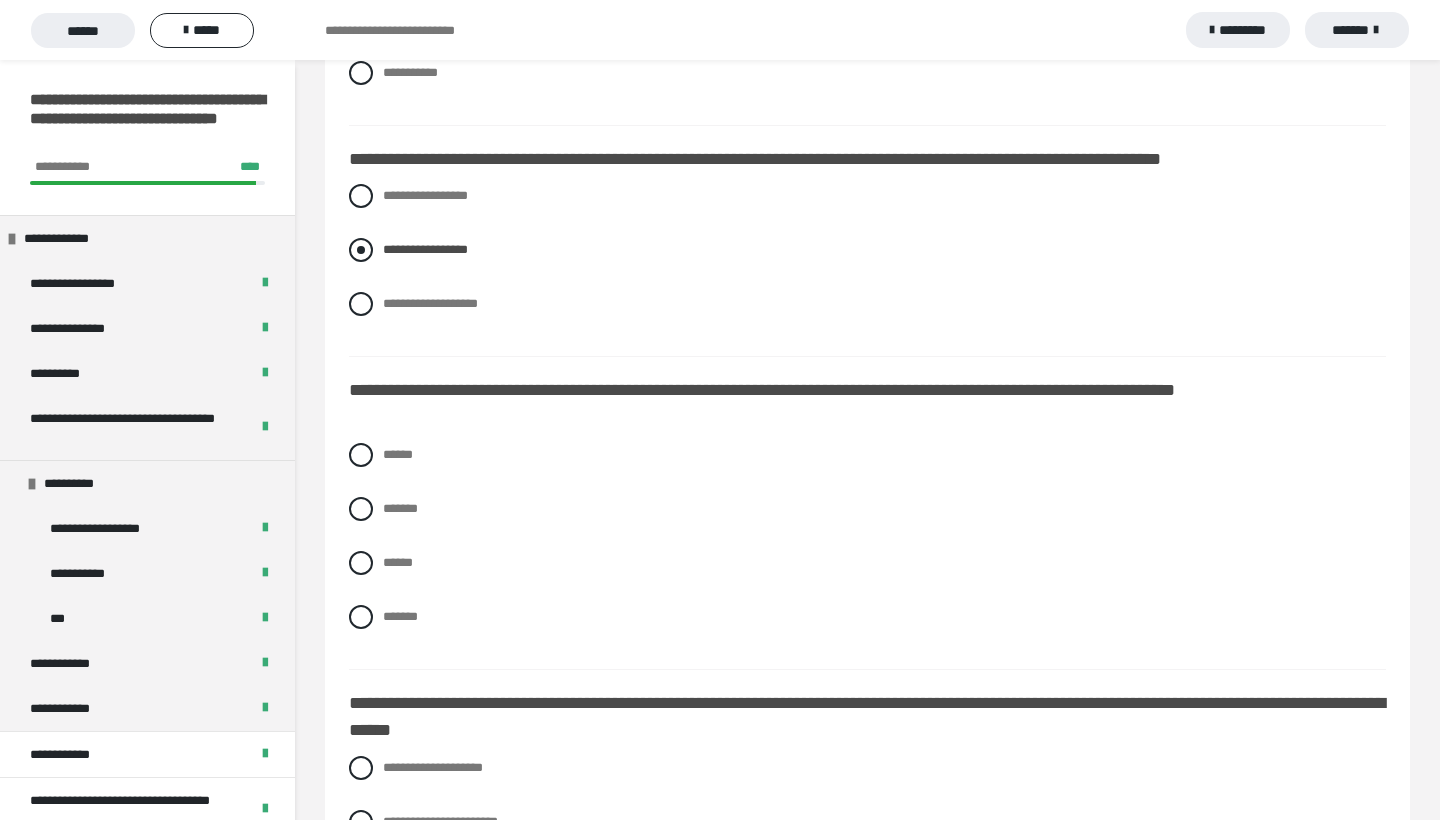 scroll, scrollTop: 1804, scrollLeft: 0, axis: vertical 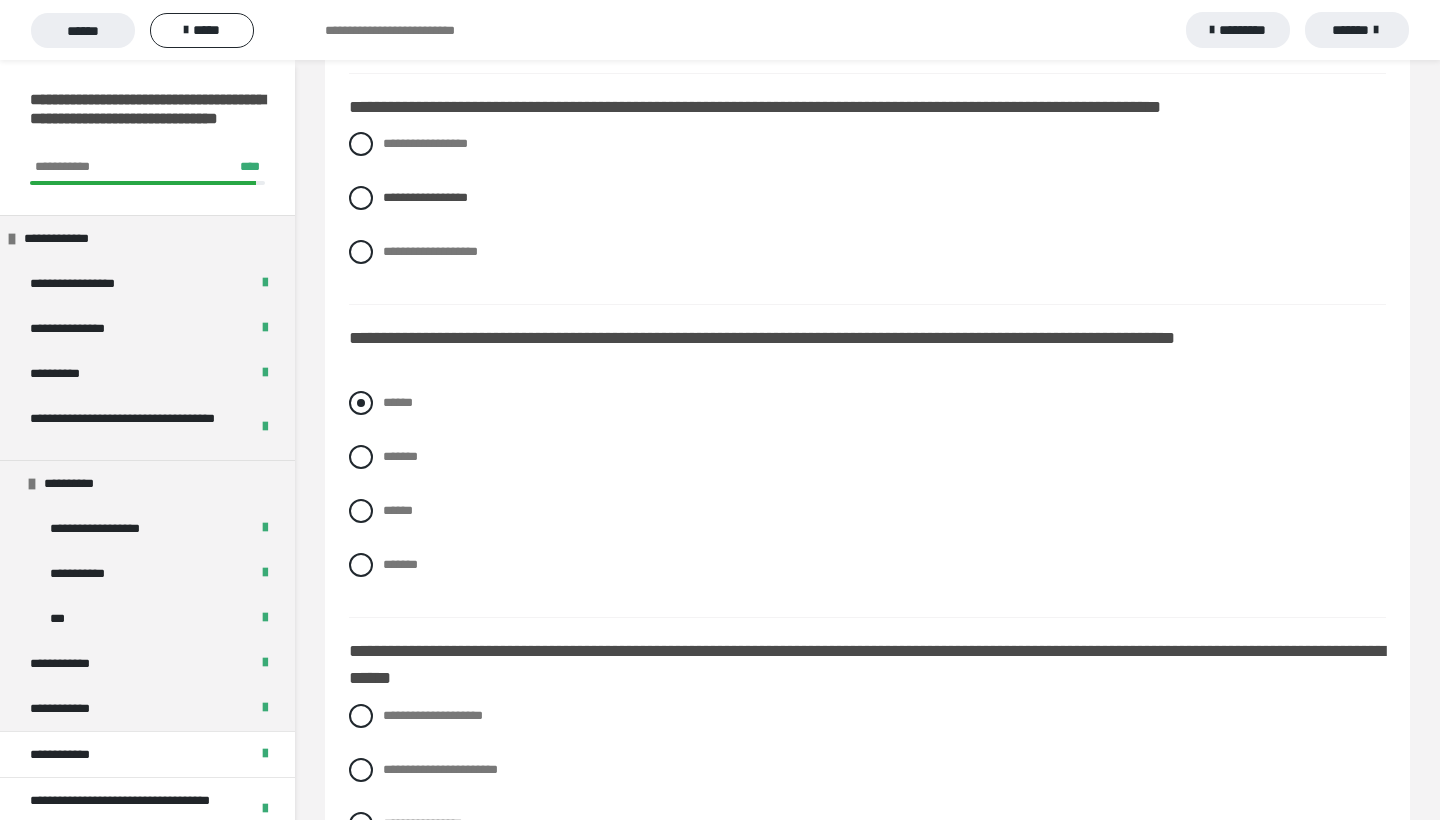 click at bounding box center (361, 403) 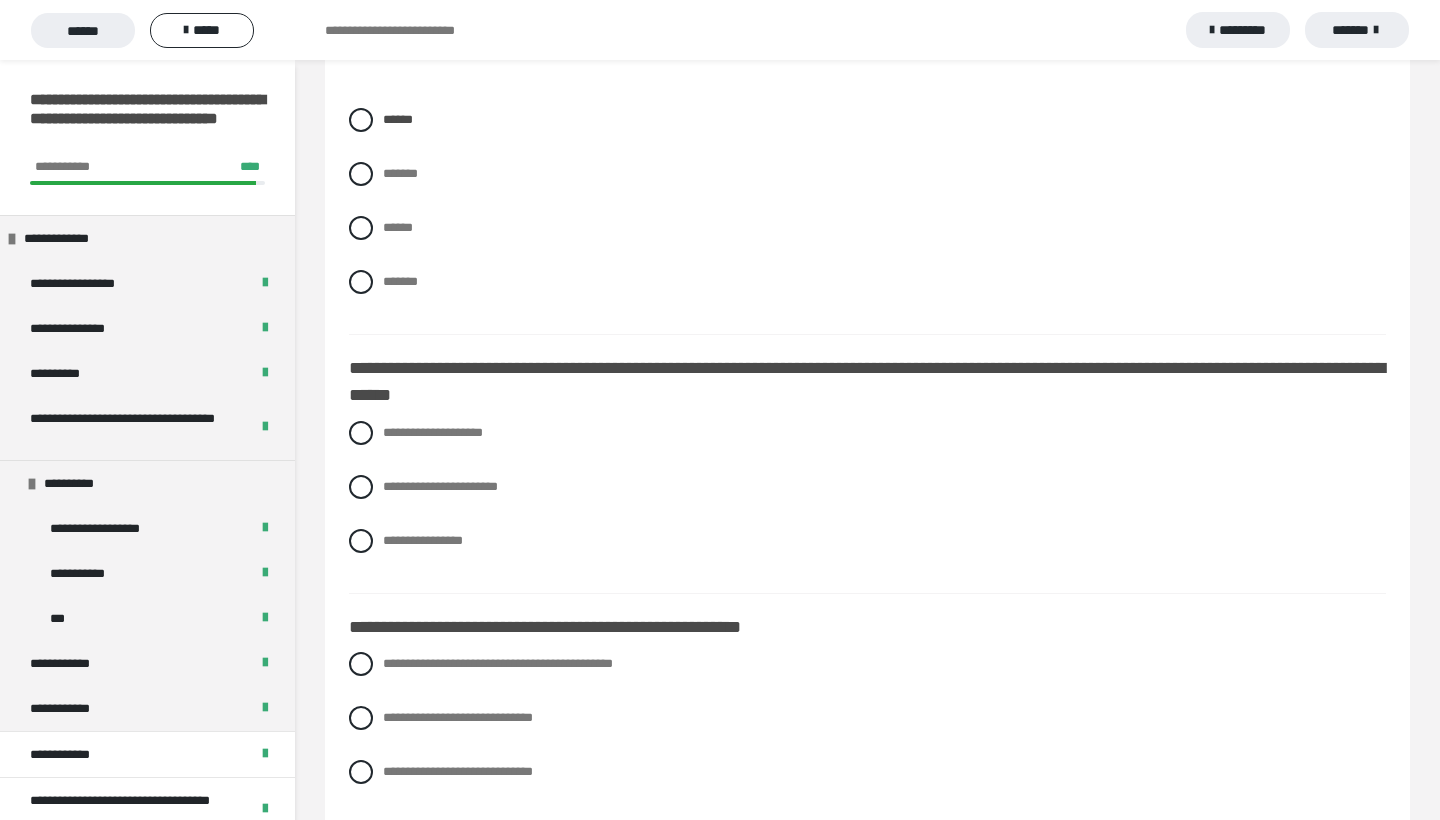 scroll, scrollTop: 2090, scrollLeft: 0, axis: vertical 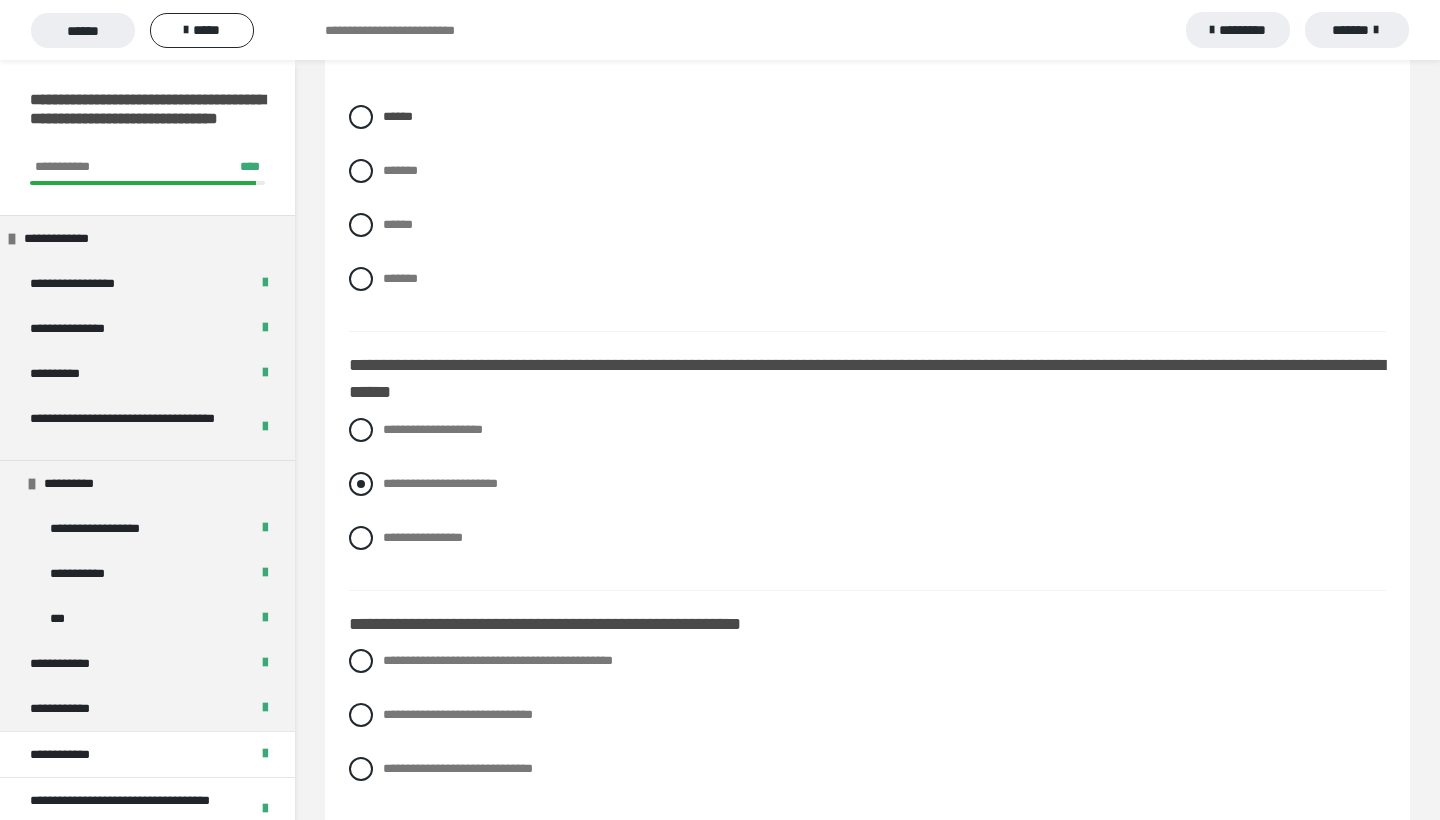 click at bounding box center [361, 484] 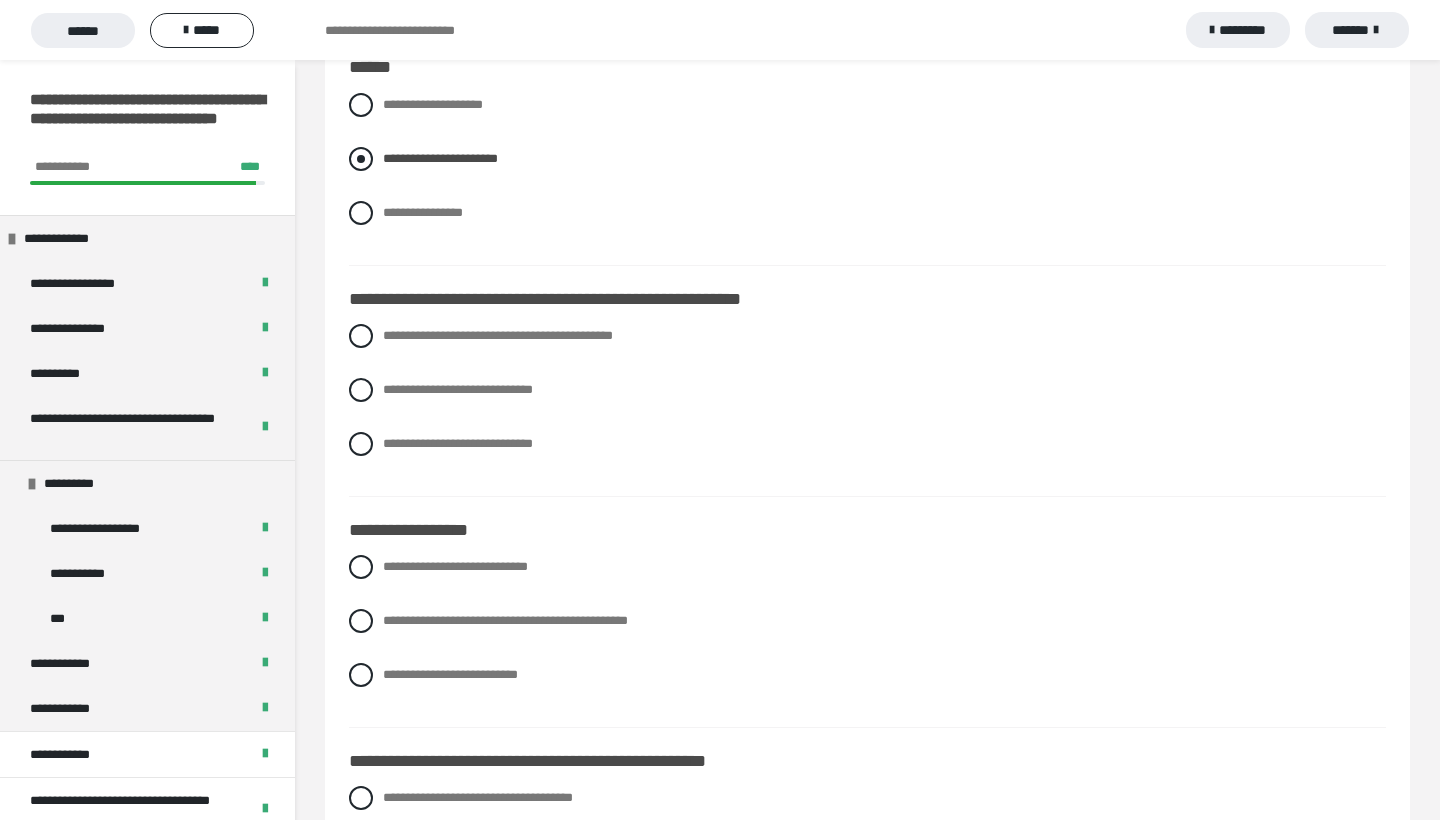 scroll, scrollTop: 2438, scrollLeft: 0, axis: vertical 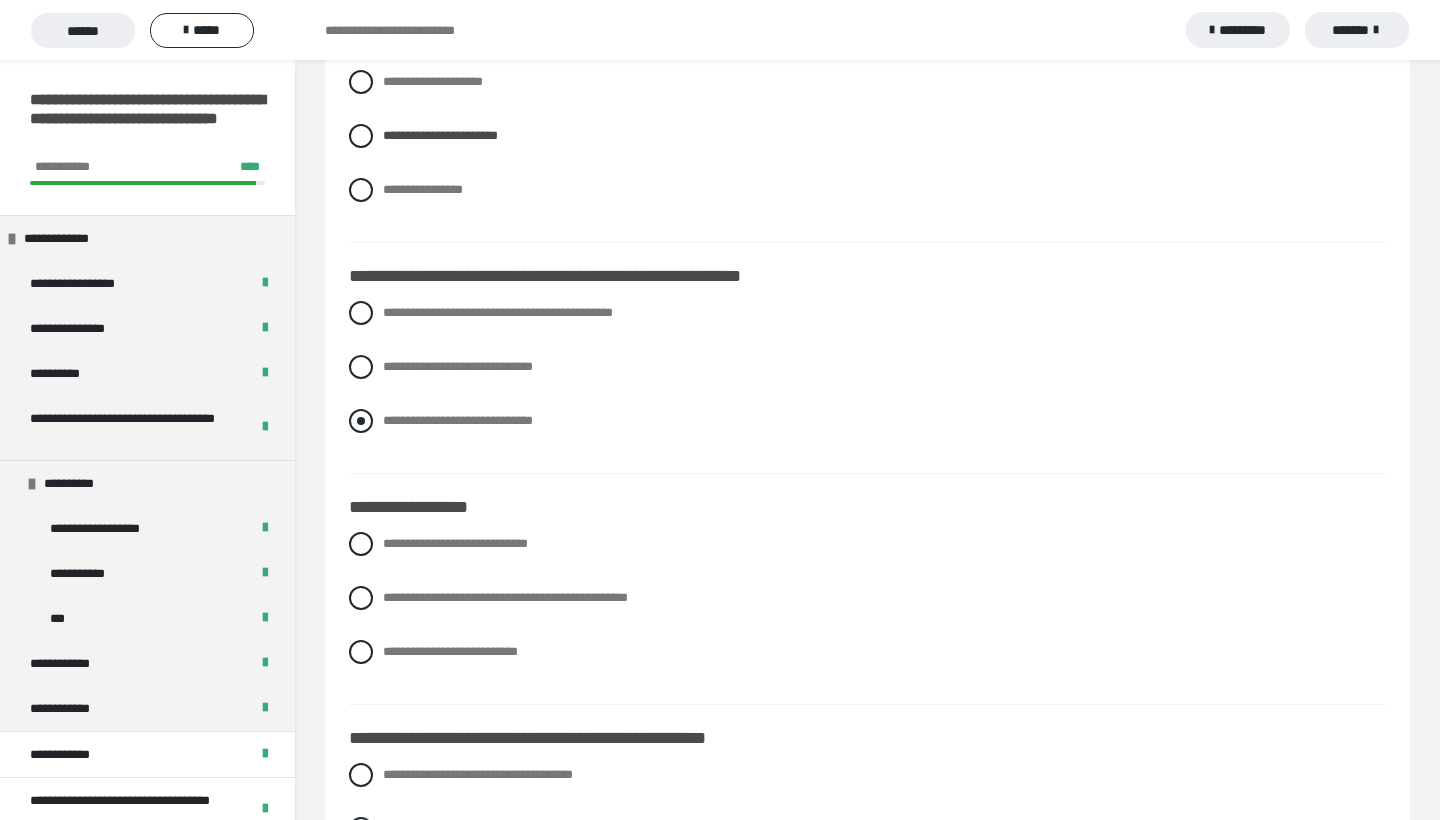 click at bounding box center [361, 421] 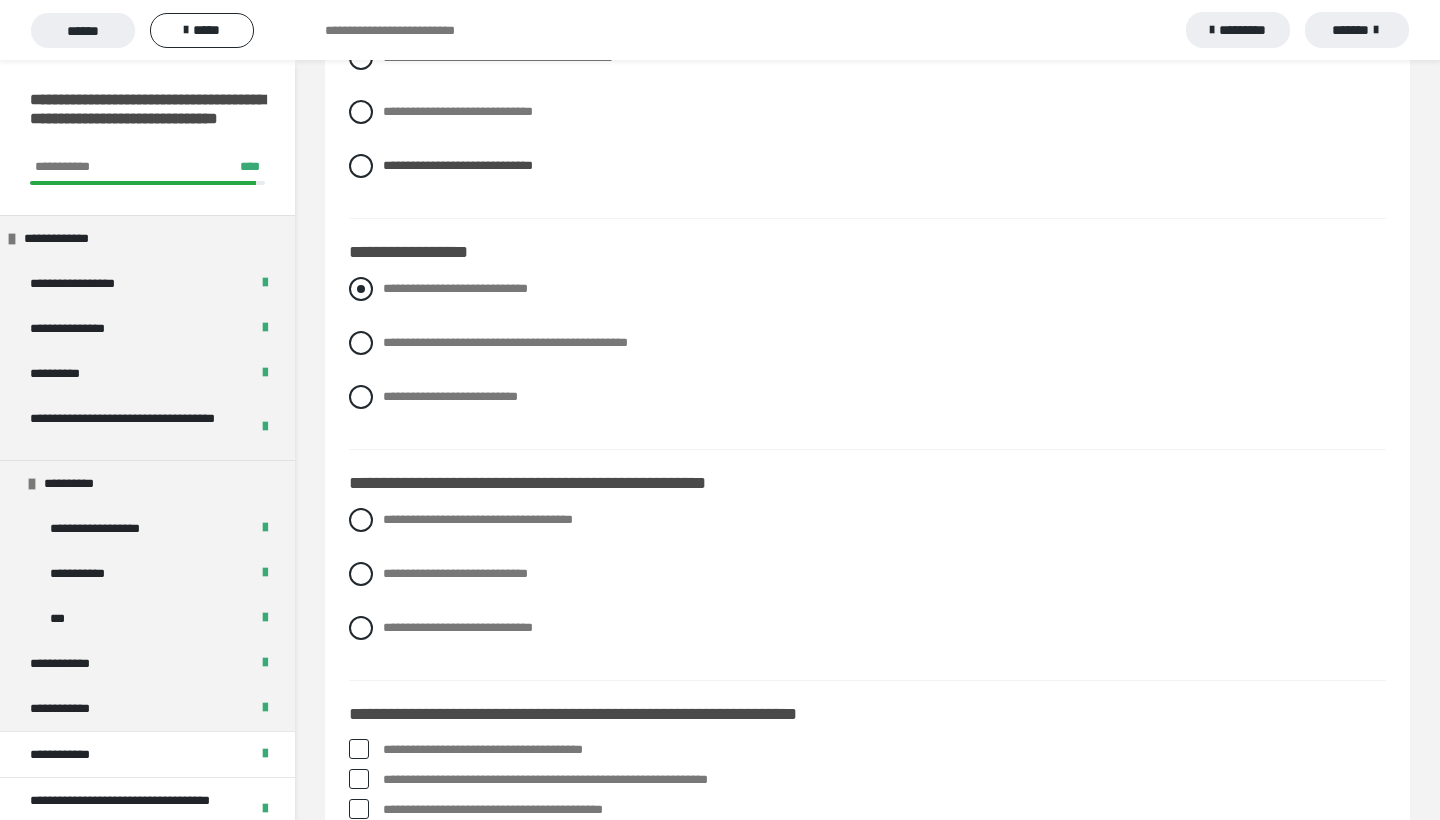 scroll, scrollTop: 2697, scrollLeft: 0, axis: vertical 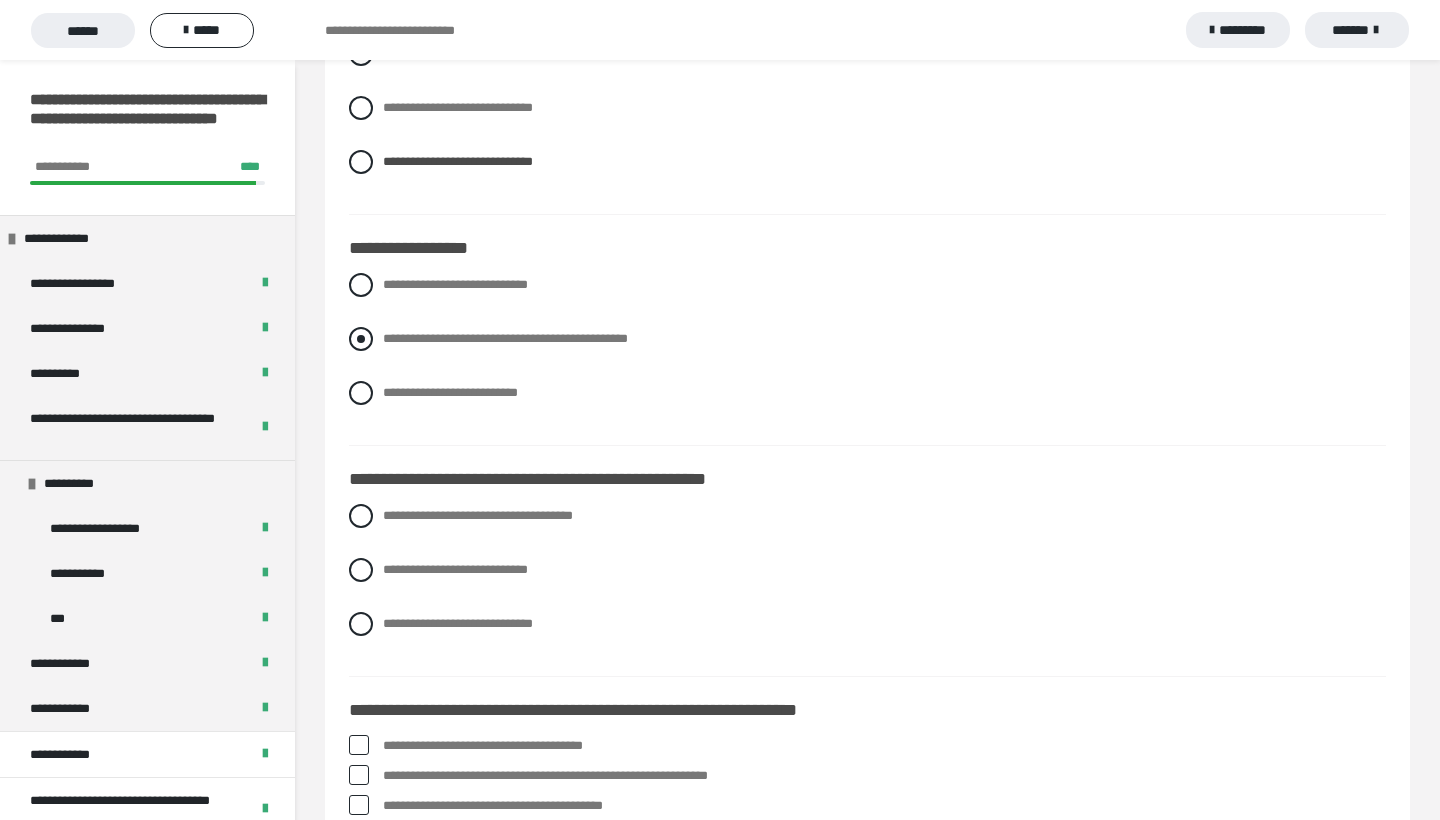 click at bounding box center (361, 339) 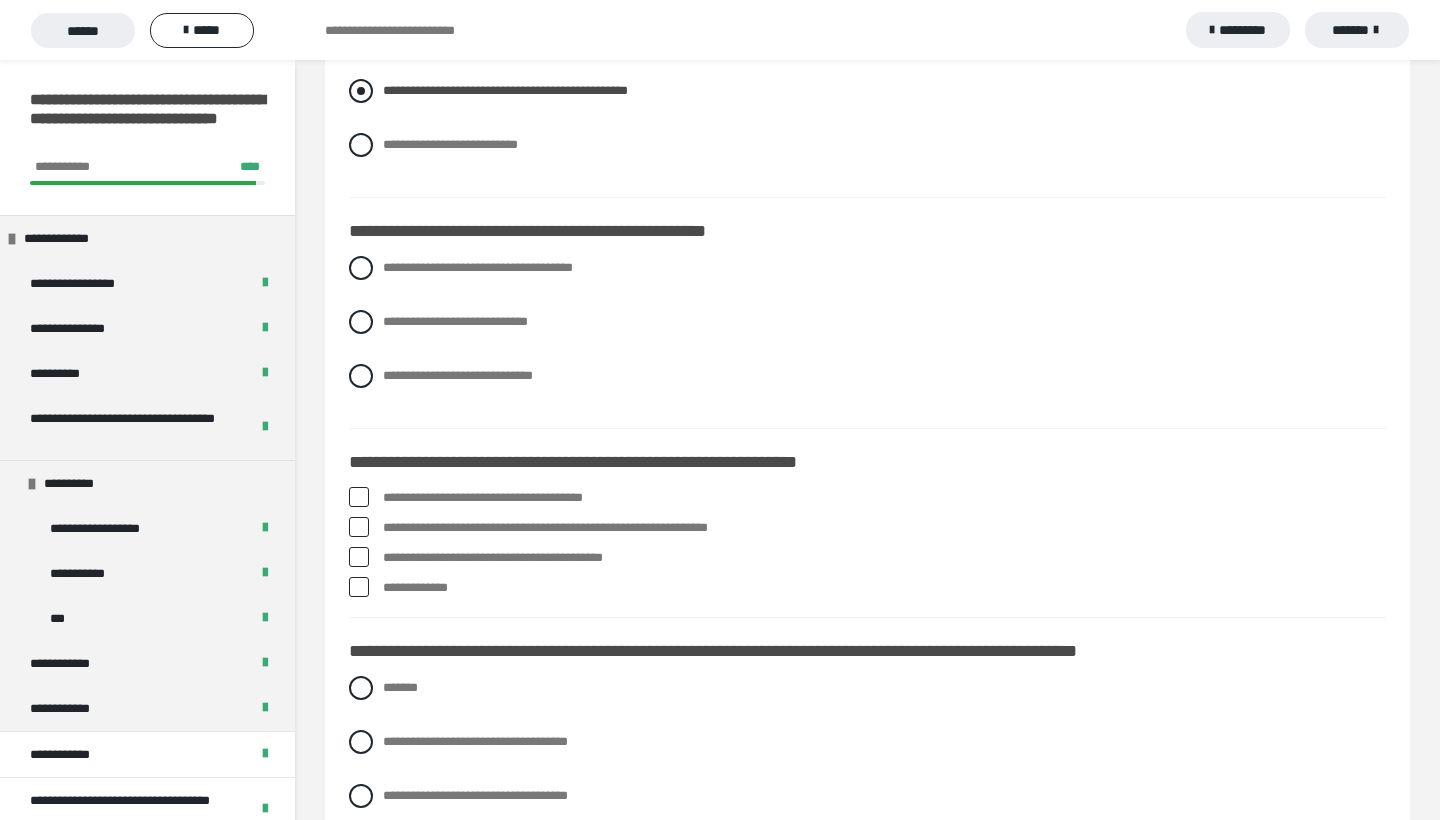 scroll, scrollTop: 2950, scrollLeft: 0, axis: vertical 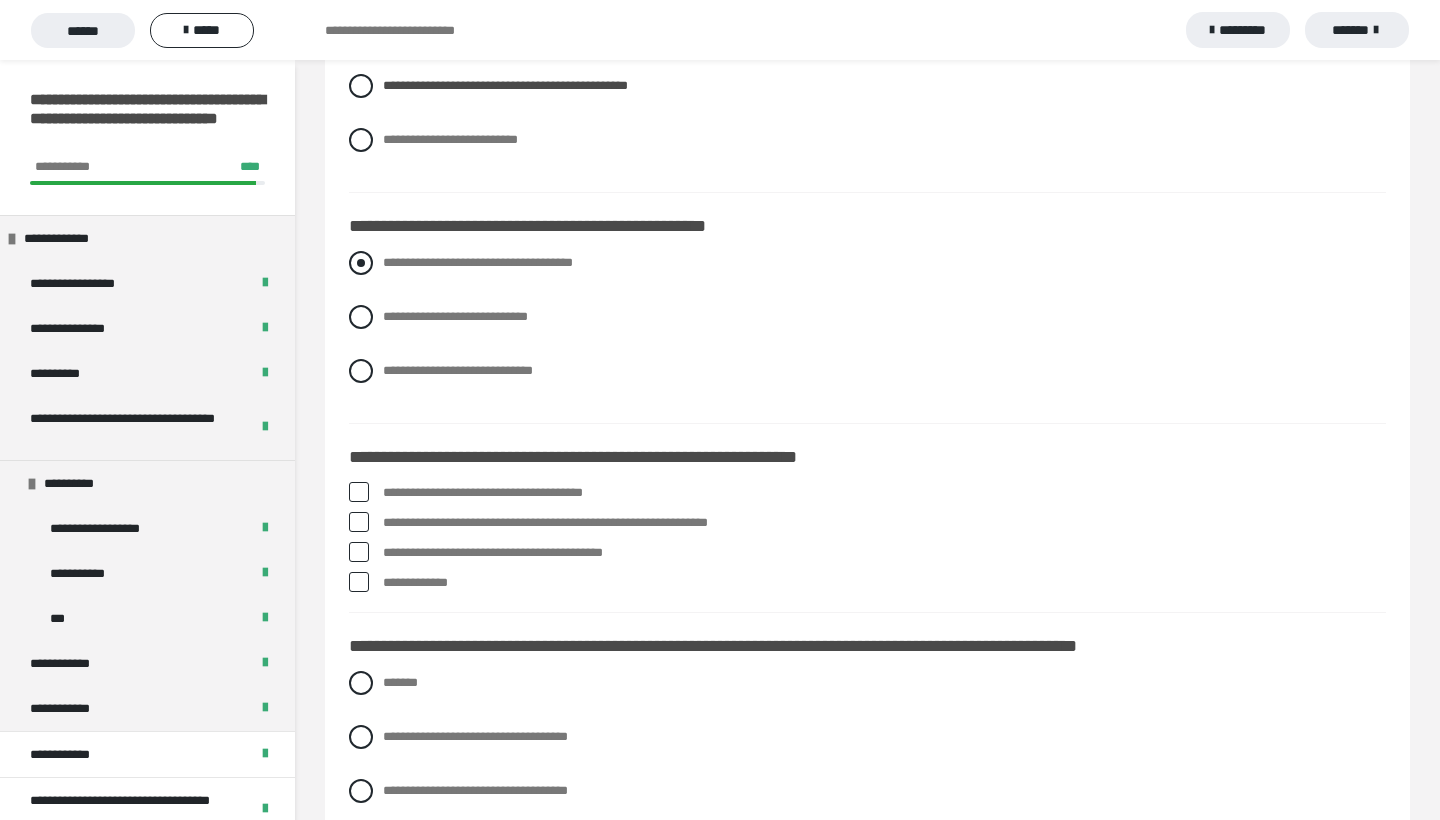 click at bounding box center [361, 263] 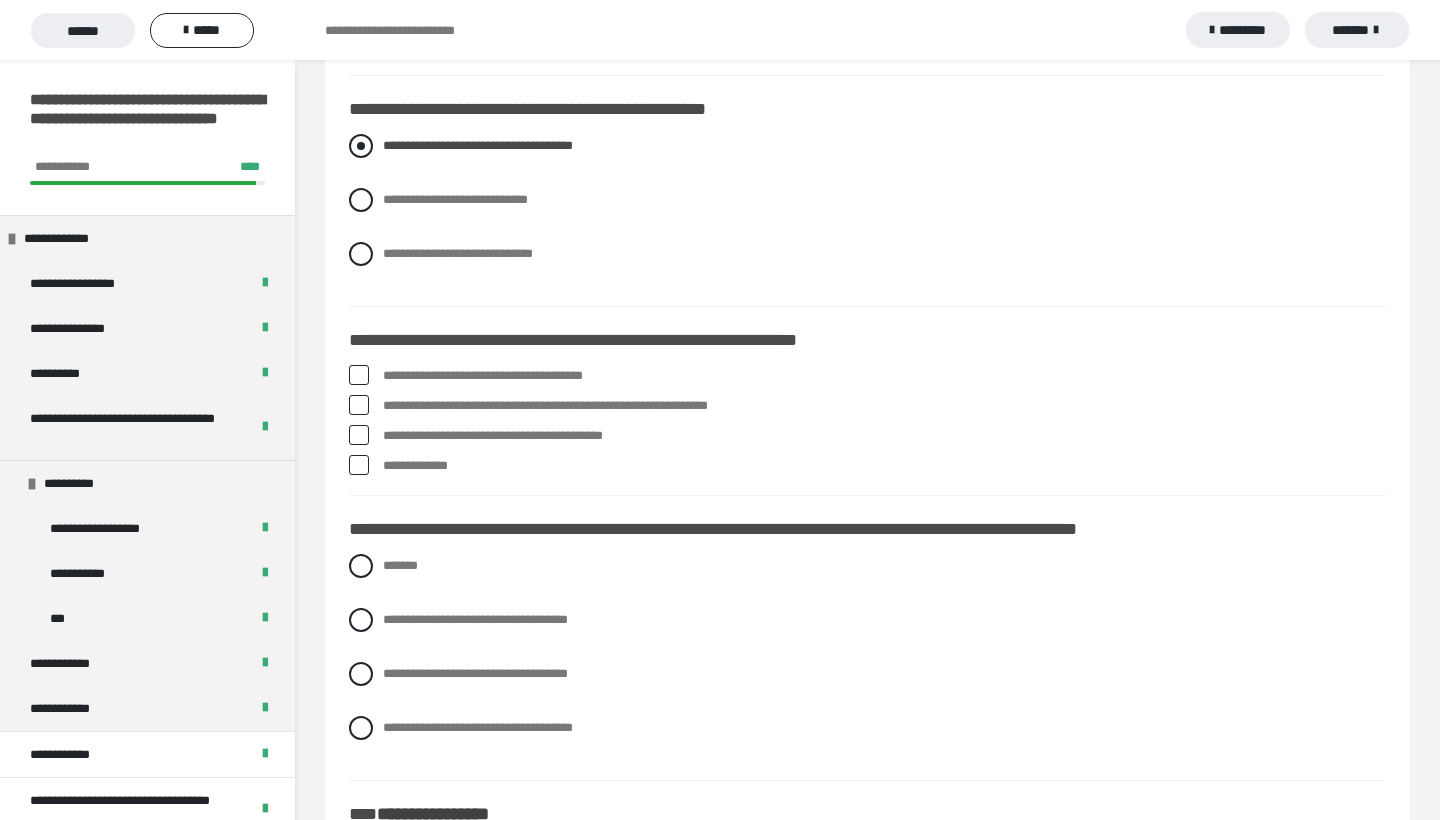 scroll, scrollTop: 3069, scrollLeft: 0, axis: vertical 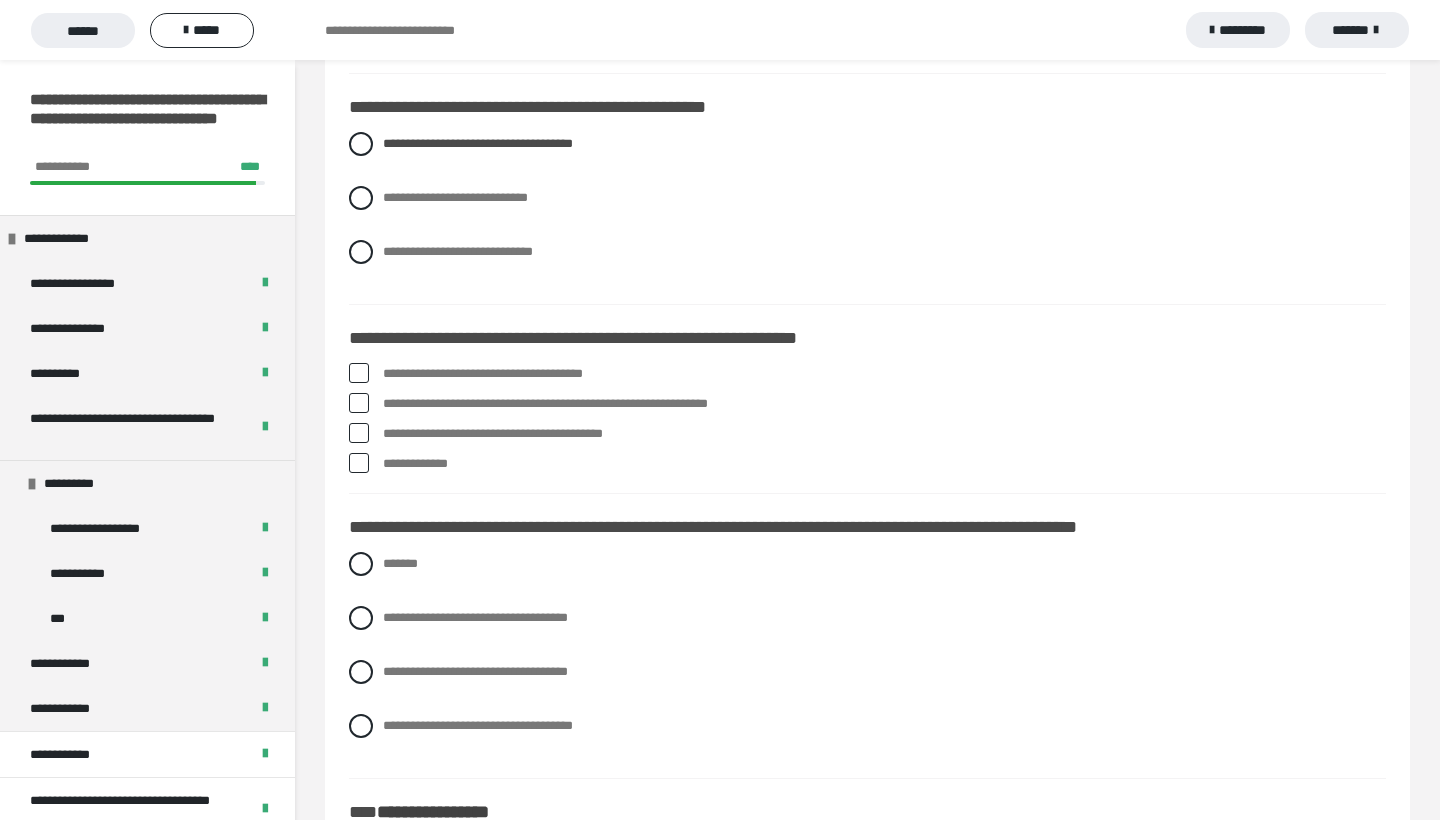 click at bounding box center (359, 373) 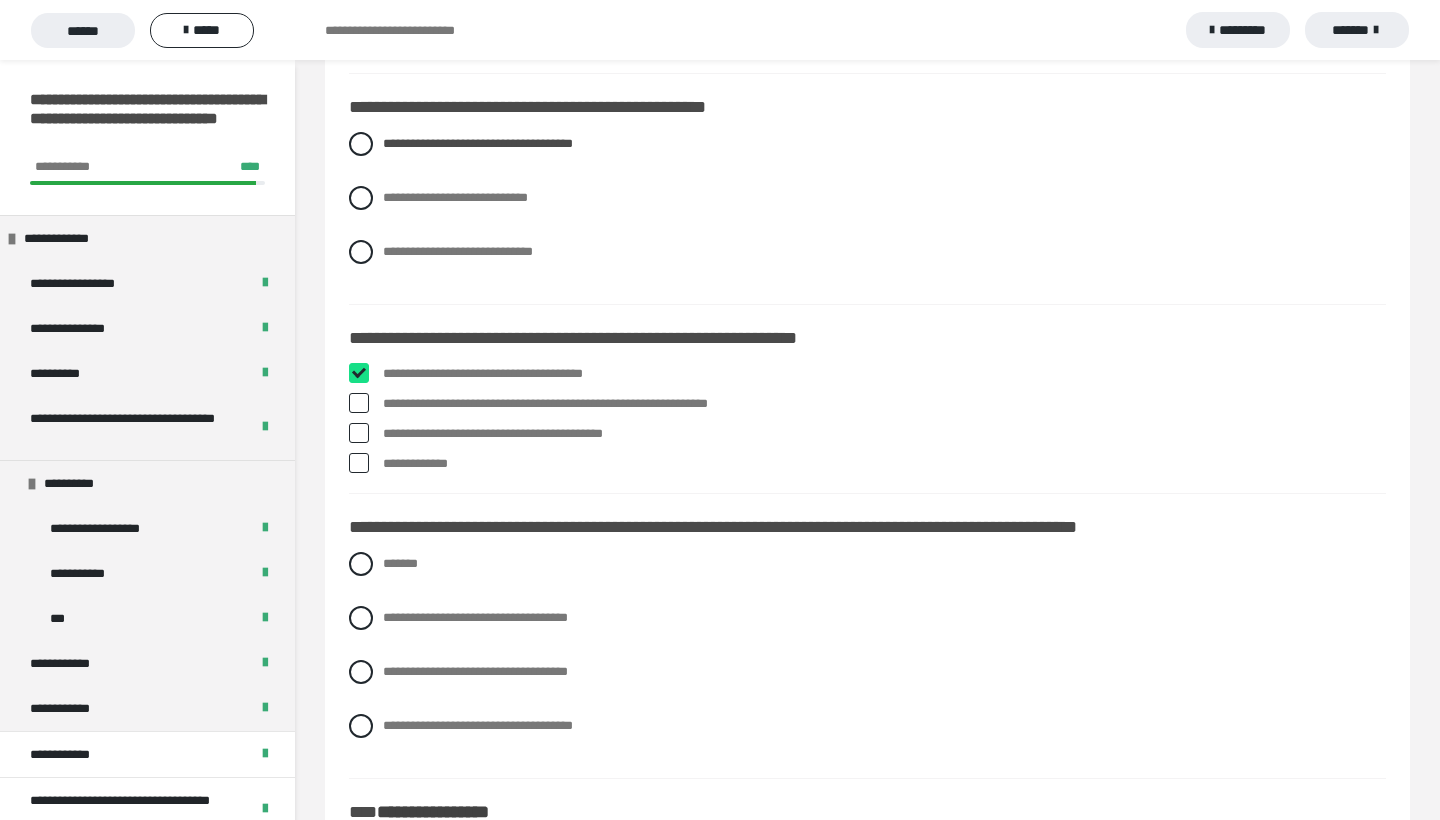 checkbox on "****" 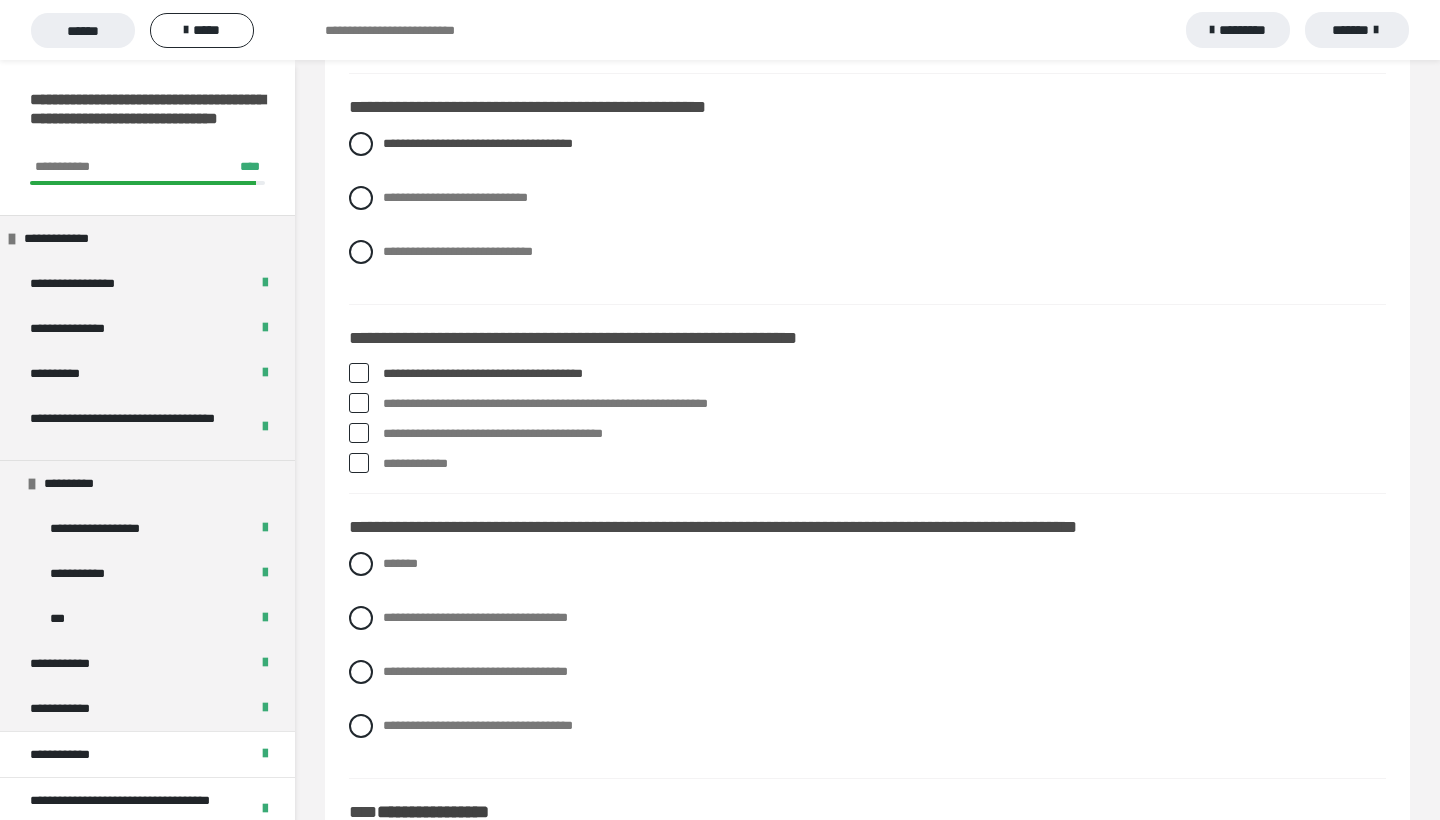 click at bounding box center (359, 463) 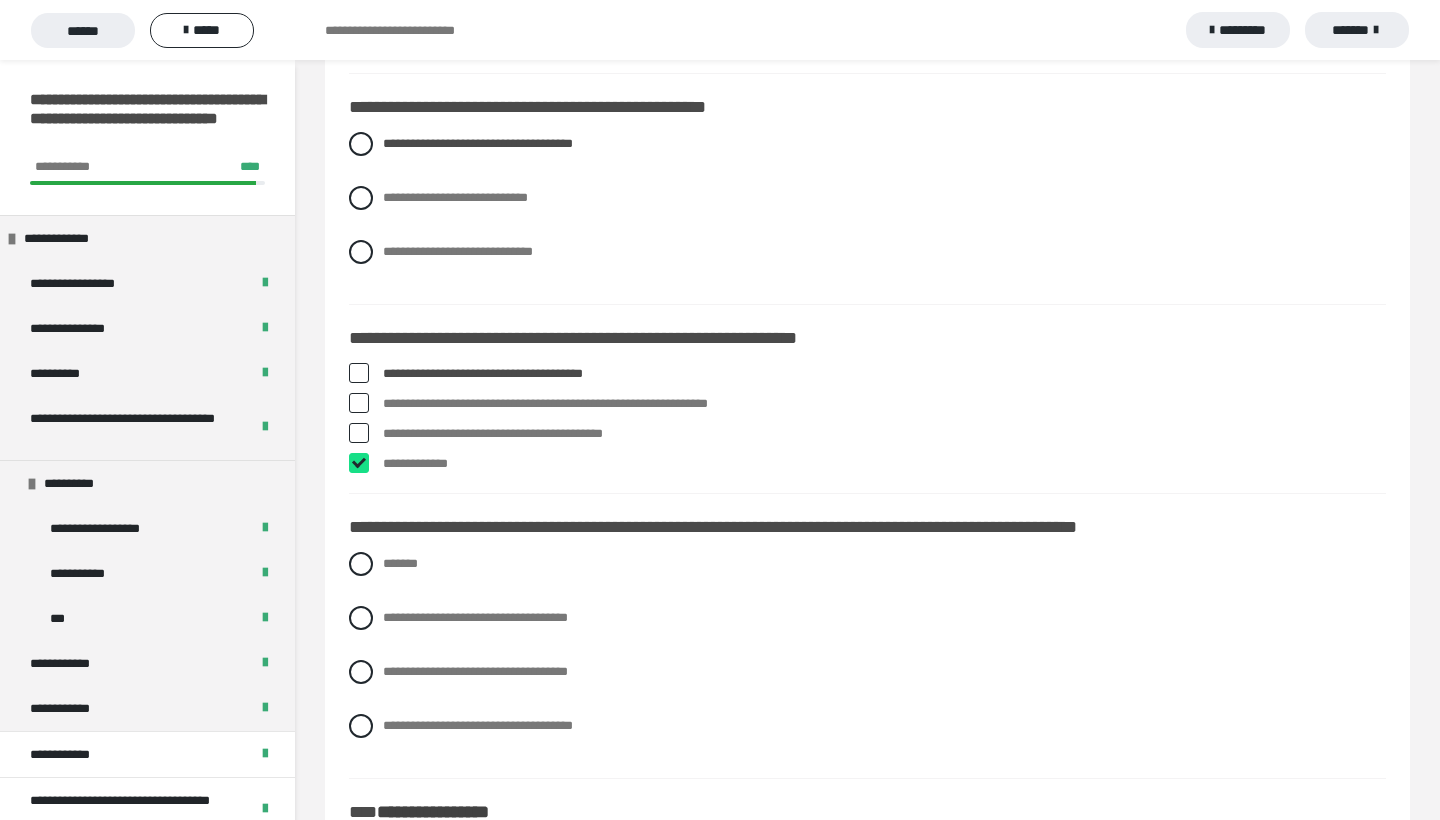 checkbox on "****" 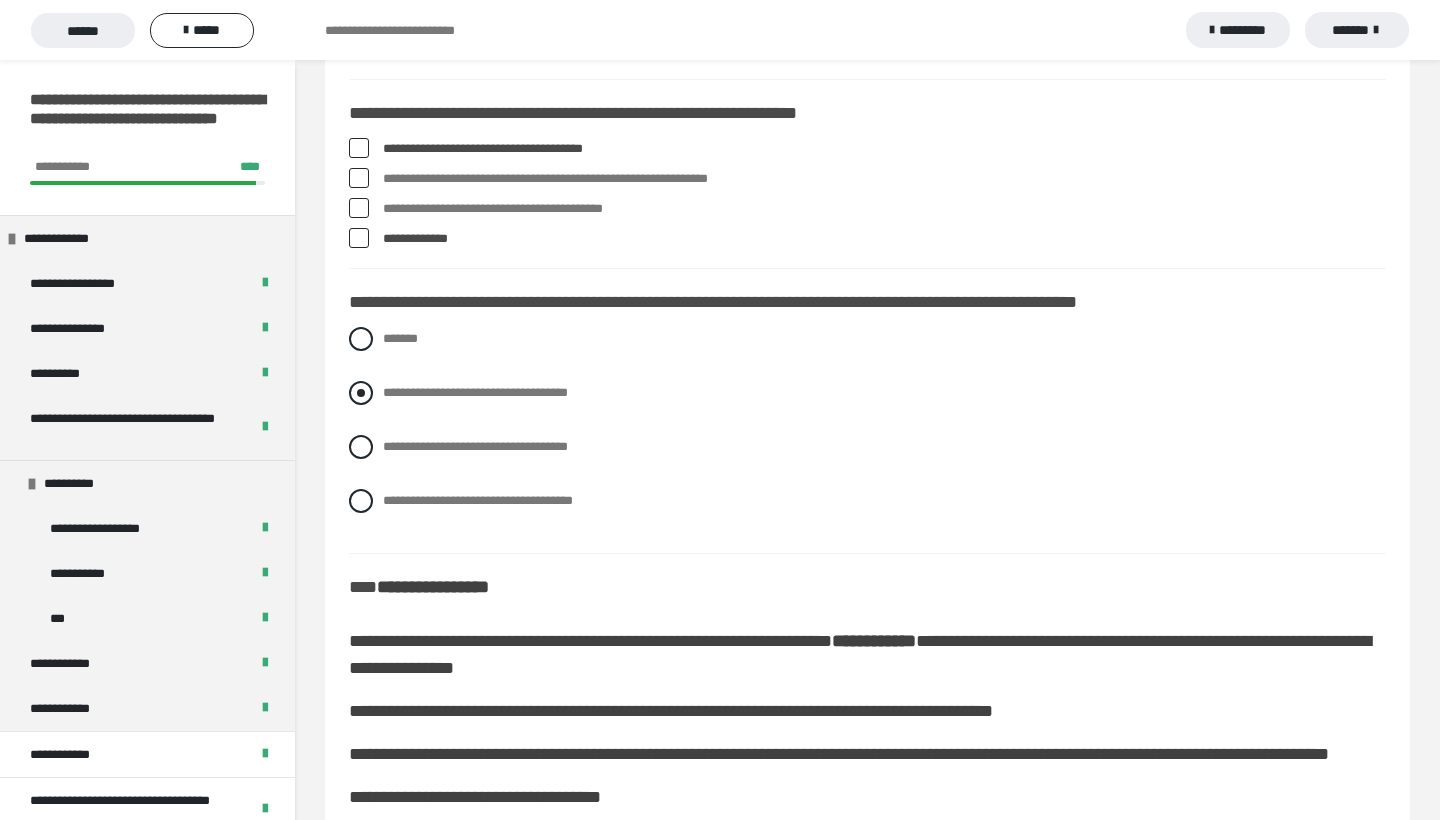 scroll, scrollTop: 3300, scrollLeft: 0, axis: vertical 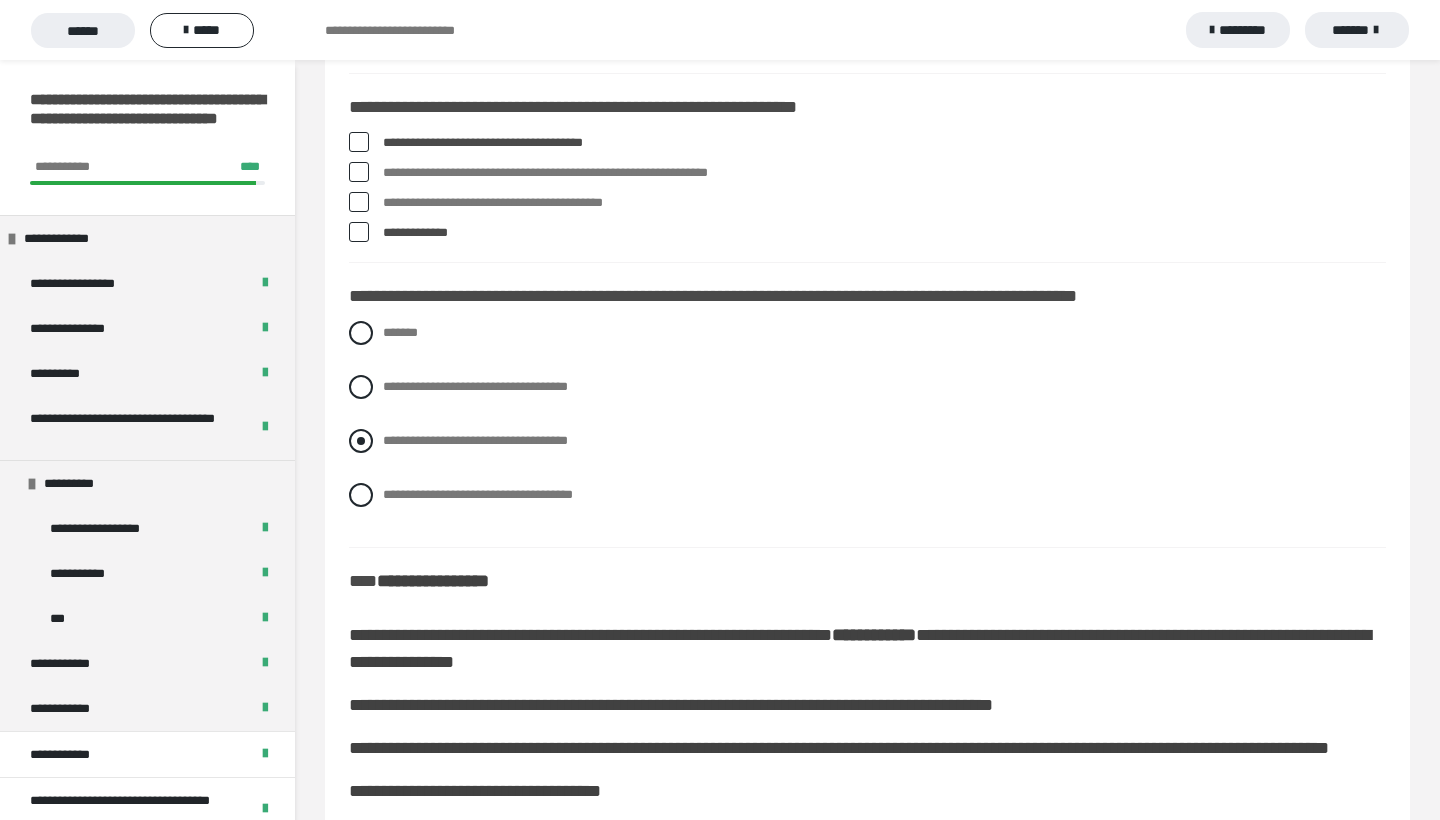 click at bounding box center [361, 441] 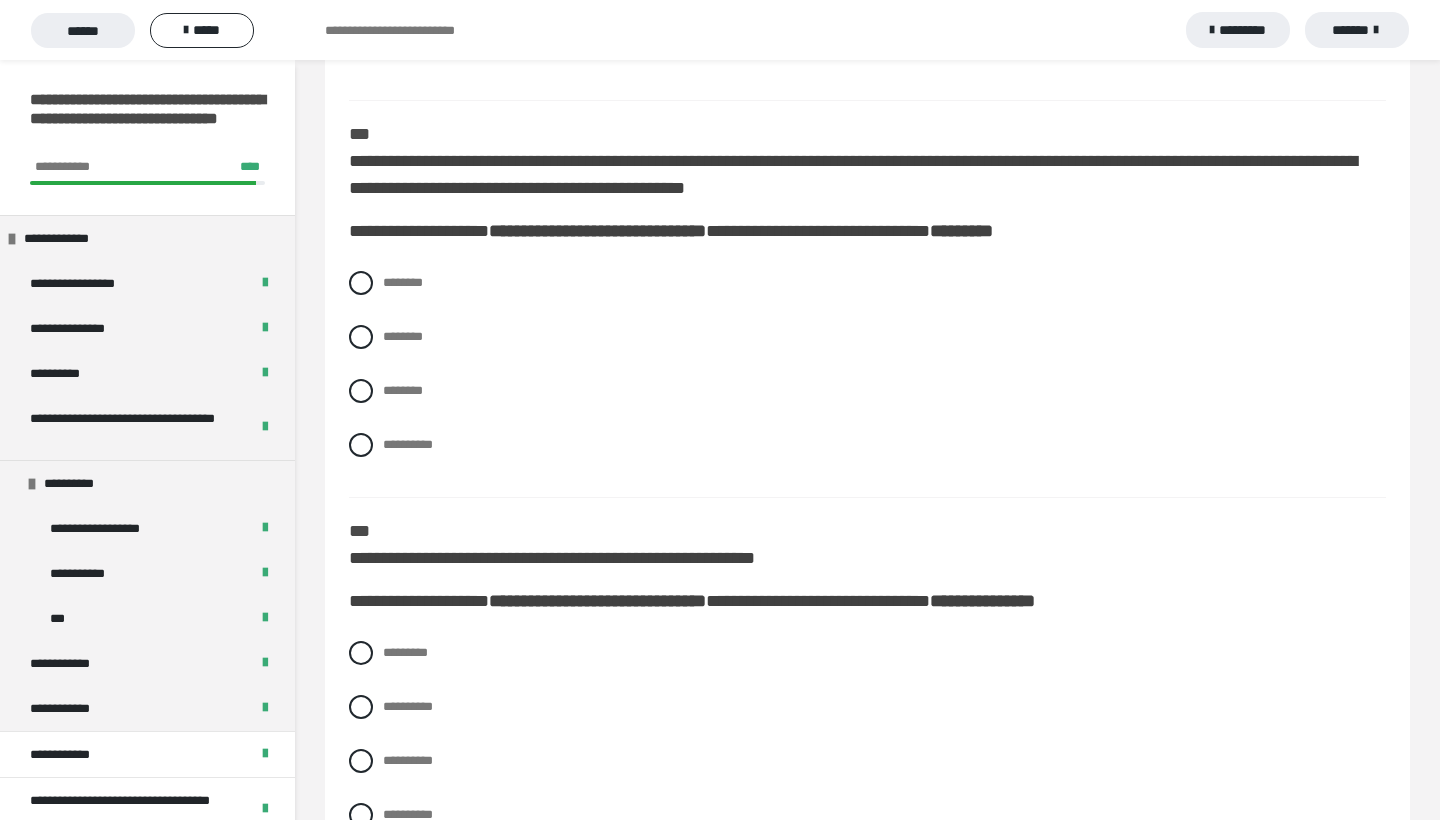 scroll, scrollTop: 6447, scrollLeft: 0, axis: vertical 